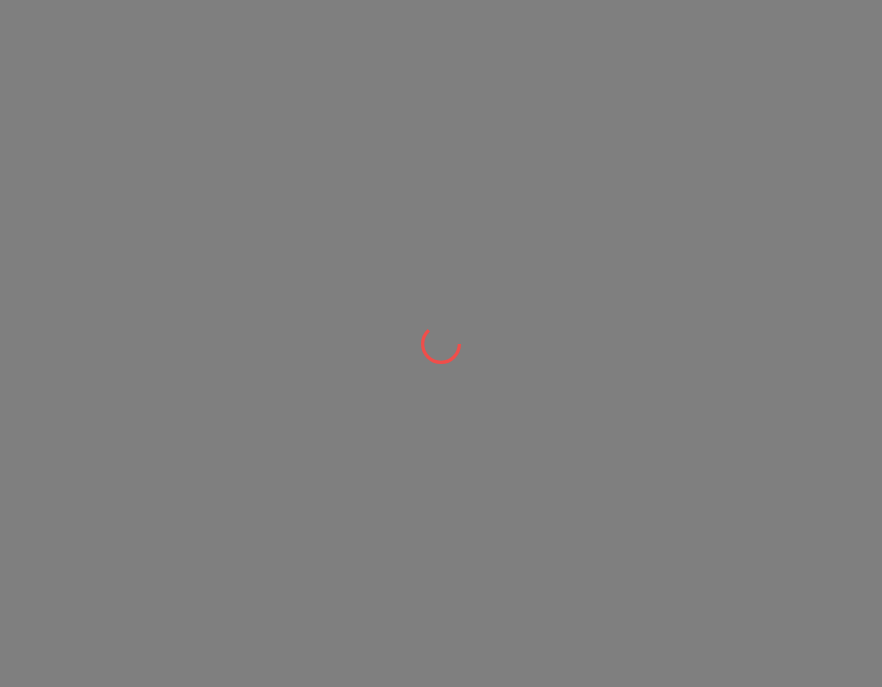 scroll, scrollTop: 0, scrollLeft: 0, axis: both 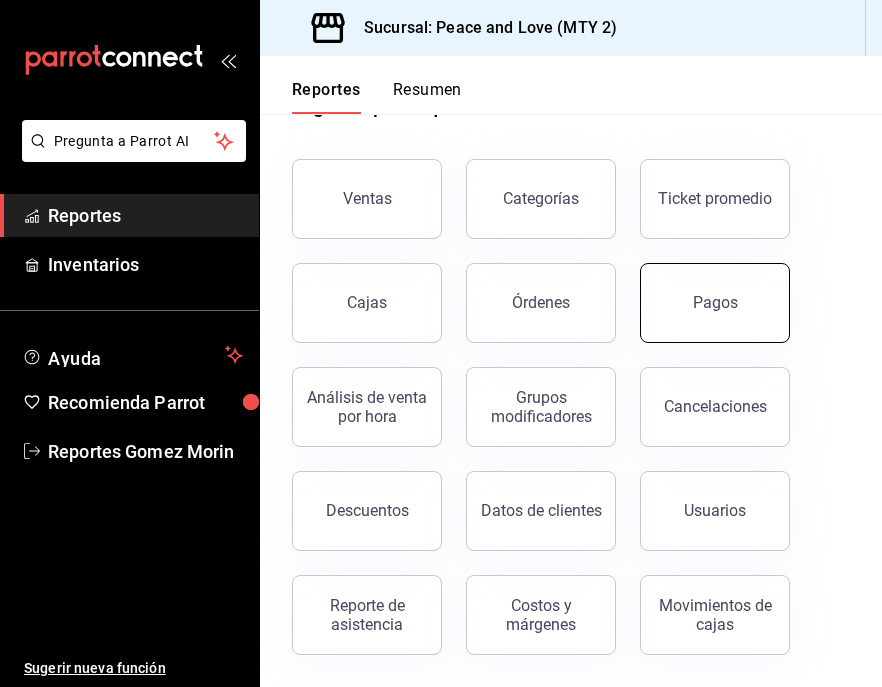 click on "Pagos" at bounding box center (715, 303) 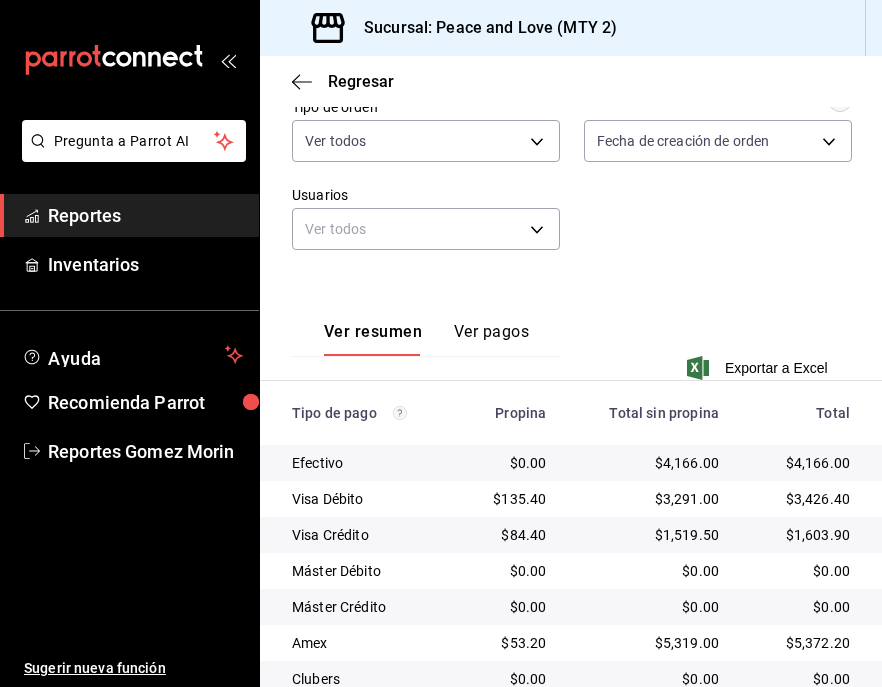 scroll, scrollTop: 468, scrollLeft: 0, axis: vertical 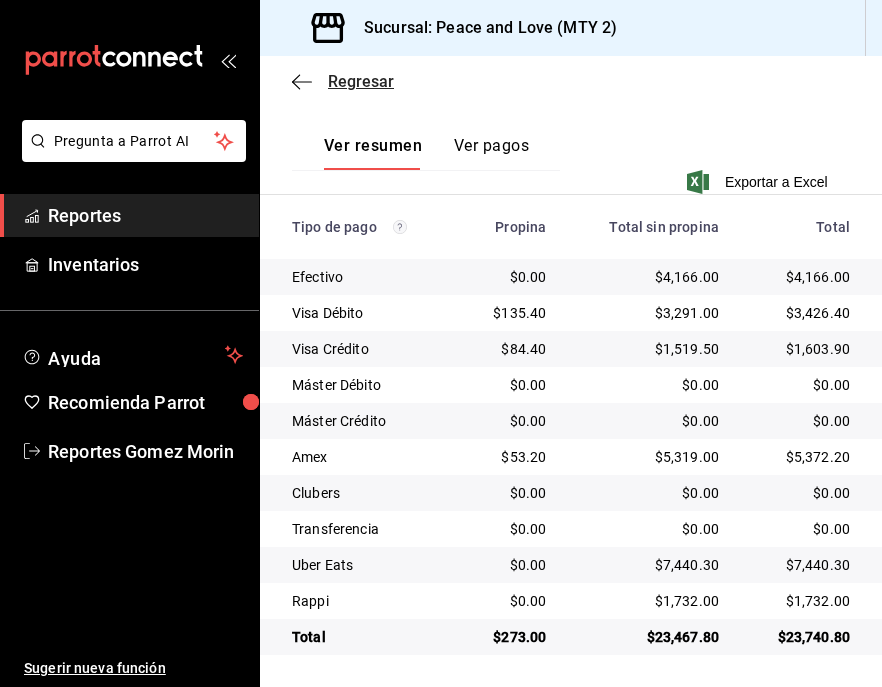 click on "Regresar" at bounding box center (361, 81) 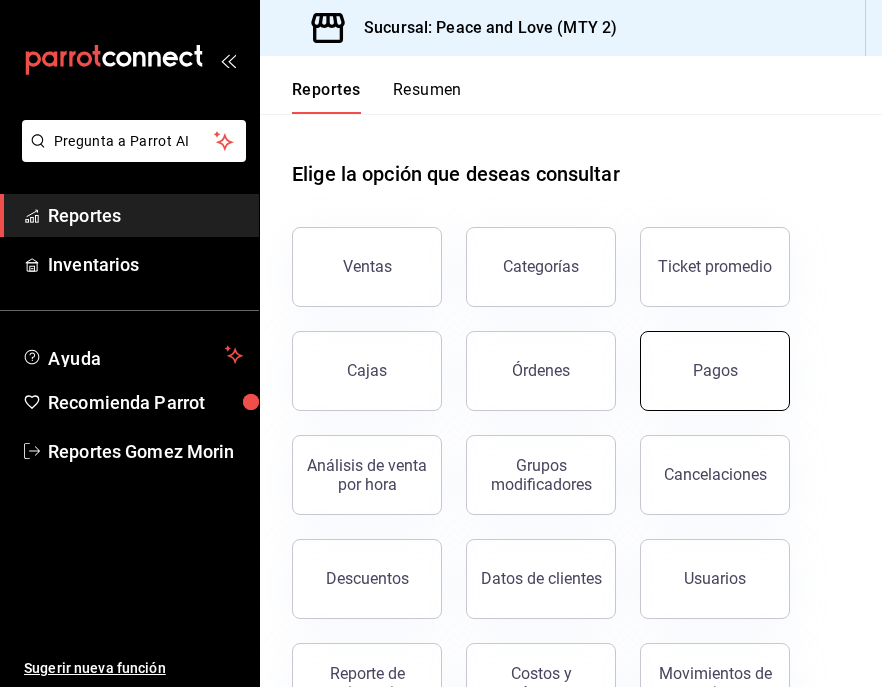 click on "Pagos" at bounding box center (715, 371) 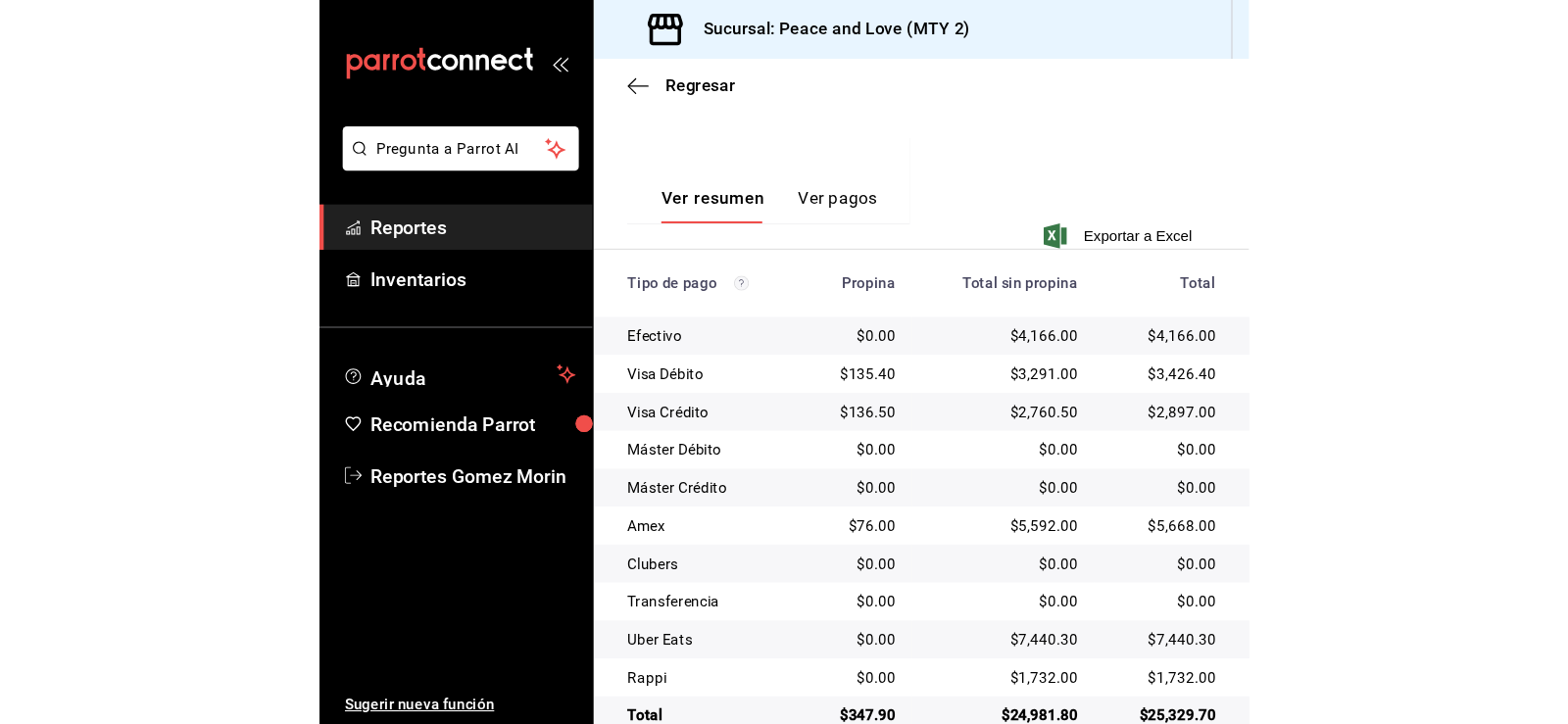 scroll, scrollTop: 468, scrollLeft: 0, axis: vertical 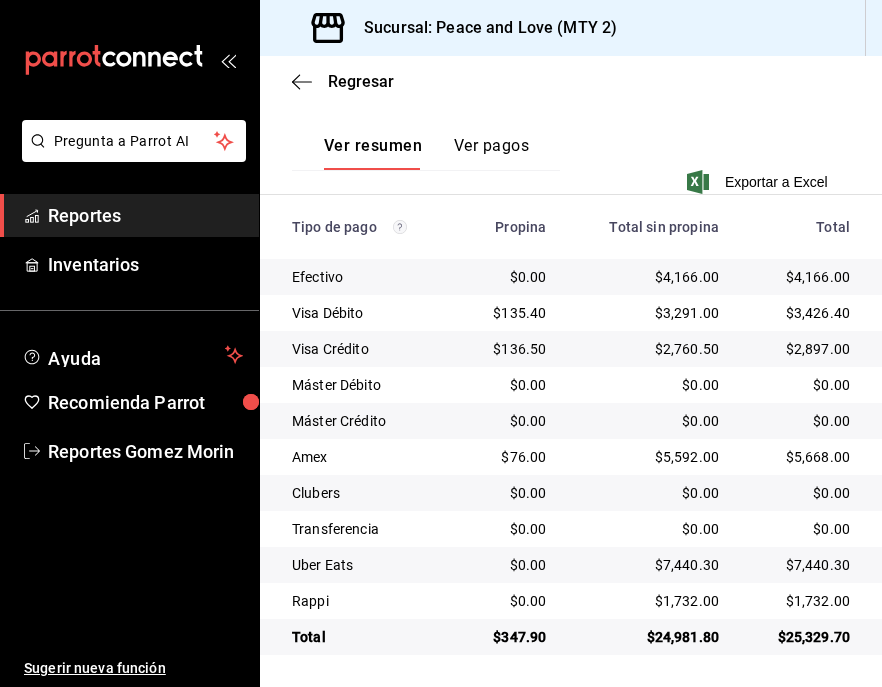 click on "Ver pagos" at bounding box center [491, 153] 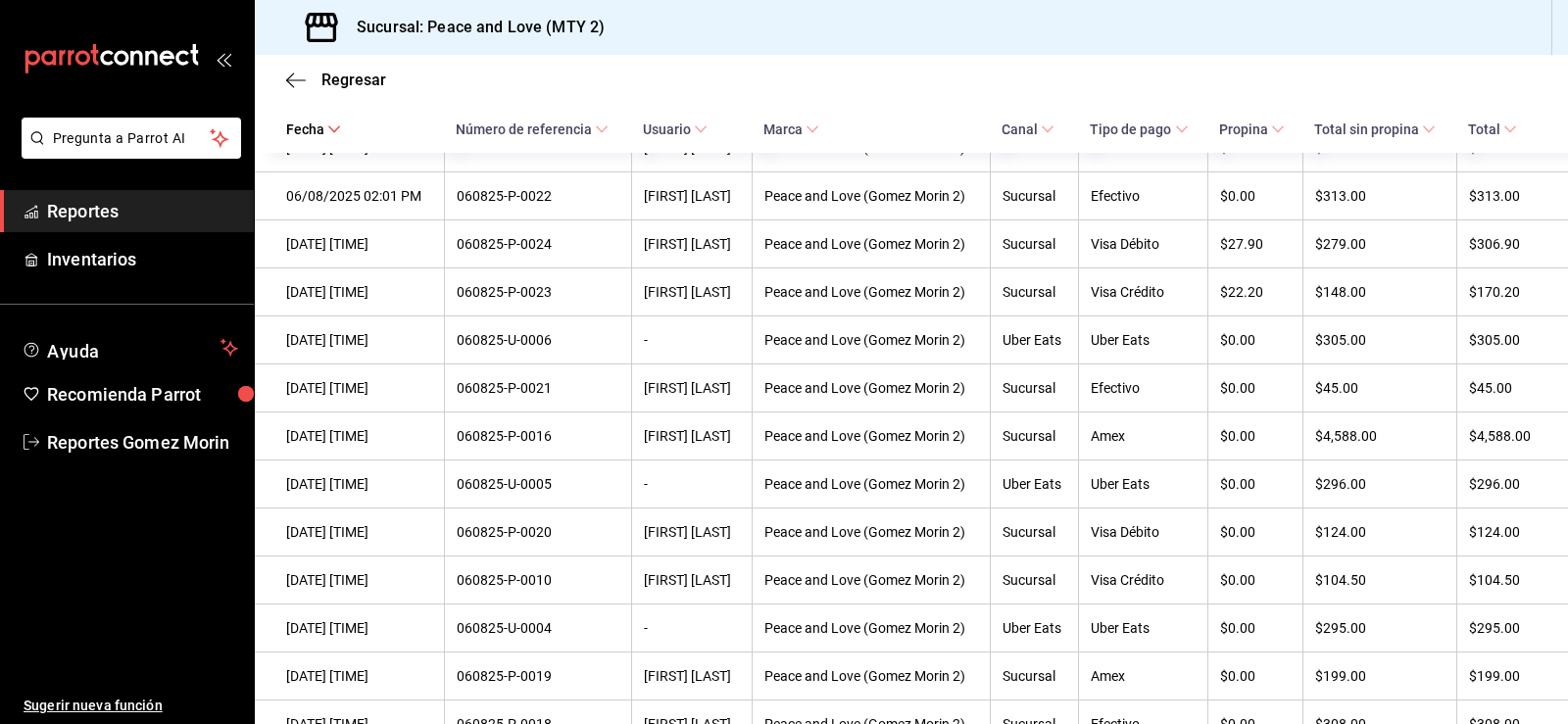 scroll, scrollTop: 1638, scrollLeft: 0, axis: vertical 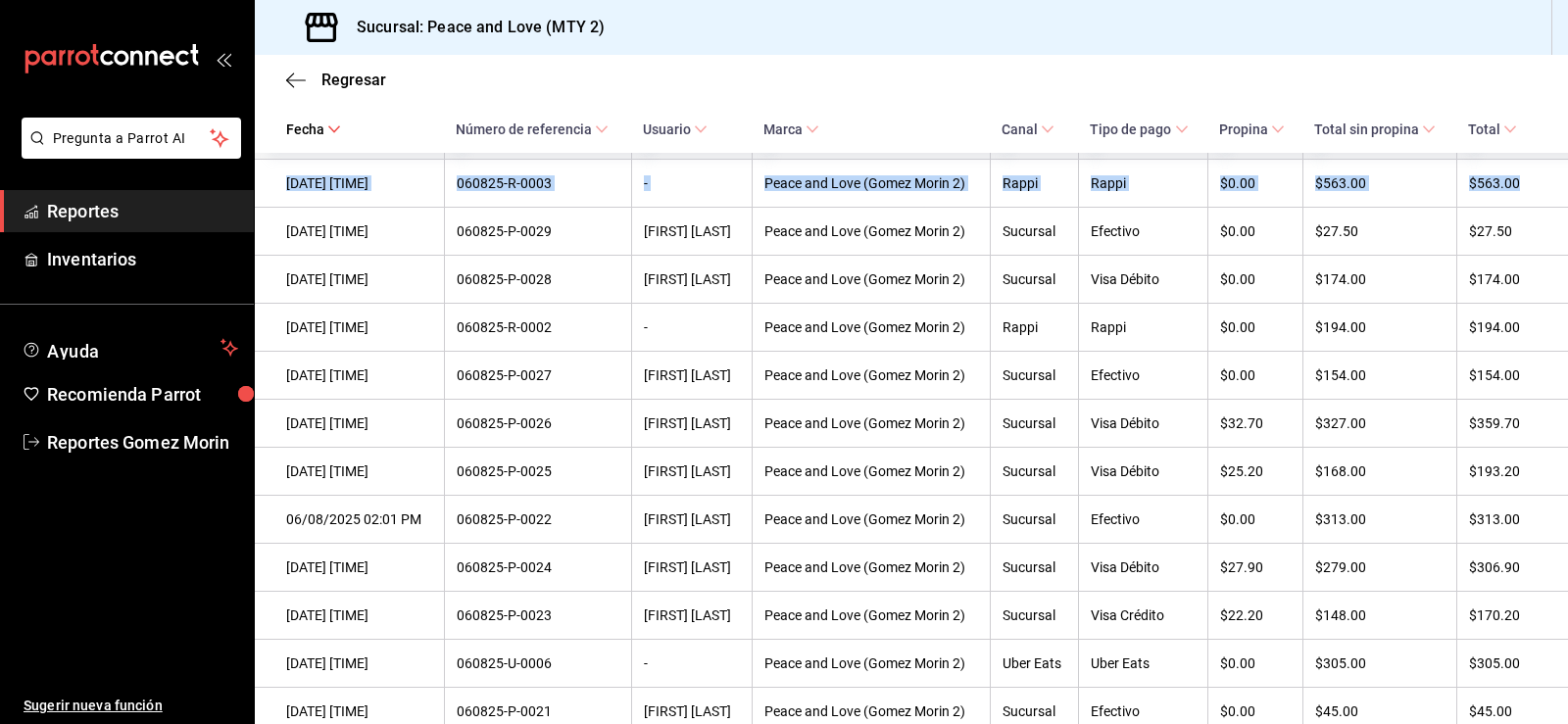click on "[DATE] [TIME] [ORDER_ID] [NAME] [LOCATION] [PAYMENT_METHOD] $0.00 $45.00 $45.00 [DATE] [TIME] [ORDER_ID] [NAME] [LOCATION] [PAYMENT_METHOD] $22.80 $228.00 $250.80 [DATE] [TIME] [ORDER_ID] [NAME] [LOCATION] [PAYMENT_METHOD] $0.00 $199.00 $199.00 [DATE] [TIME] [ORDER_ID] [NAME] [LOCATION] [PAYMENT_METHOD] $17.40 $348.00 $365.40 [DATE] [TIME] [ORDER_ID] [NAME] [LOCATION] [PAYMENT_METHOD] $34.70 $694.00 $728.70 [DATE] [TIME] [ORDER_ID] [NAME] [LOCATION] [PAYMENT_METHOD] $0.00 $471.00 $471.00 [DATE] [TIME] [ORDER_ID] [NAME] [LOCATION] [PAYMENT_METHOD] $31.40 $628.00 $659.40 [DATE] [TIME] [ORDER_ID] [NAME] [LOCATION] [PAYMENT_METHOD] $0.00 $343.00 $343.00 [DATE] [TIME] Sucursal -" at bounding box center [911, 160] 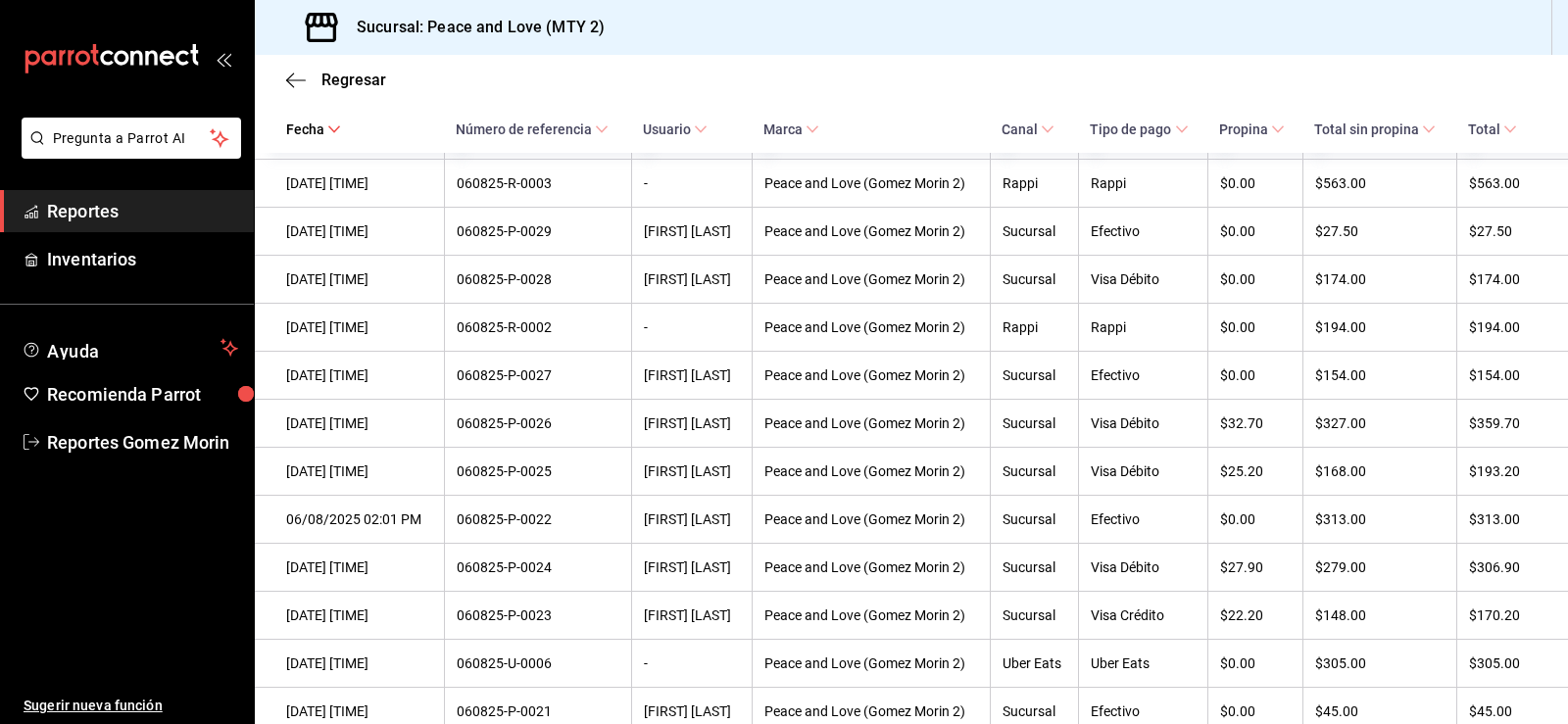 click on "$85.00" at bounding box center (1379, 87) 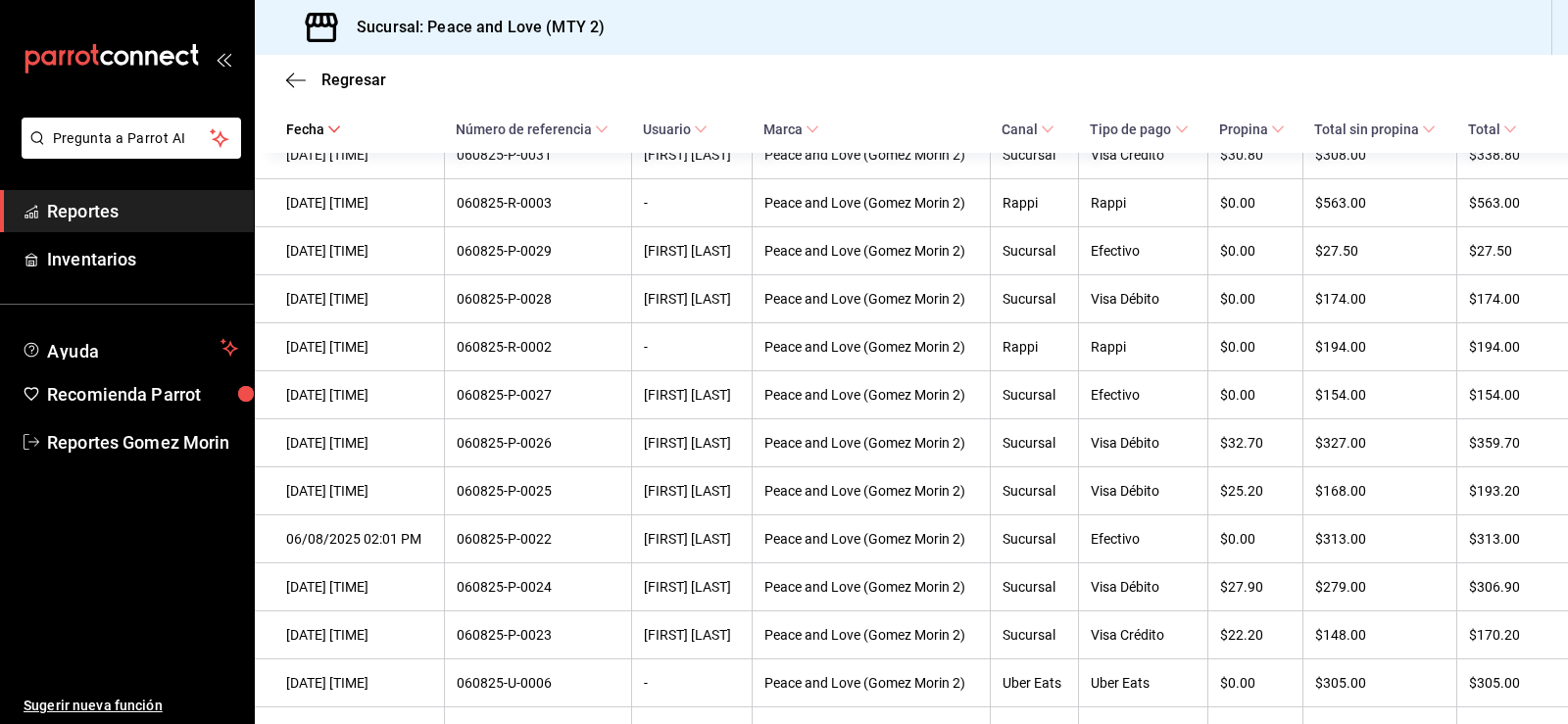 scroll, scrollTop: 1291, scrollLeft: 0, axis: vertical 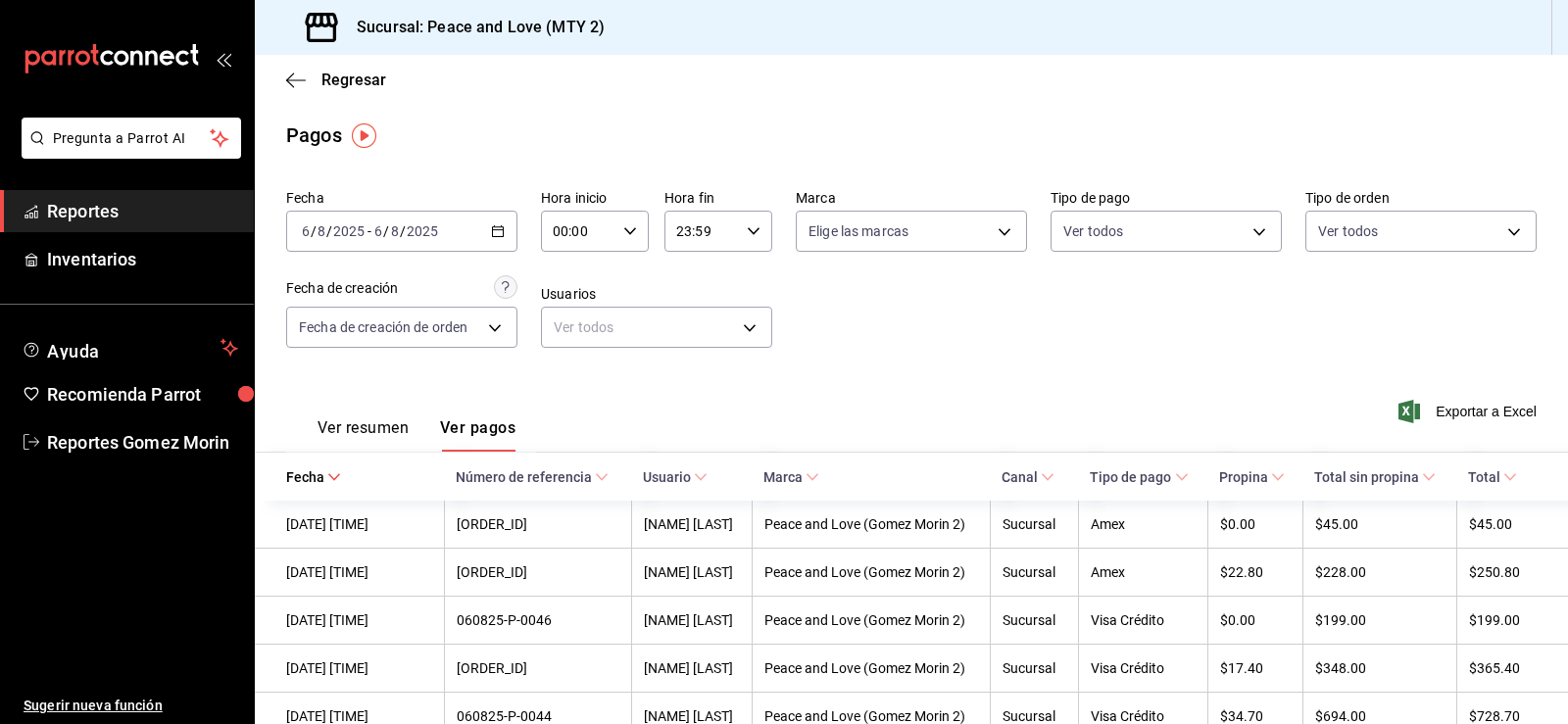 click on "00:00 Hora inicio" at bounding box center (595, 231) 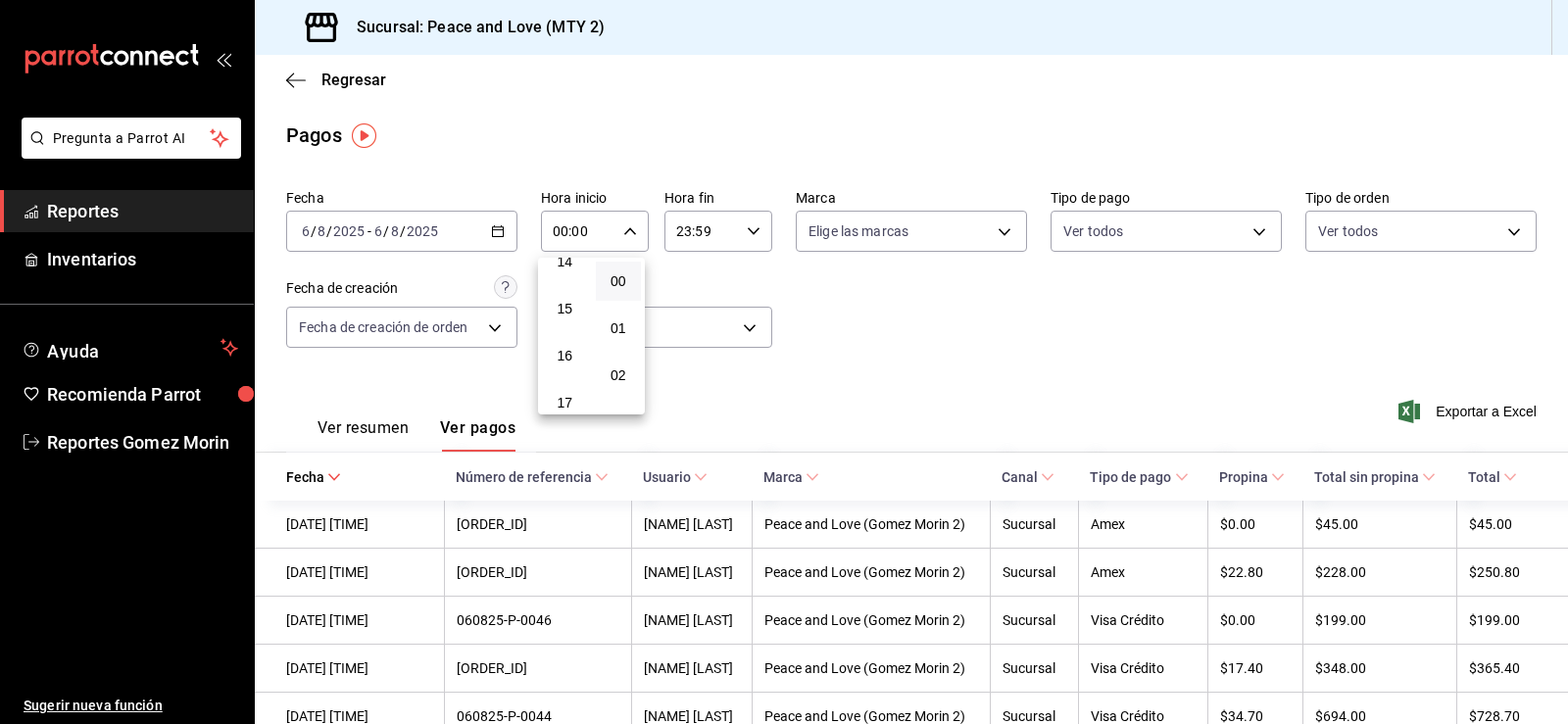 scroll, scrollTop: 776, scrollLeft: 0, axis: vertical 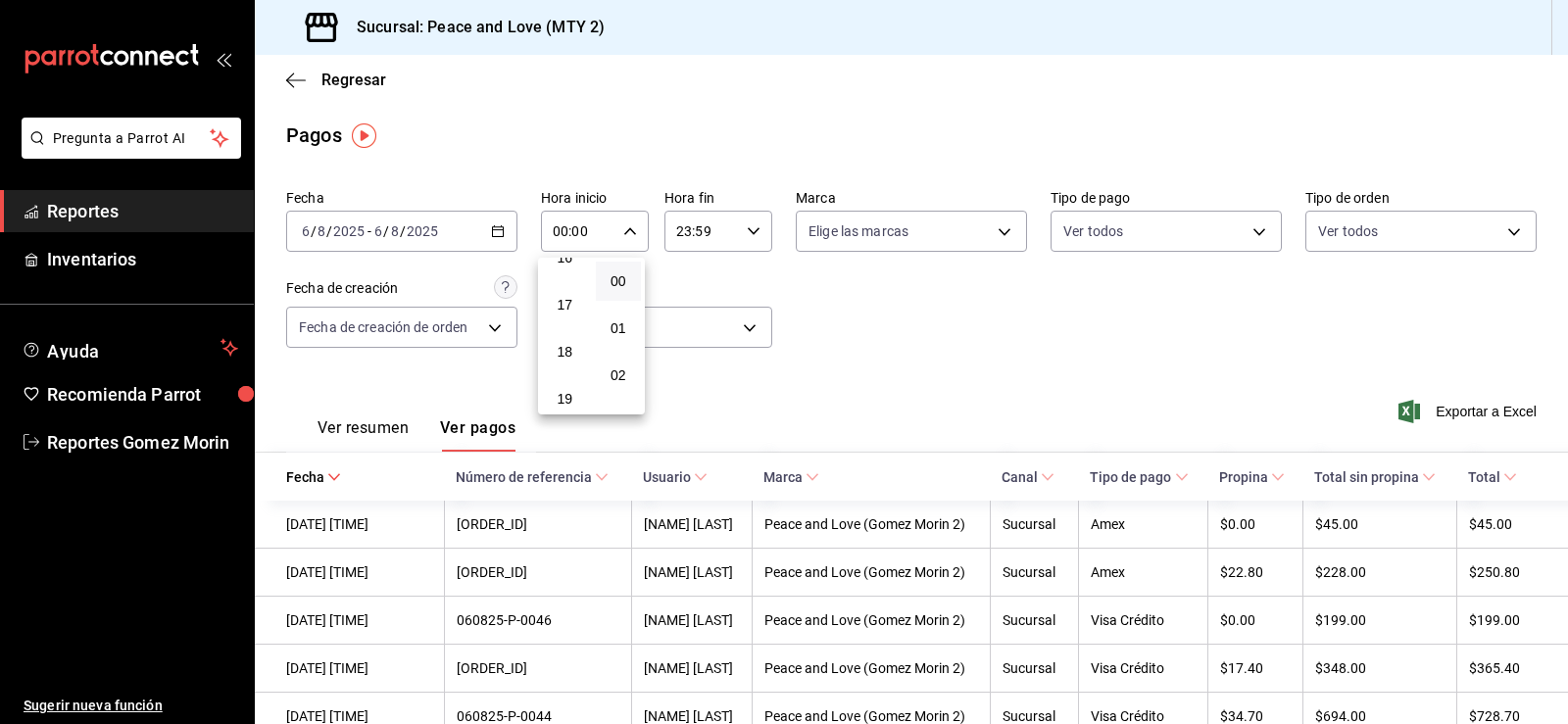 click on "18" at bounding box center (564, 352) 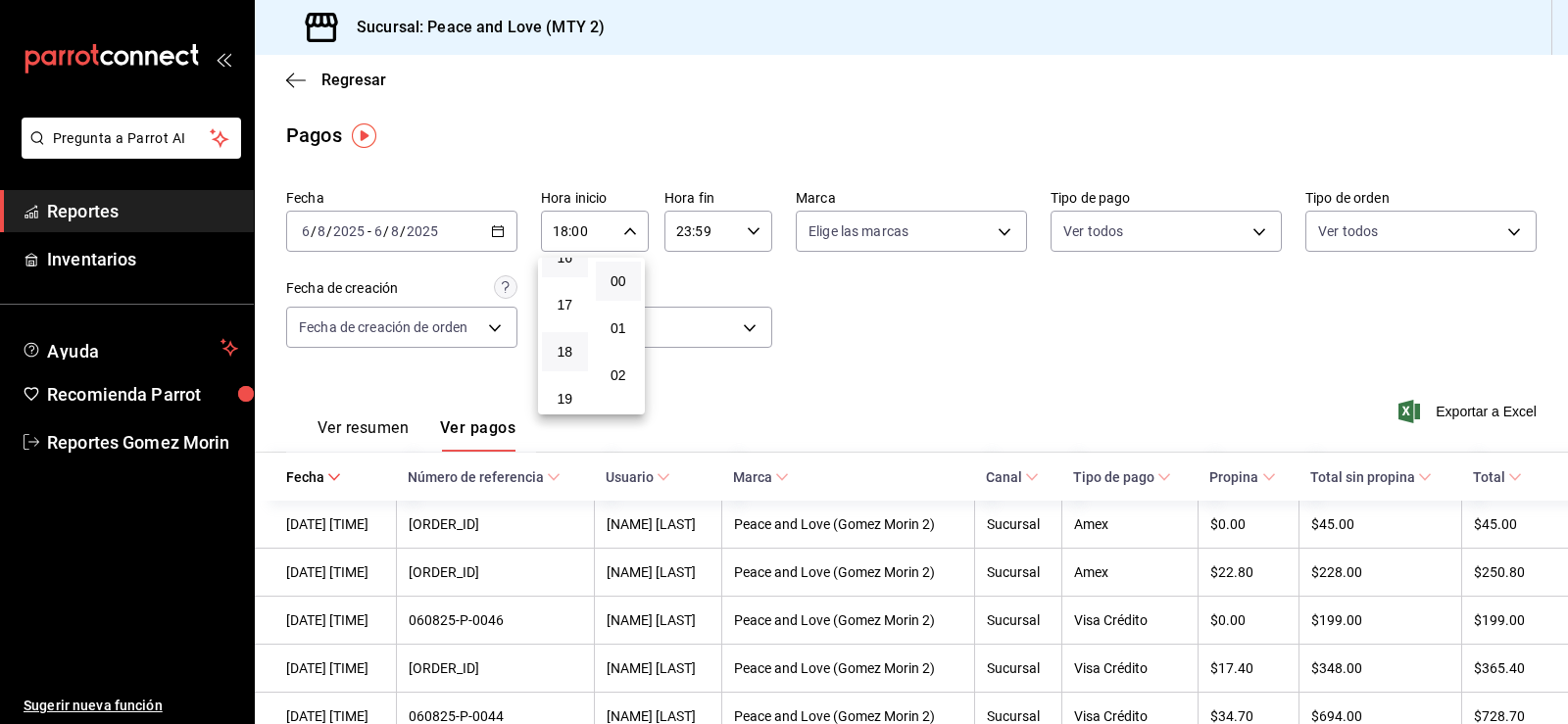 click on "16" at bounding box center (564, 258) 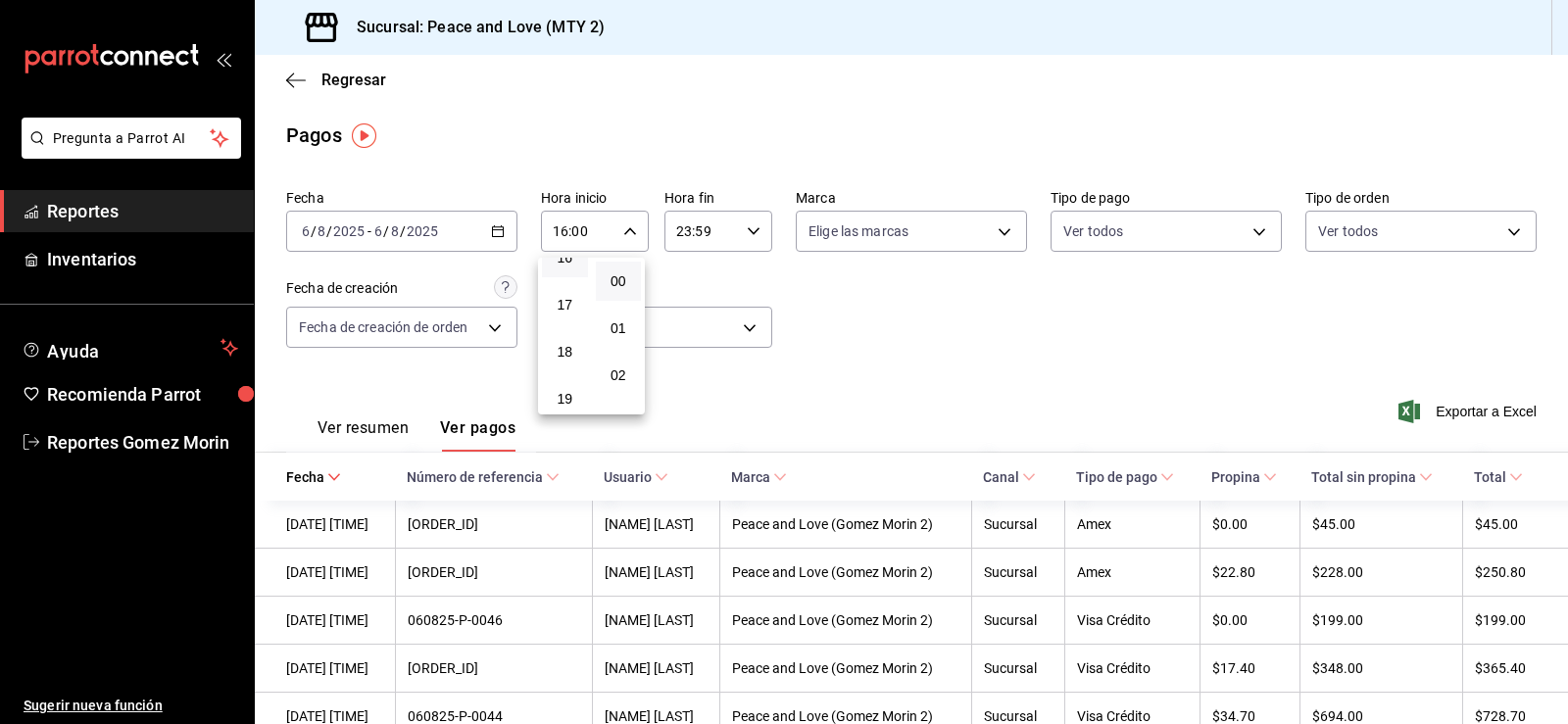 click at bounding box center [784, 362] 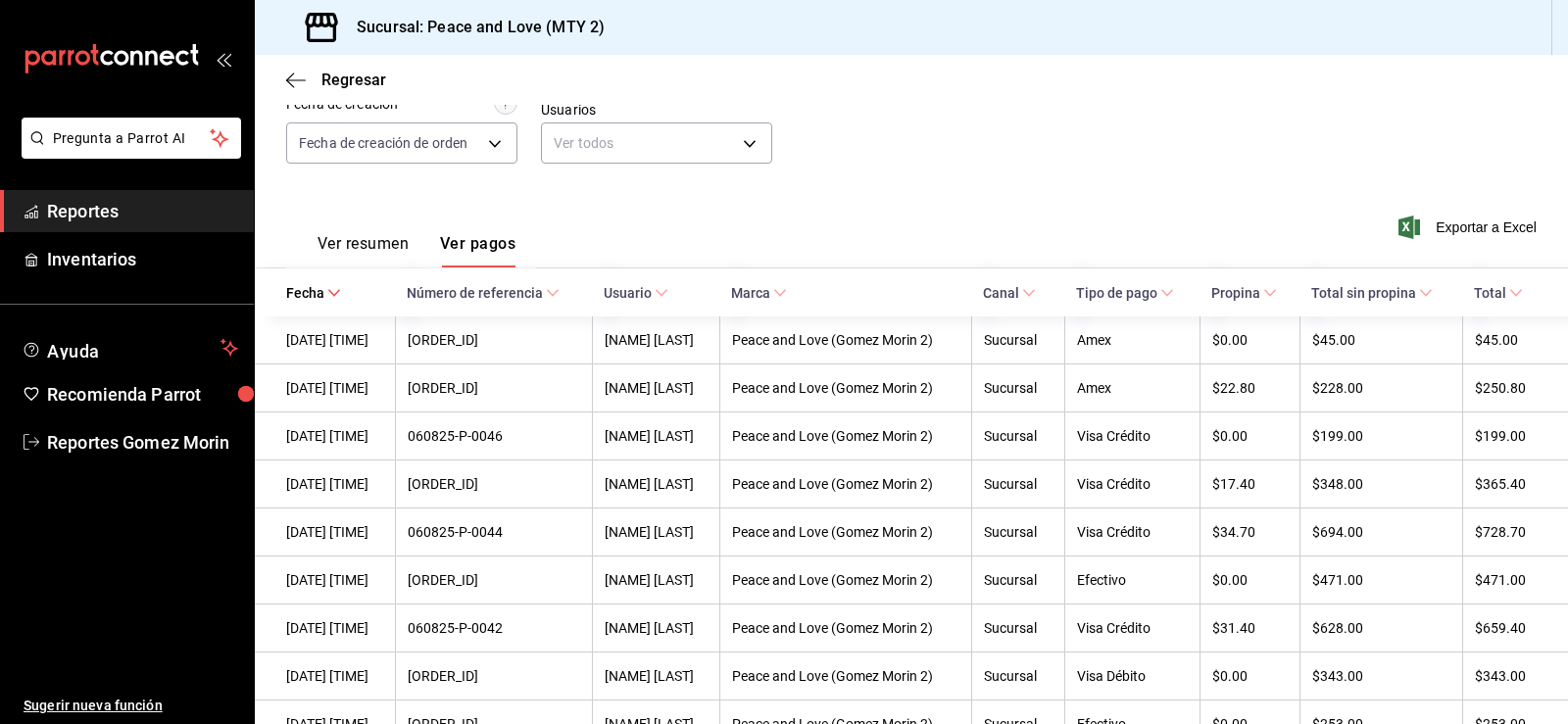 scroll, scrollTop: 157, scrollLeft: 0, axis: vertical 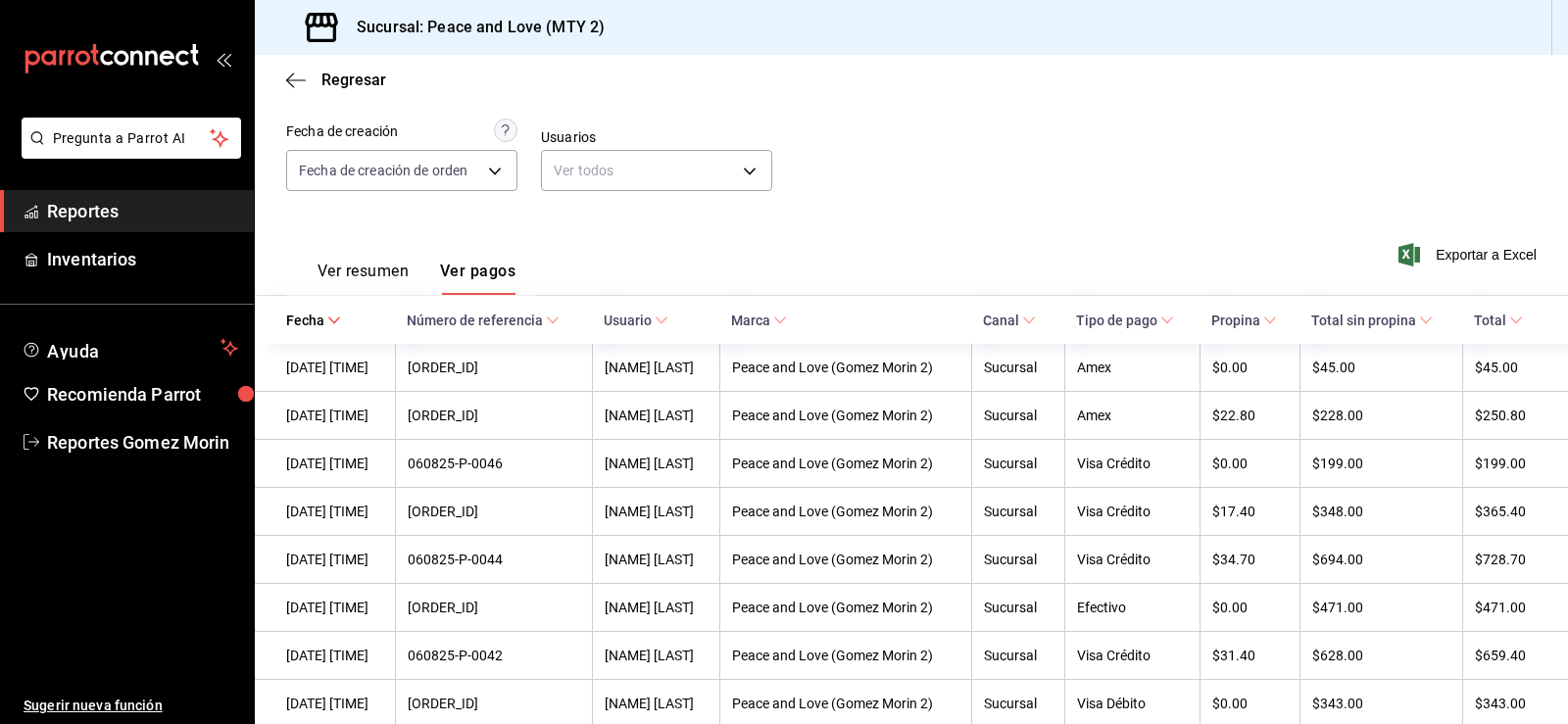 click on "Ver resumen" at bounding box center (363, 278) 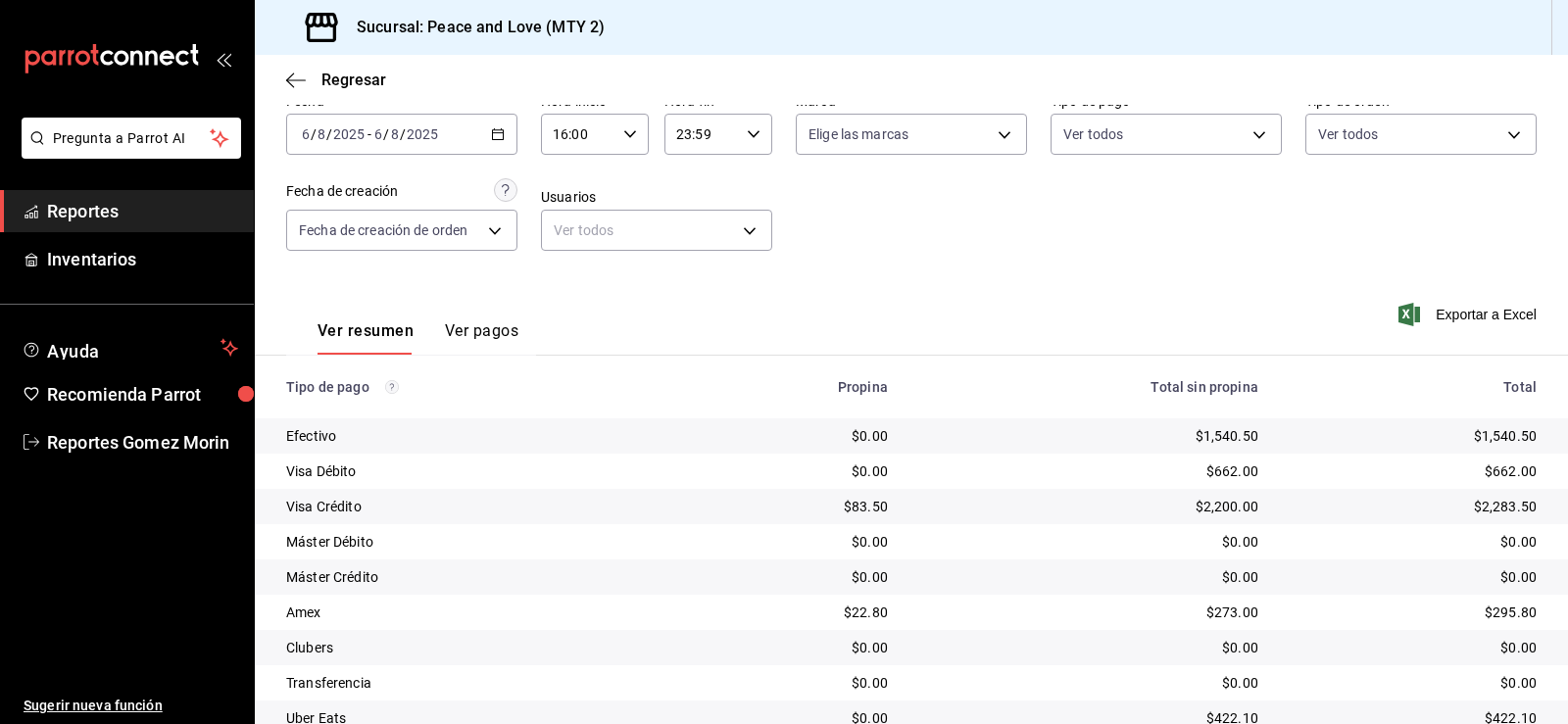scroll, scrollTop: 157, scrollLeft: 0, axis: vertical 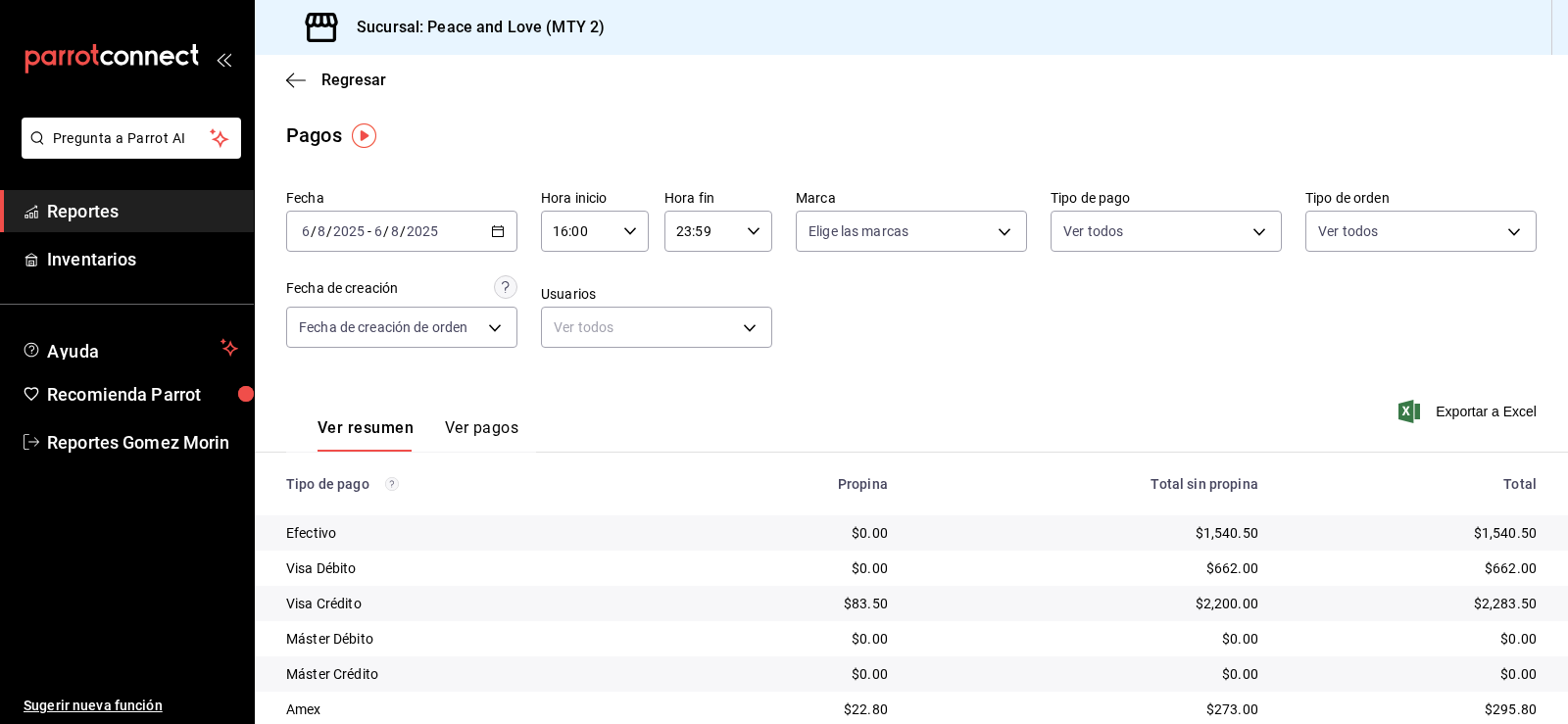 click on "Hora inicio [TIME]" at bounding box center [595, 231] 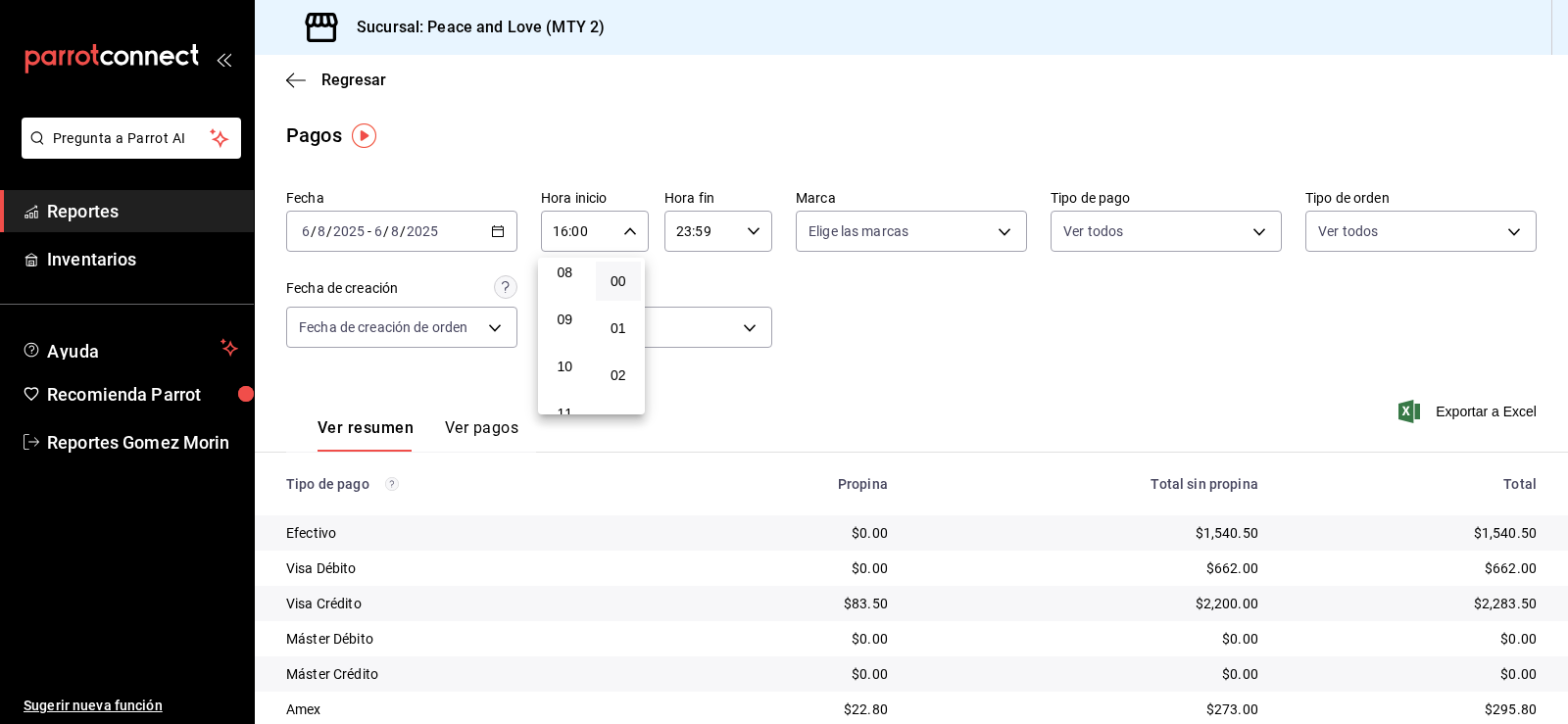 scroll, scrollTop: 361, scrollLeft: 0, axis: vertical 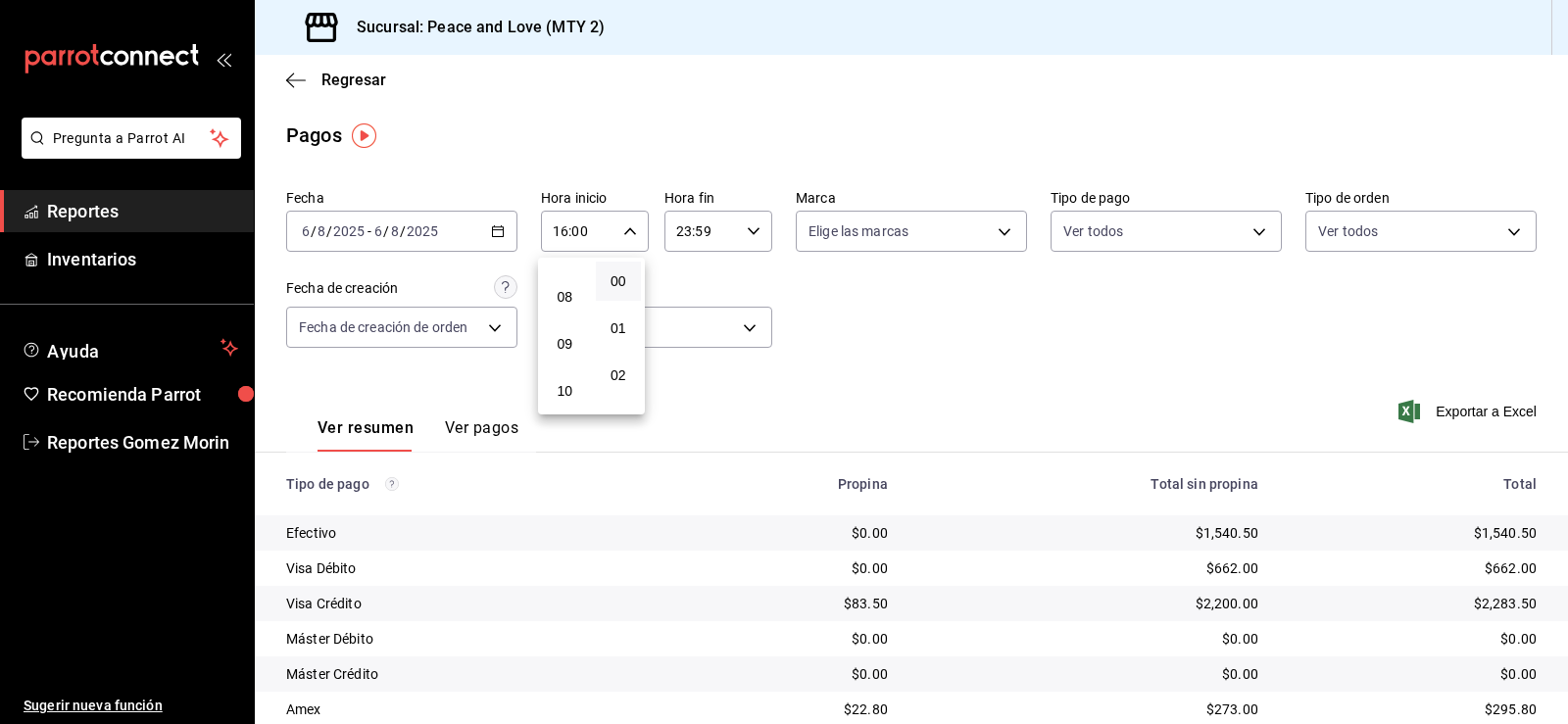 click on "08" at bounding box center [564, 297] 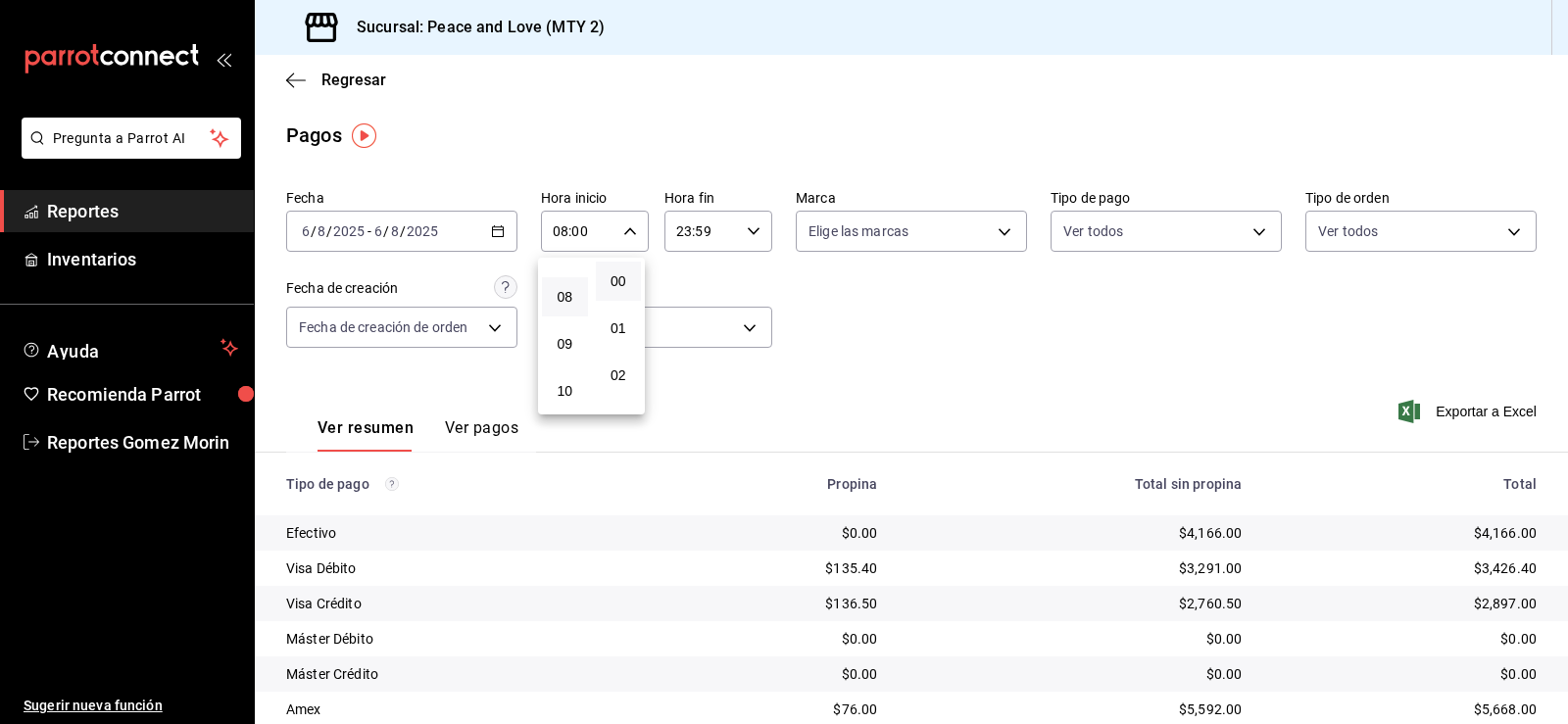click at bounding box center (784, 362) 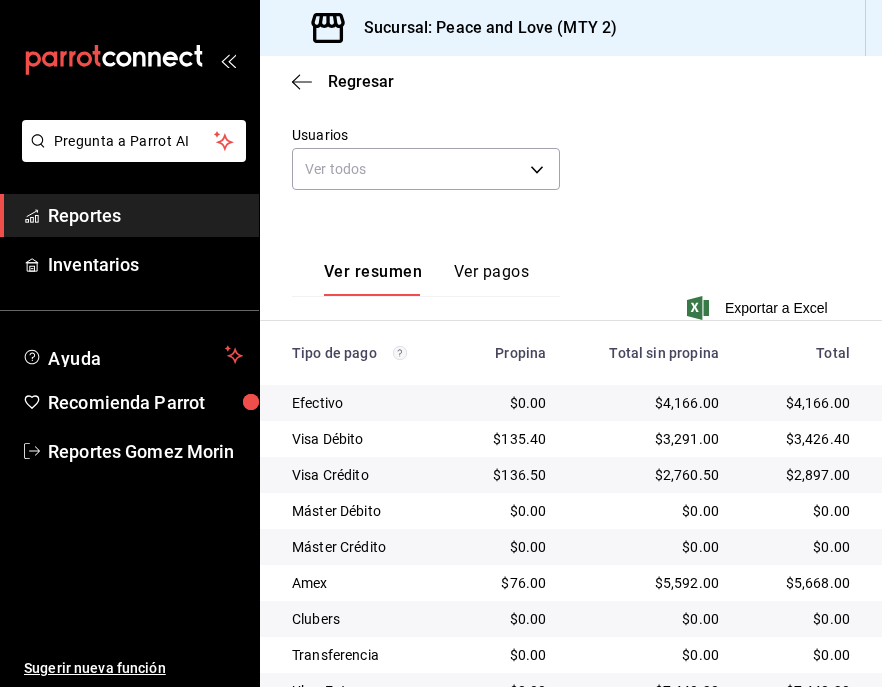 scroll, scrollTop: 468, scrollLeft: 0, axis: vertical 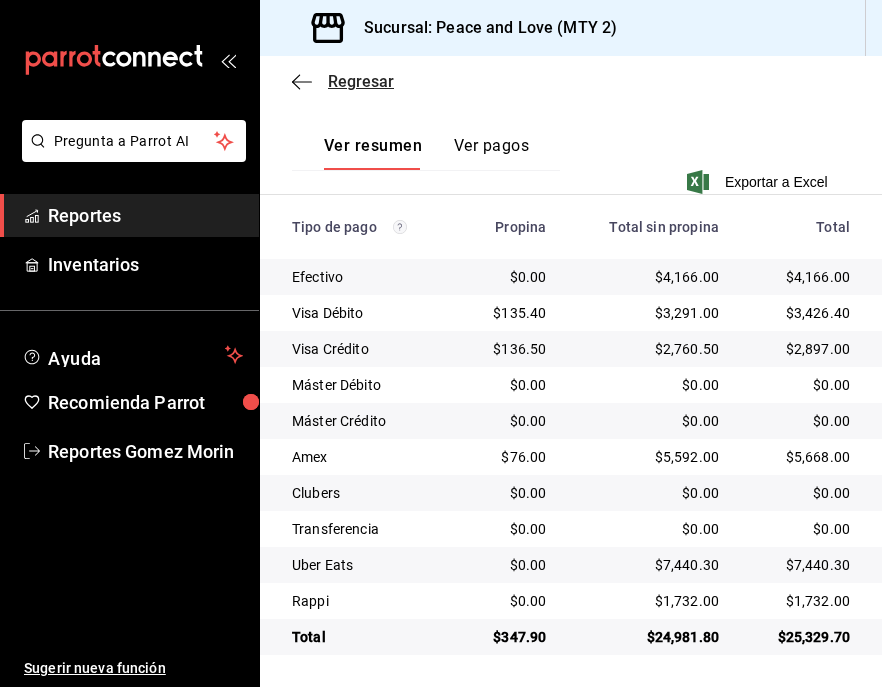 click on "Regresar" at bounding box center (343, 81) 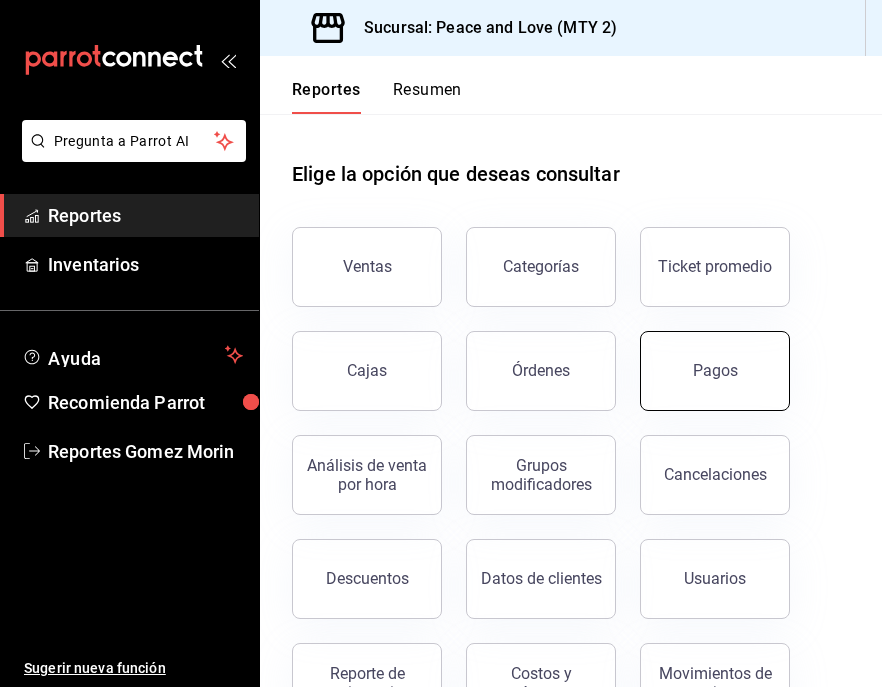 click on "Pagos" at bounding box center [715, 371] 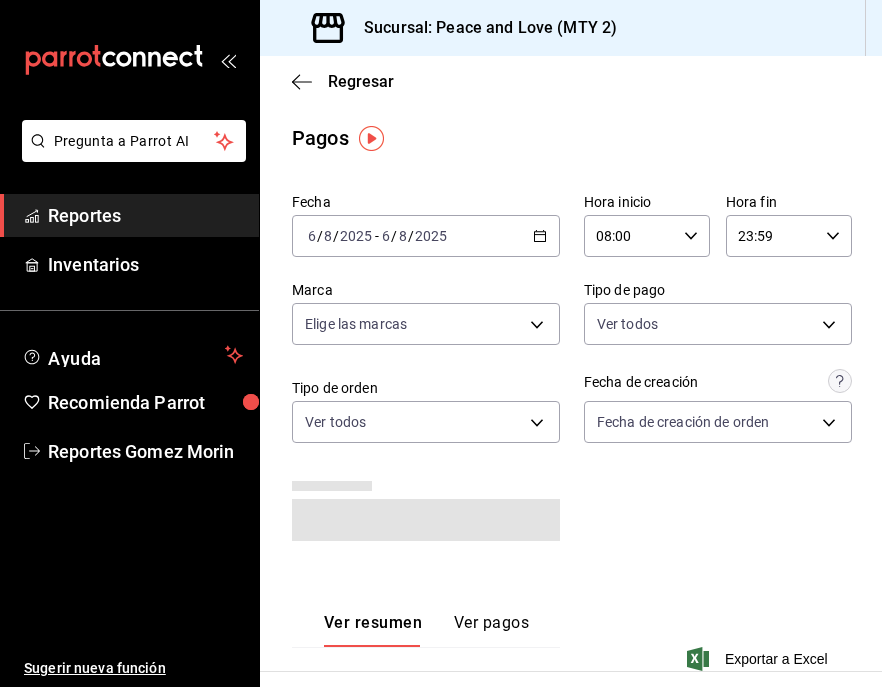 click on "Hora inicio [TIME]" at bounding box center [647, 225] 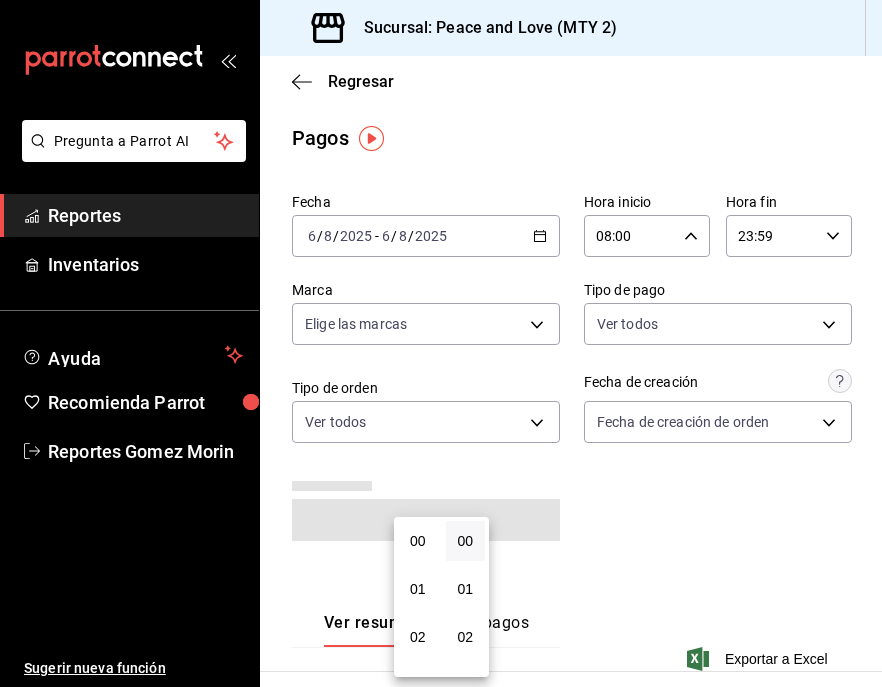 scroll, scrollTop: 384, scrollLeft: 0, axis: vertical 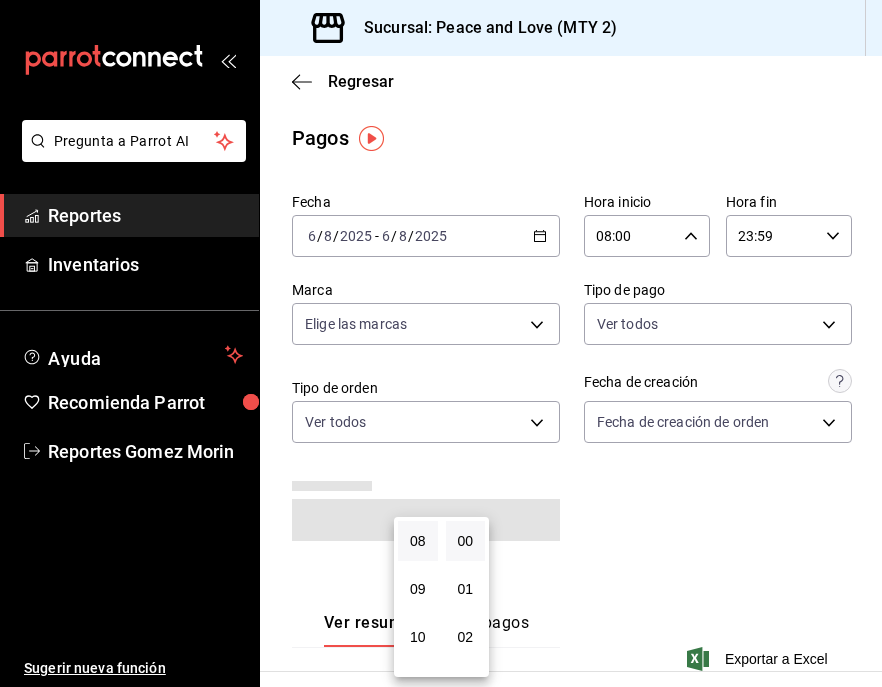 click at bounding box center [441, 343] 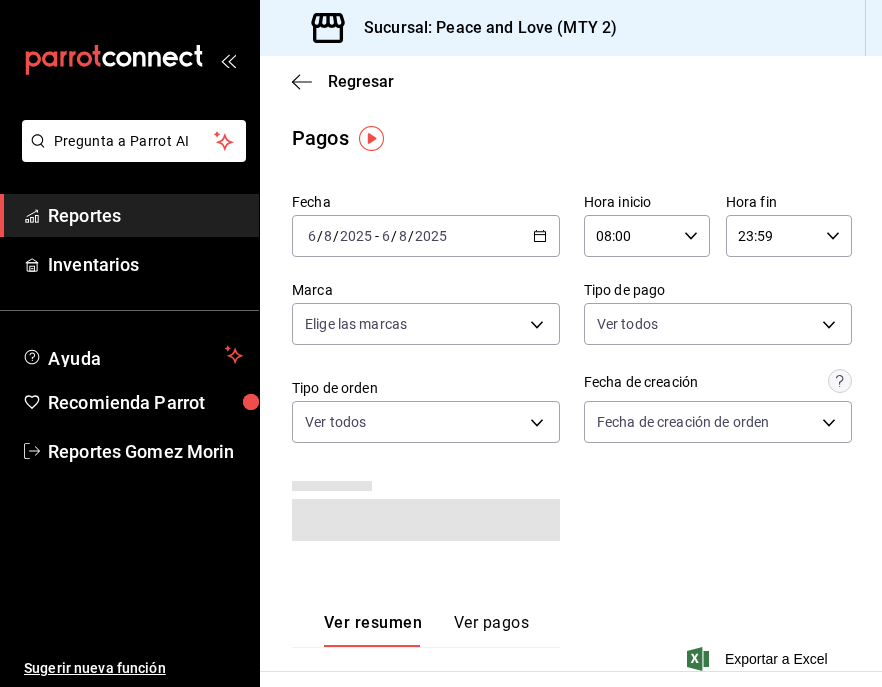 click on "08:00 Hora inicio" at bounding box center (647, 236) 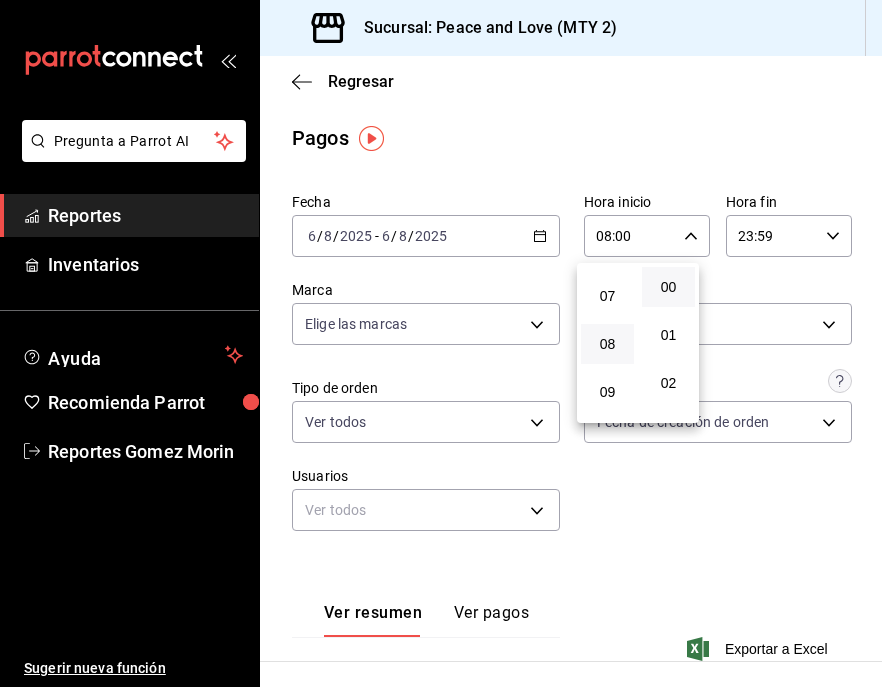 scroll, scrollTop: 700, scrollLeft: 0, axis: vertical 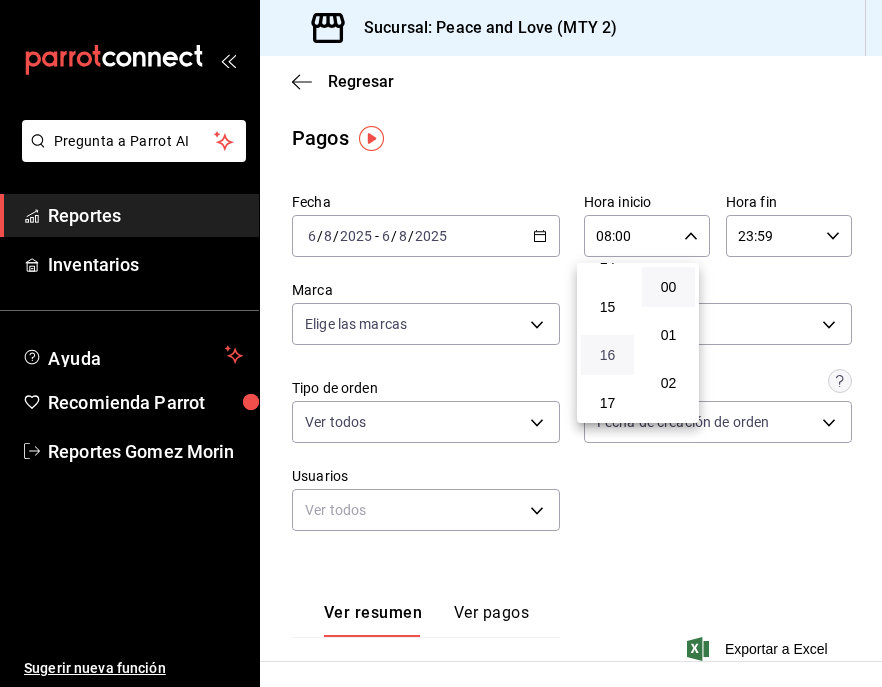 click on "16" at bounding box center (607, 355) 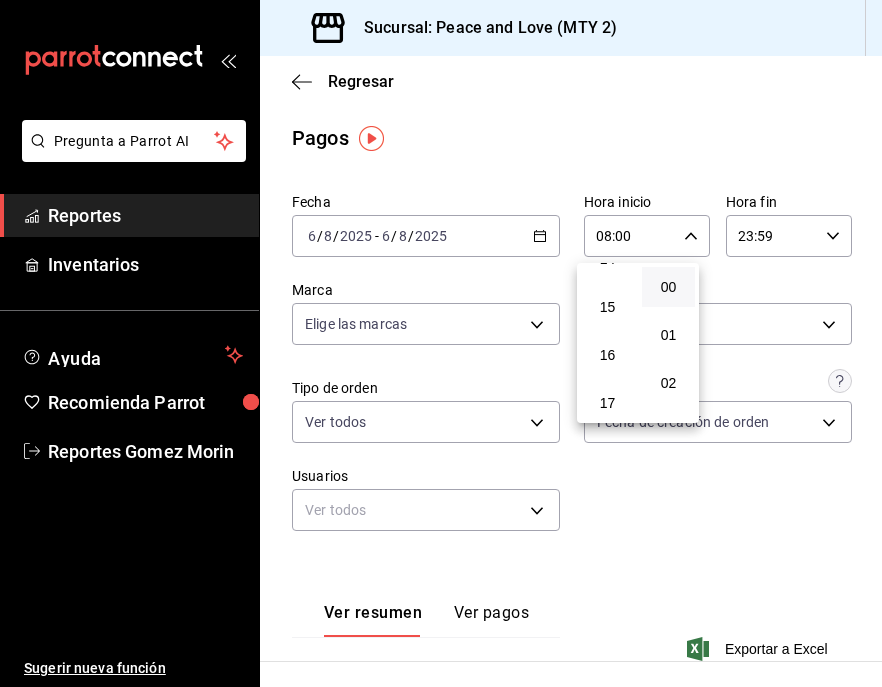 type on "16:00" 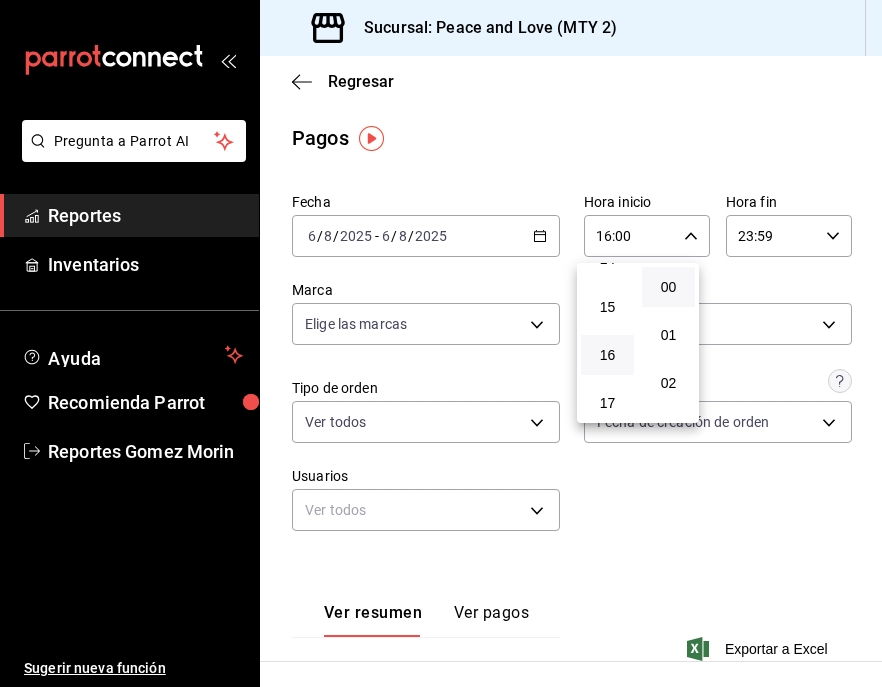drag, startPoint x: 877, startPoint y: 258, endPoint x: 848, endPoint y: 363, distance: 108.93117 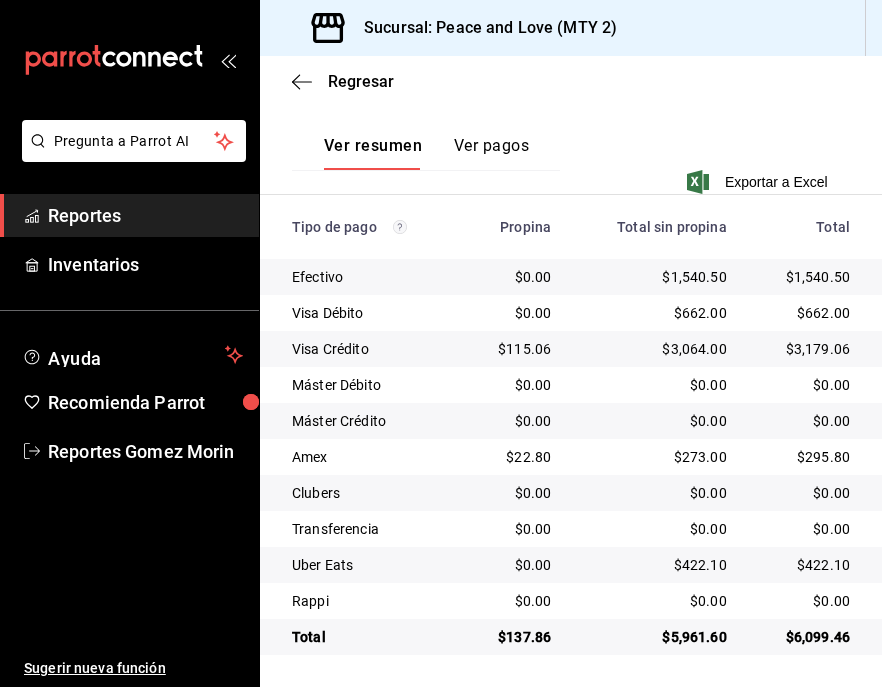 scroll, scrollTop: 0, scrollLeft: 0, axis: both 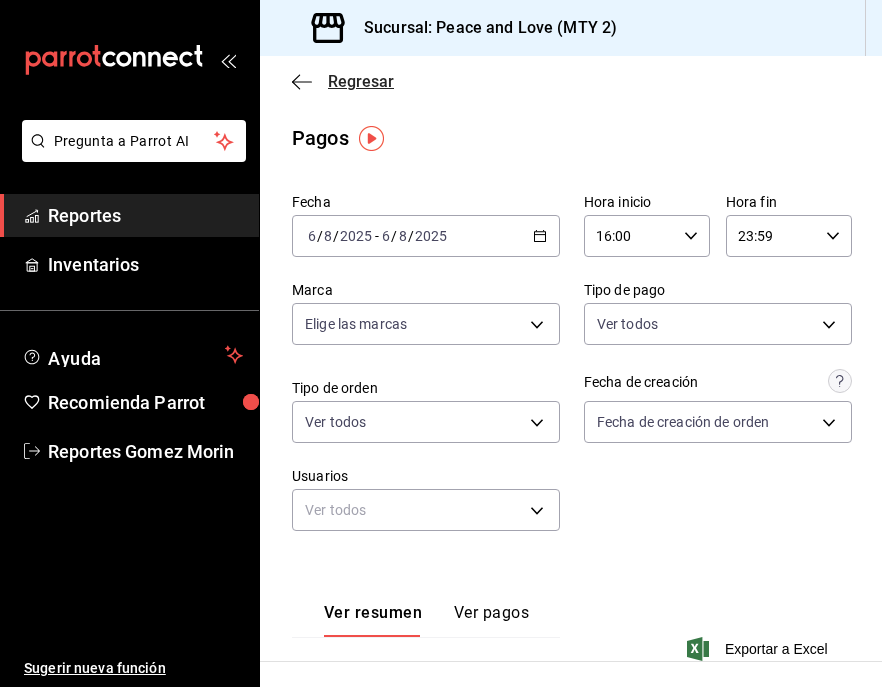 click on "Regresar" at bounding box center (361, 81) 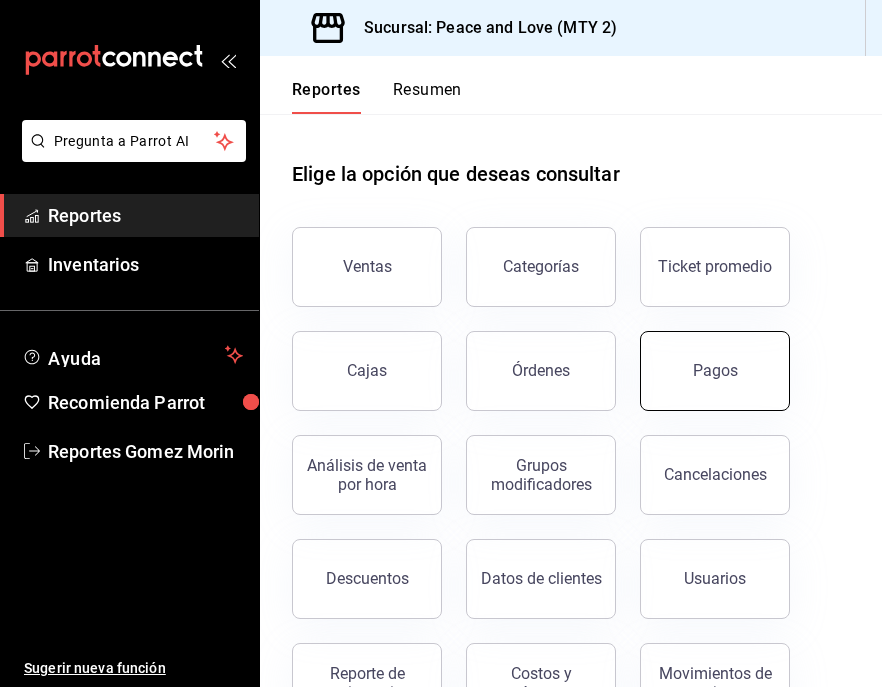 click on "Pagos" at bounding box center (715, 371) 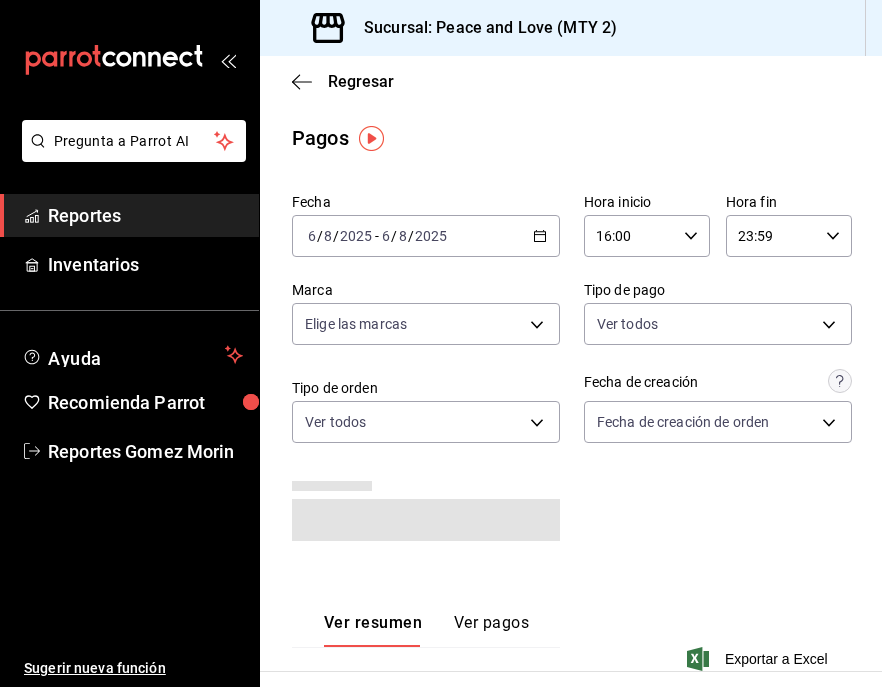 click on "16:00" at bounding box center (630, 236) 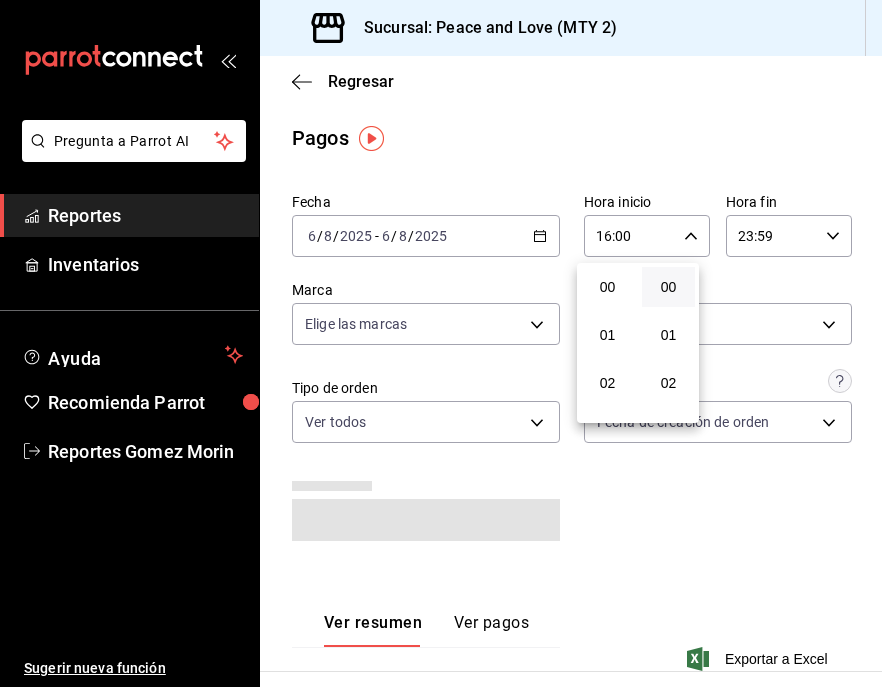 scroll, scrollTop: 768, scrollLeft: 0, axis: vertical 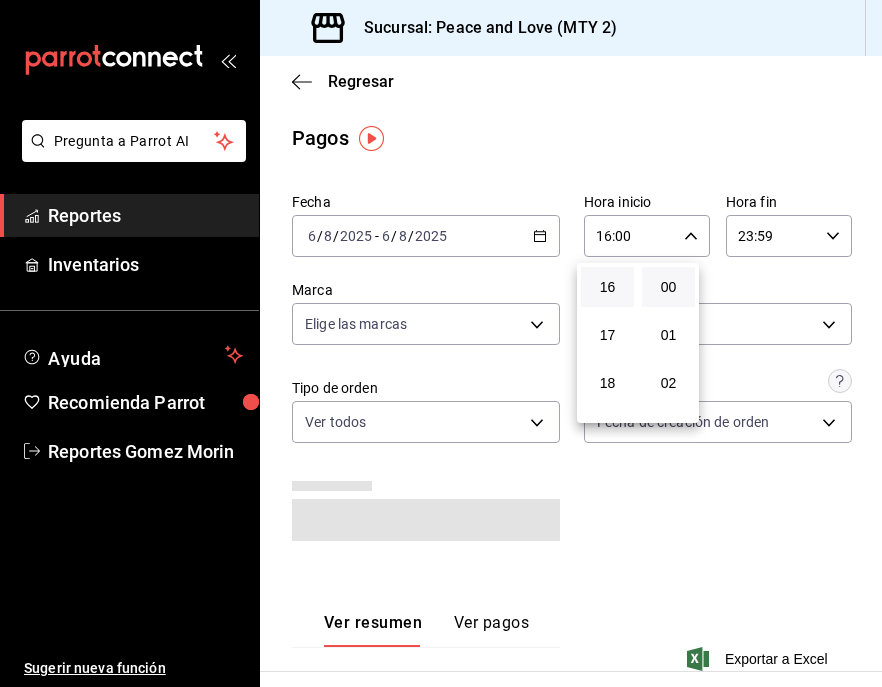 click at bounding box center [441, 343] 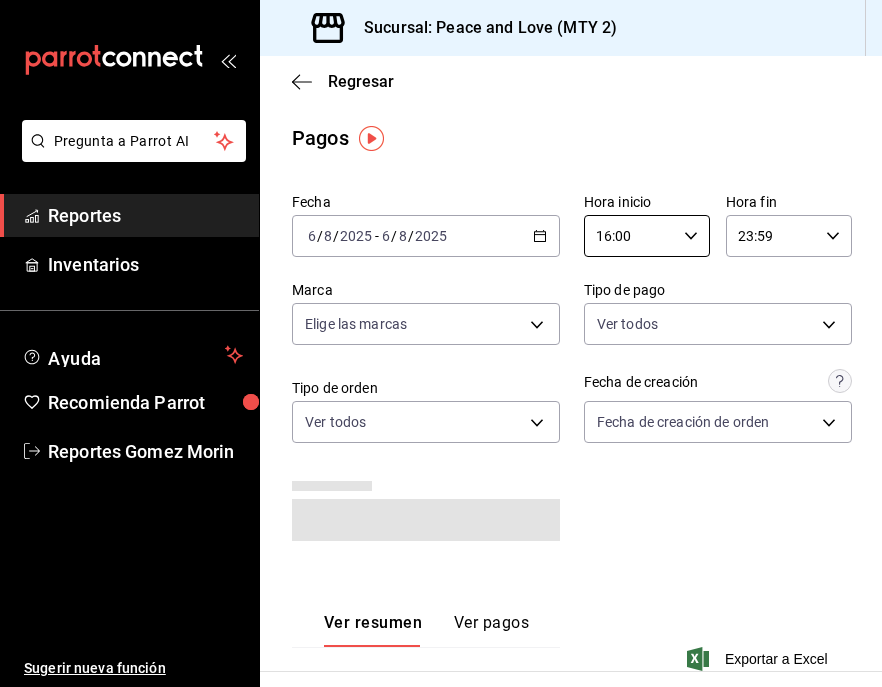 scroll, scrollTop: 95, scrollLeft: 0, axis: vertical 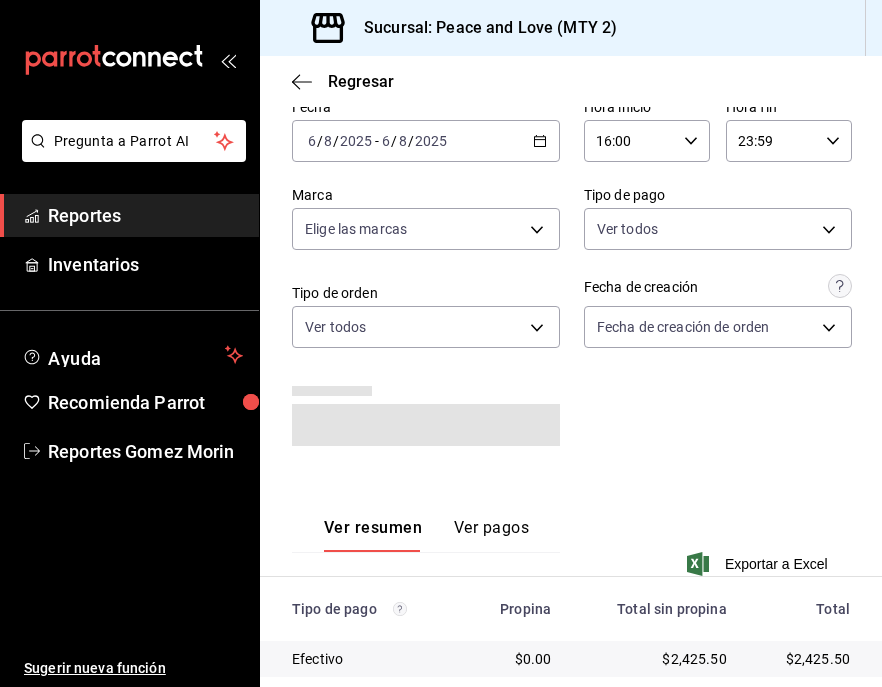 drag, startPoint x: 862, startPoint y: 359, endPoint x: 864, endPoint y: 510, distance: 151.01324 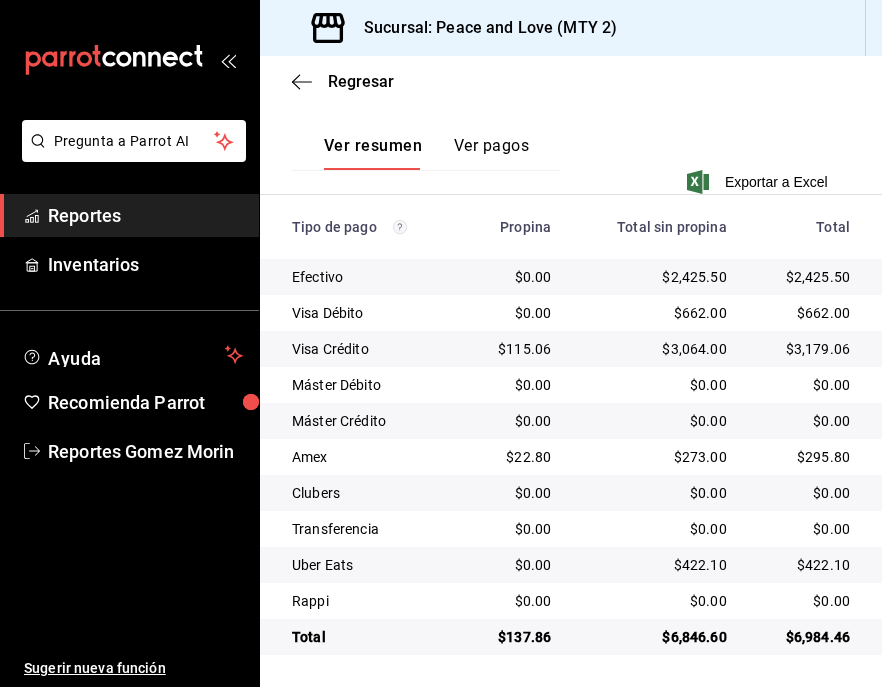 scroll, scrollTop: 468, scrollLeft: 0, axis: vertical 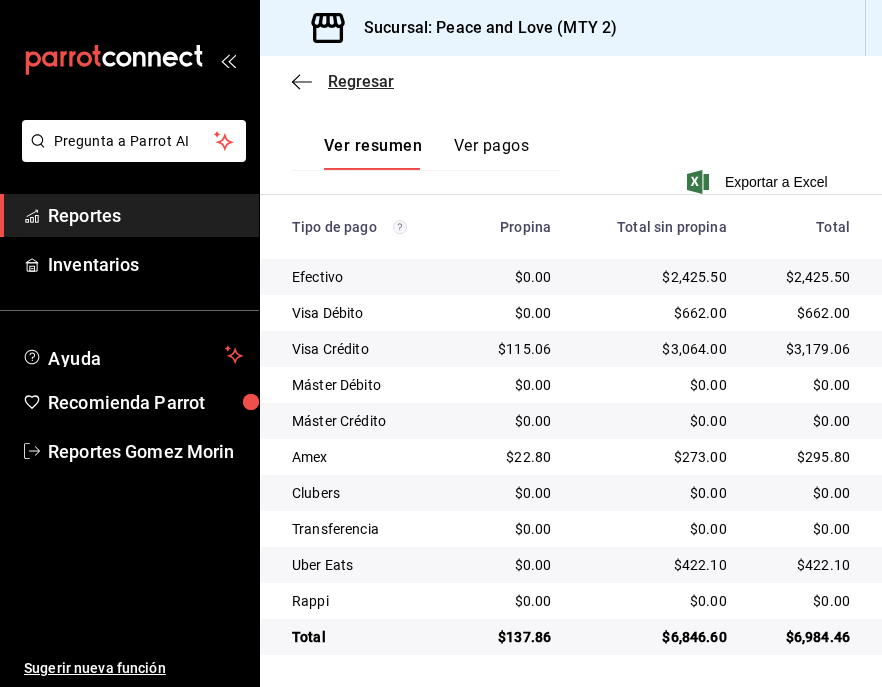 click on "Regresar" at bounding box center (361, 81) 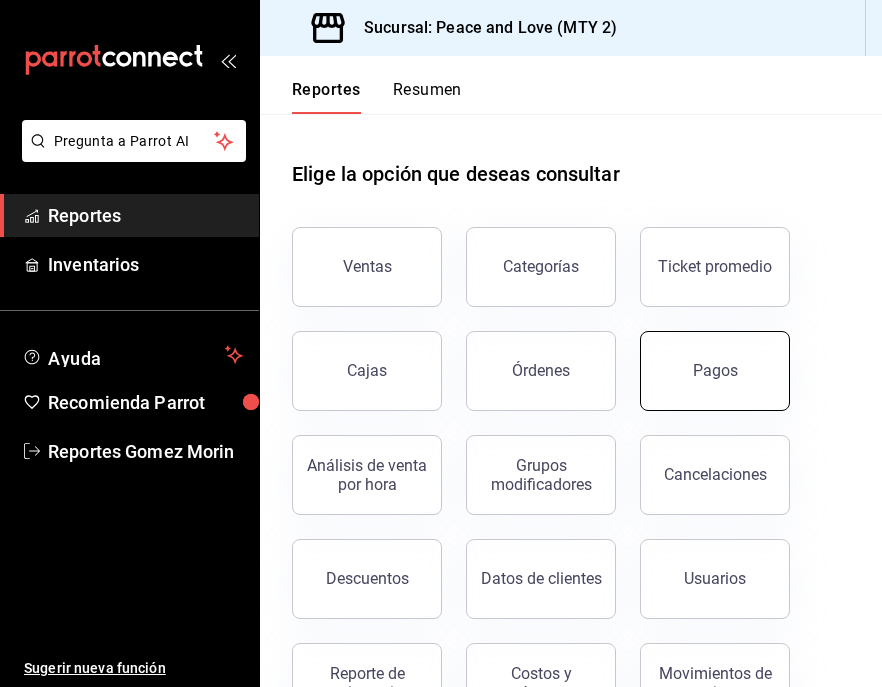 click on "Pagos" at bounding box center [715, 371] 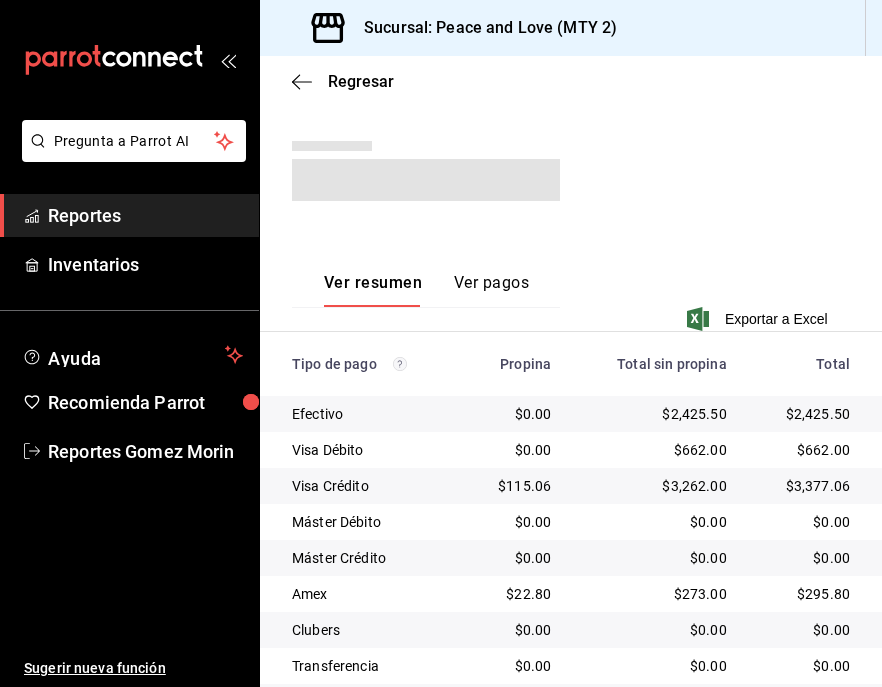 scroll, scrollTop: 478, scrollLeft: 0, axis: vertical 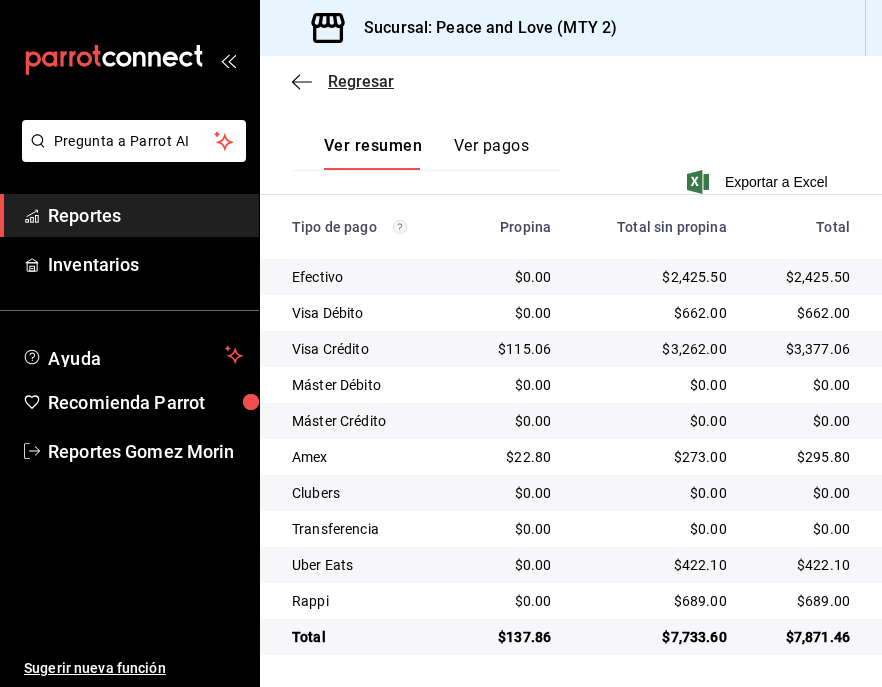 click on "Regresar" at bounding box center [343, 81] 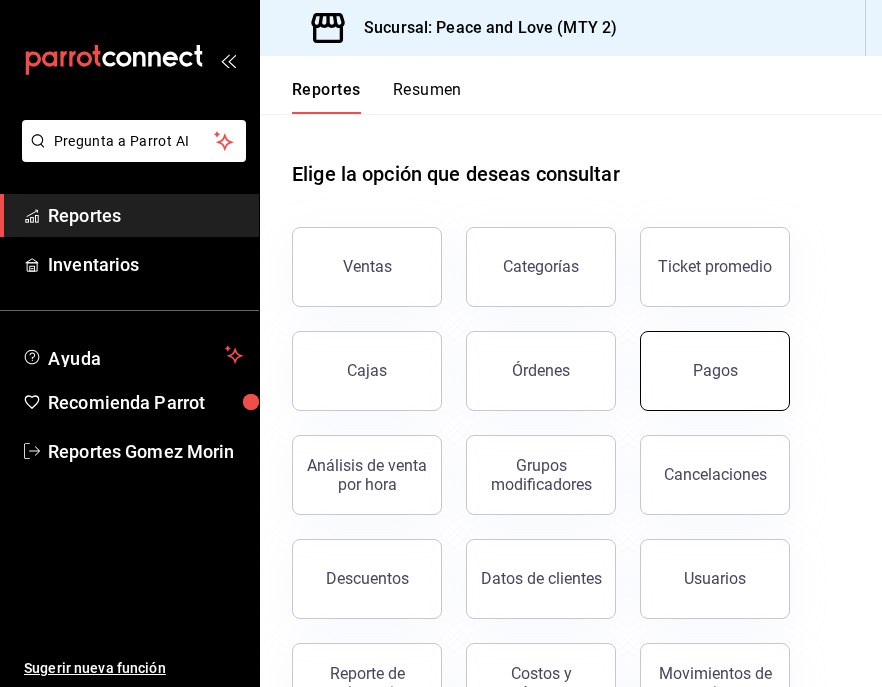 click on "Pagos" at bounding box center (715, 371) 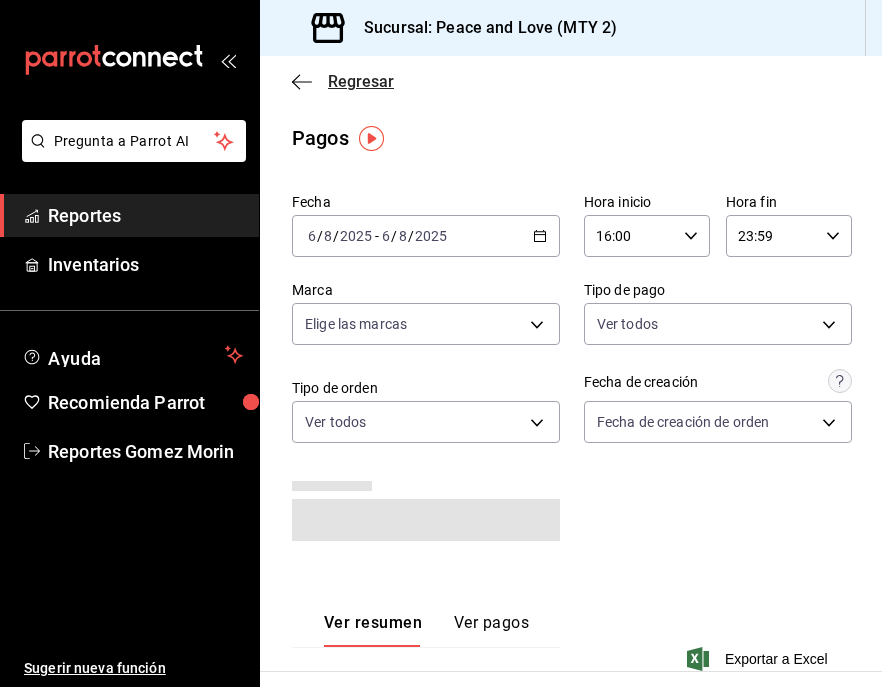 click on "Regresar" at bounding box center [343, 81] 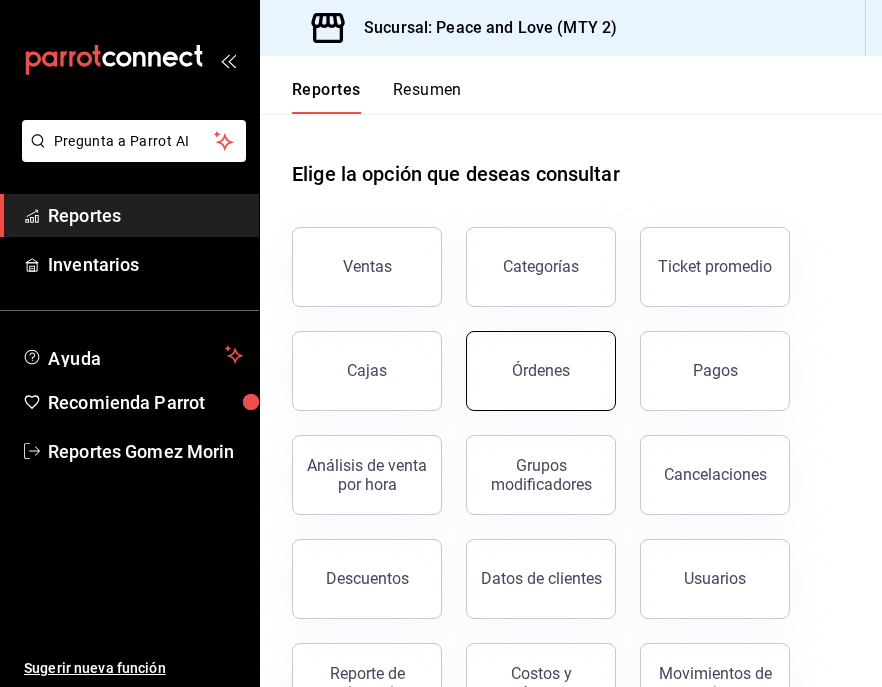 click on "Órdenes" at bounding box center [541, 370] 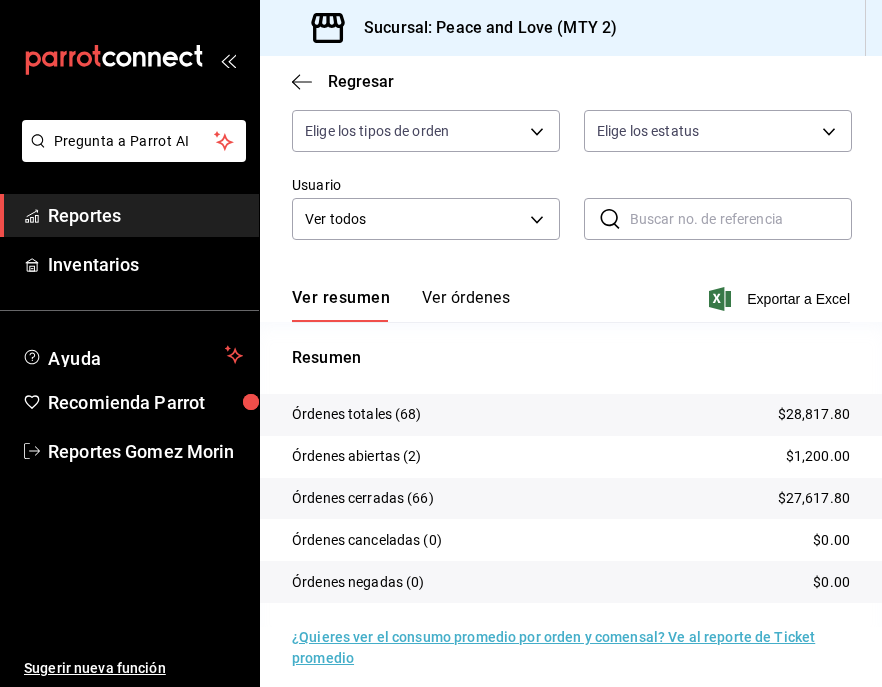 scroll, scrollTop: 295, scrollLeft: 0, axis: vertical 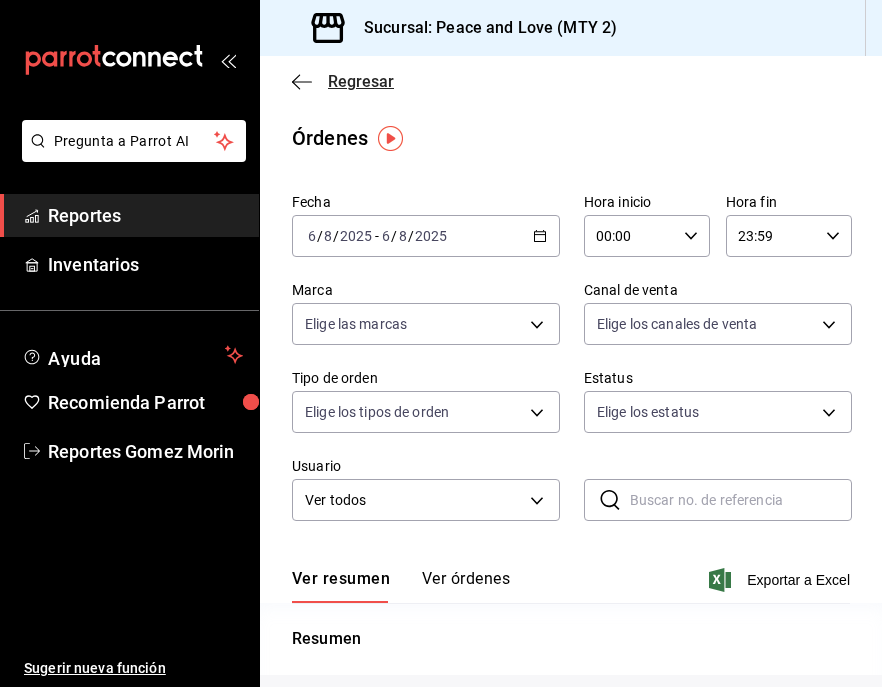 click on "Regresar" at bounding box center (361, 81) 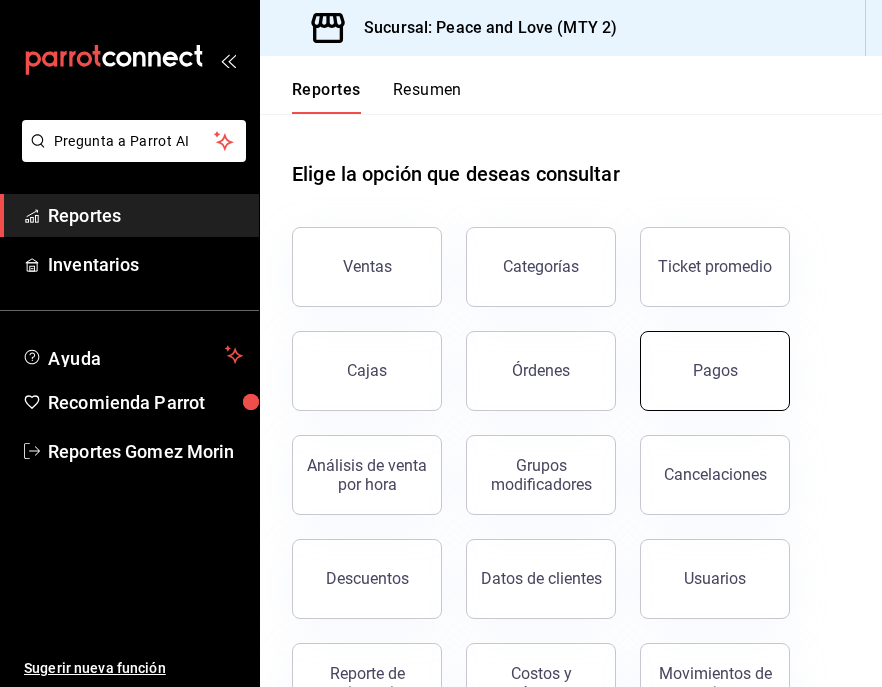 click on "Pagos" at bounding box center [715, 371] 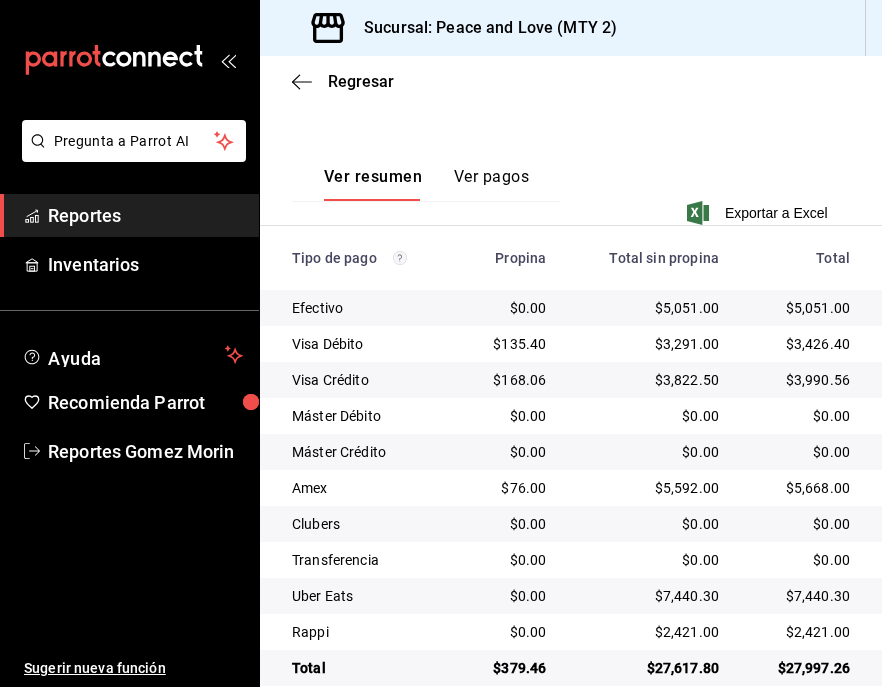 scroll, scrollTop: 478, scrollLeft: 0, axis: vertical 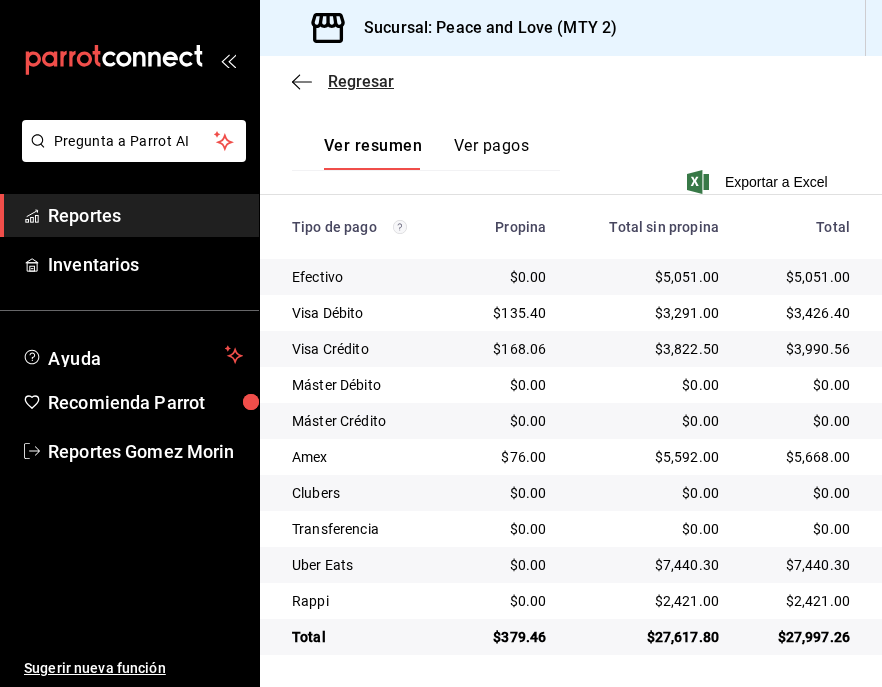 click on "Regresar" at bounding box center (361, 81) 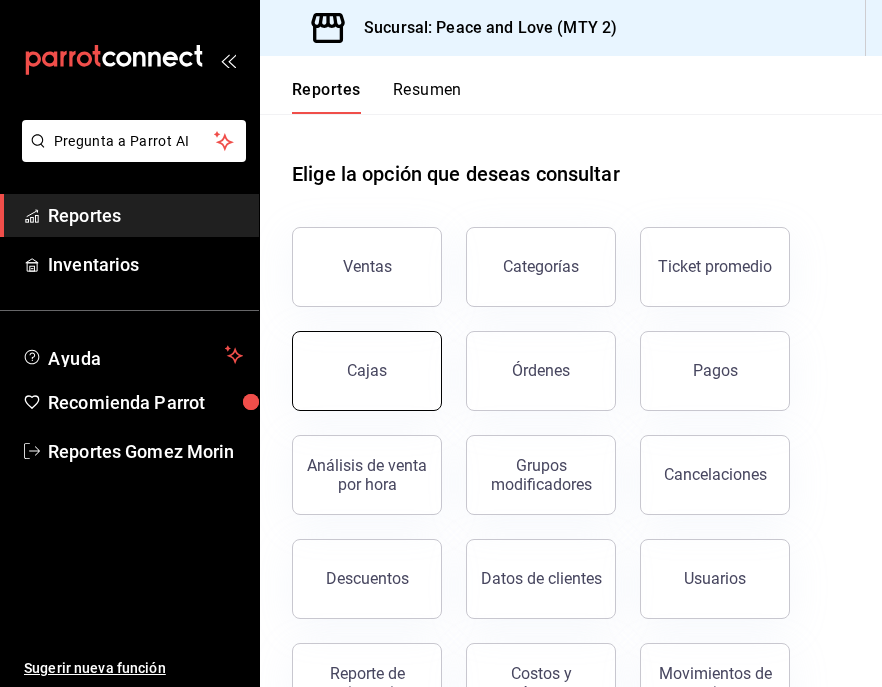 click on "Cajas" at bounding box center [367, 371] 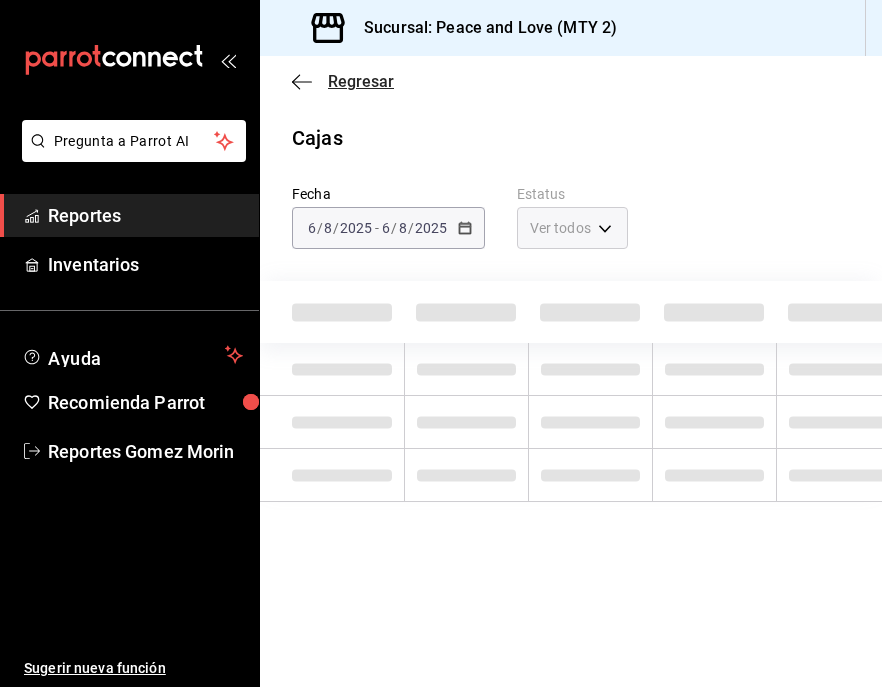click on "Regresar" at bounding box center [361, 81] 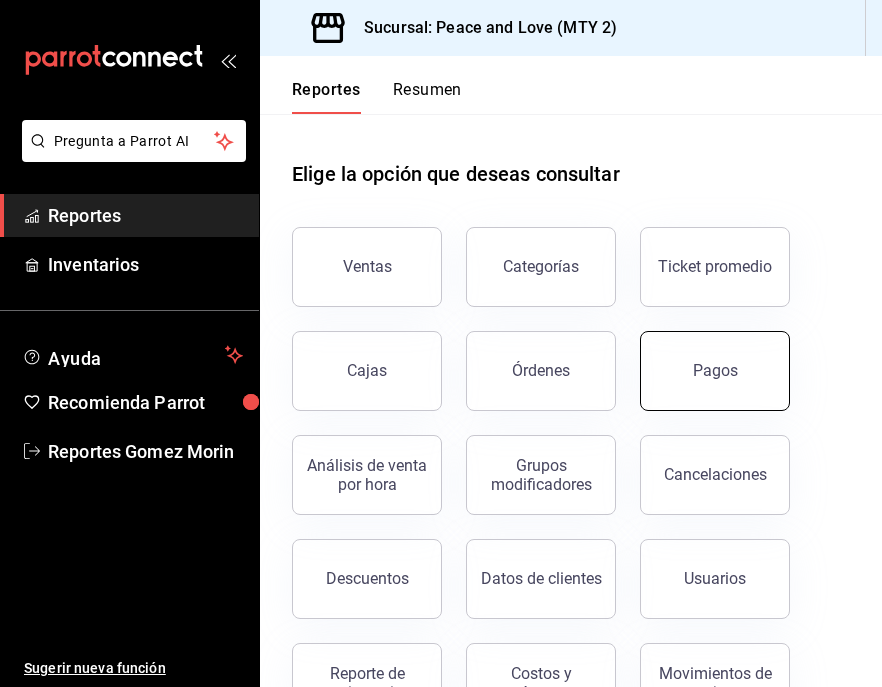 click on "Pagos" at bounding box center [715, 371] 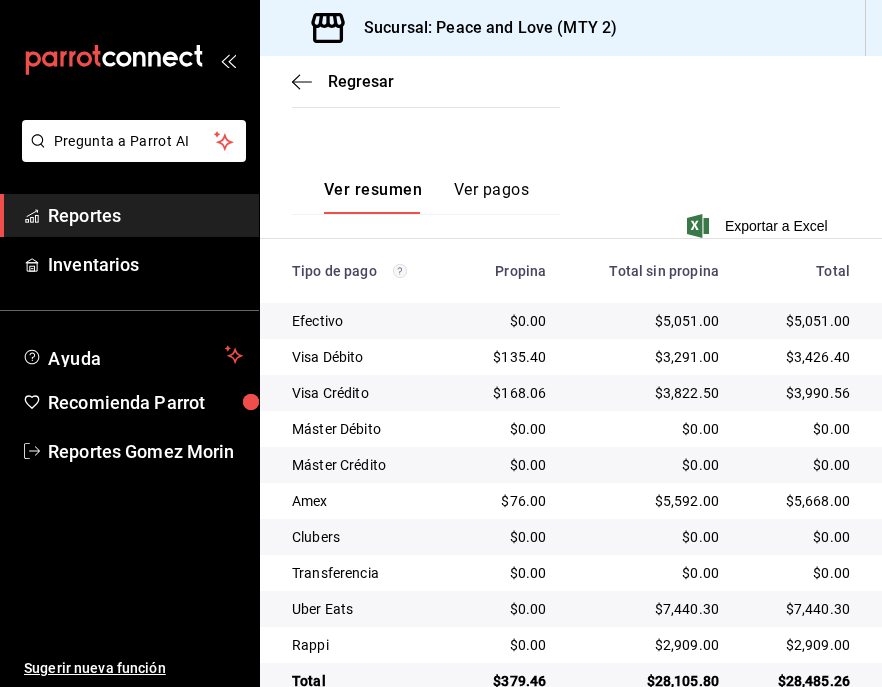 scroll, scrollTop: 478, scrollLeft: 0, axis: vertical 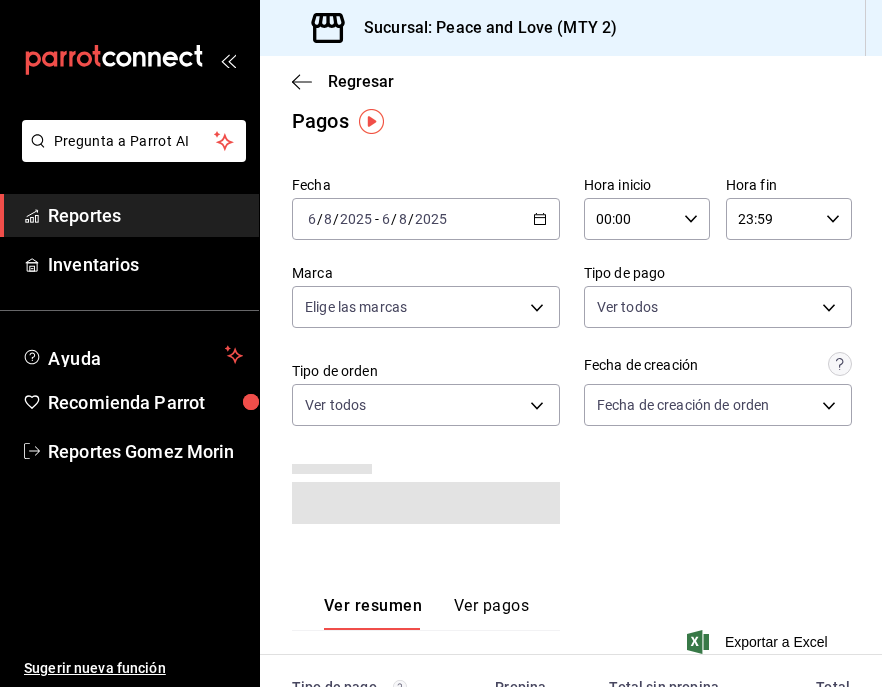 click on "00:00" at bounding box center (630, 219) 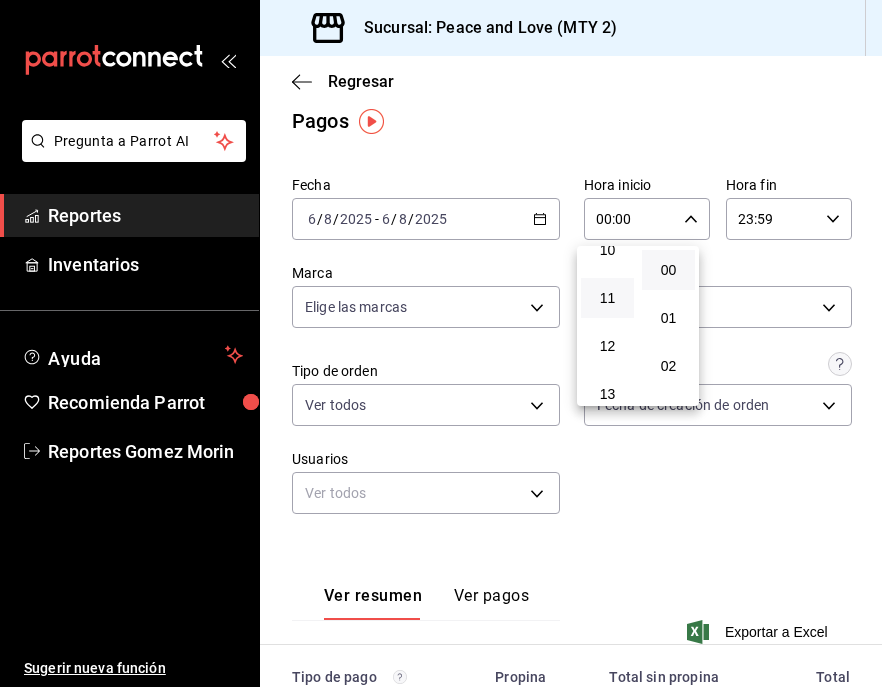 scroll, scrollTop: 700, scrollLeft: 0, axis: vertical 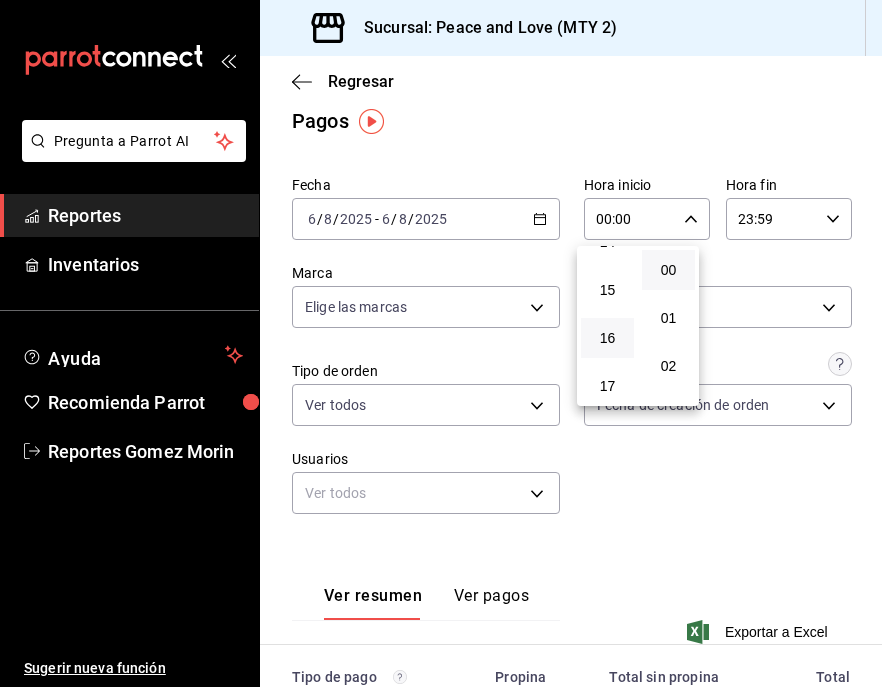 click on "16" at bounding box center [607, 338] 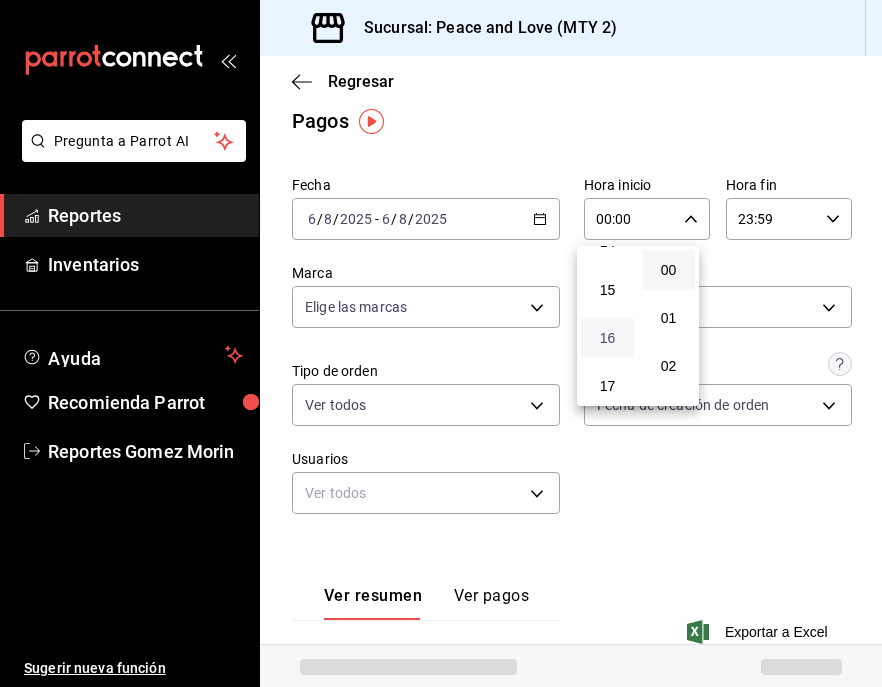 type on "16:00" 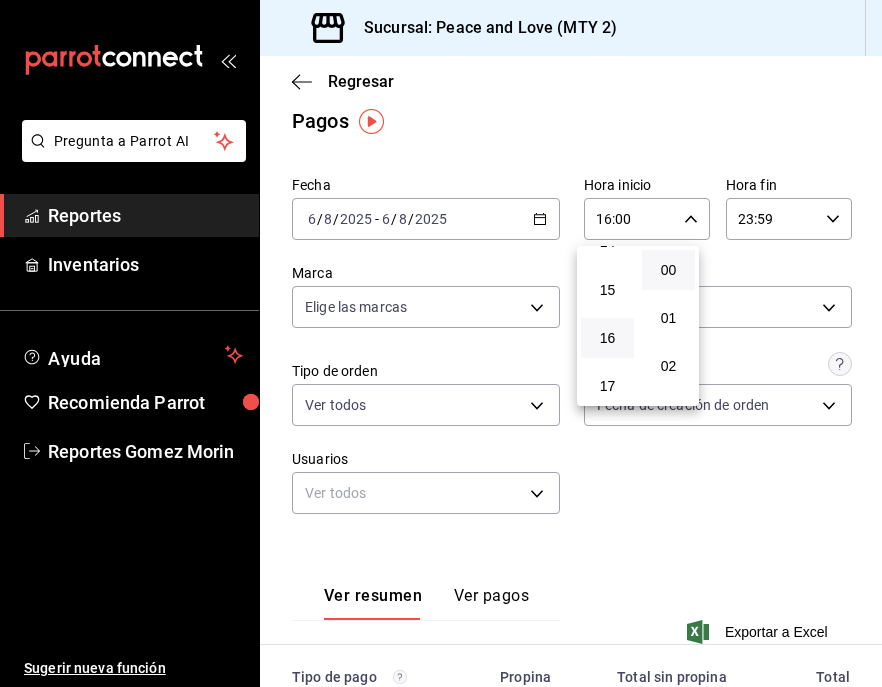 drag, startPoint x: 870, startPoint y: 214, endPoint x: 871, endPoint y: 225, distance: 11.045361 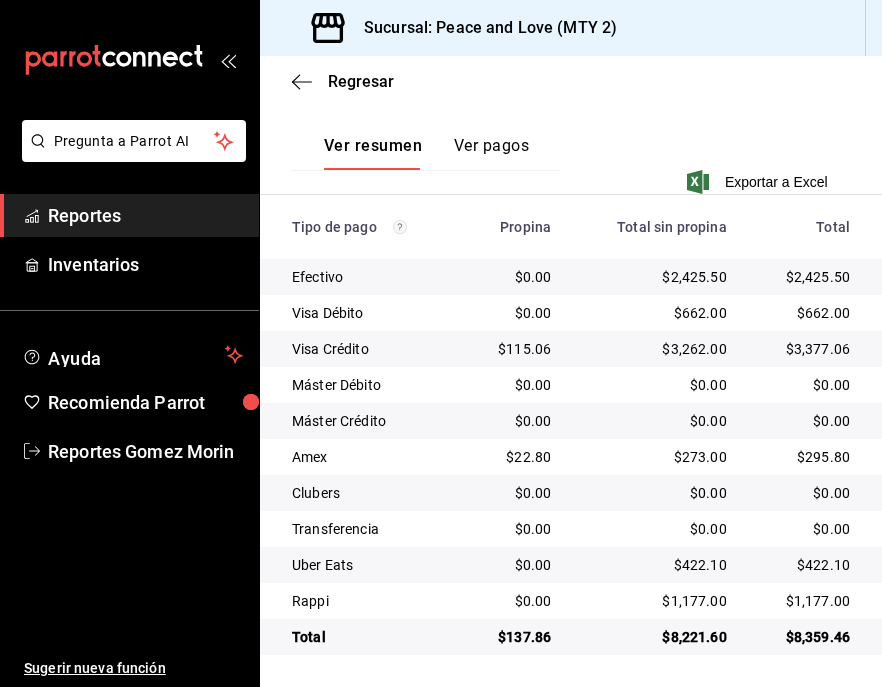 scroll, scrollTop: 0, scrollLeft: 0, axis: both 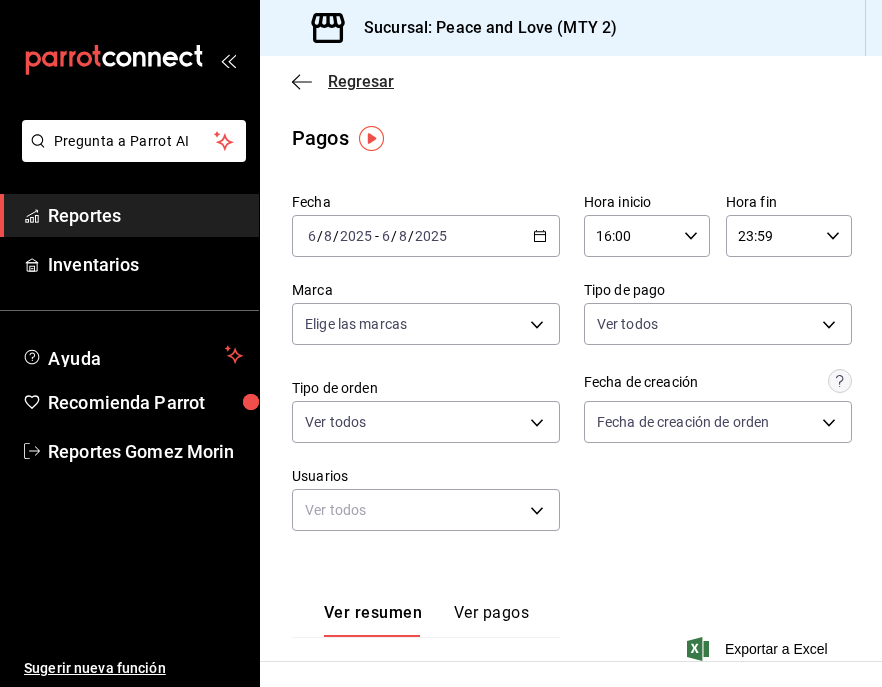 click on "Regresar" at bounding box center (361, 81) 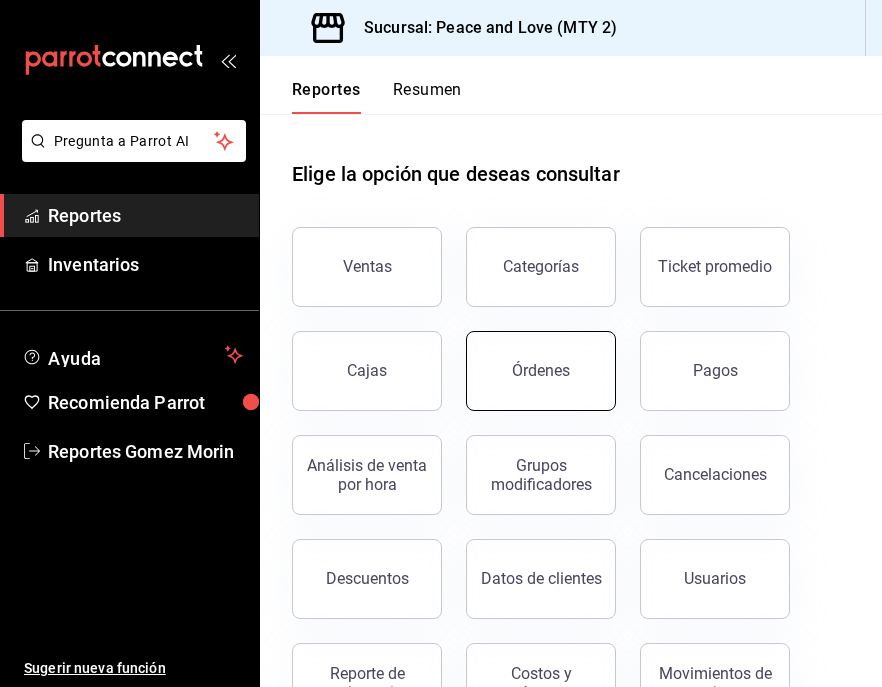 click on "Órdenes" at bounding box center (541, 371) 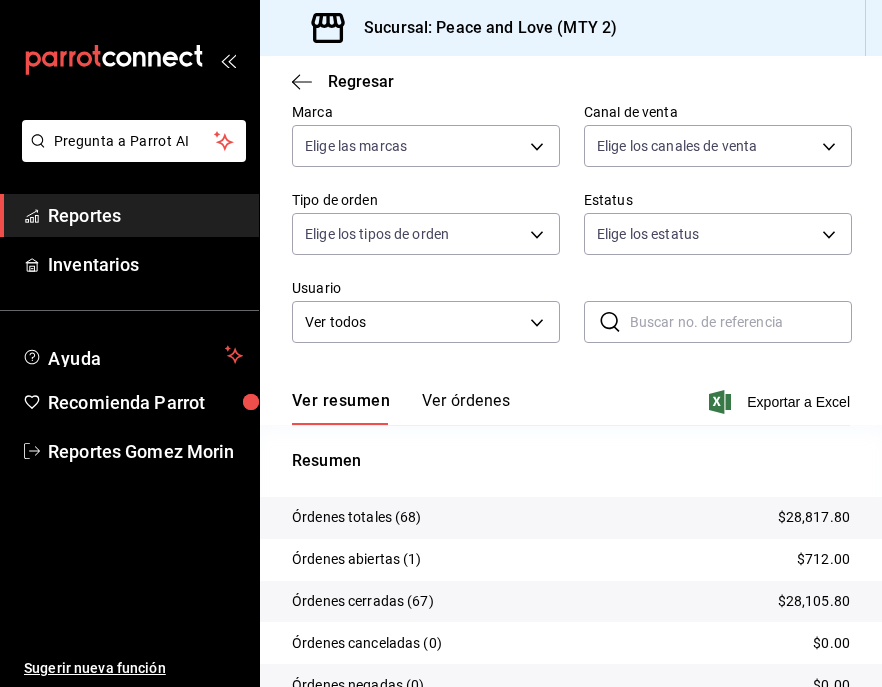scroll, scrollTop: 227, scrollLeft: 0, axis: vertical 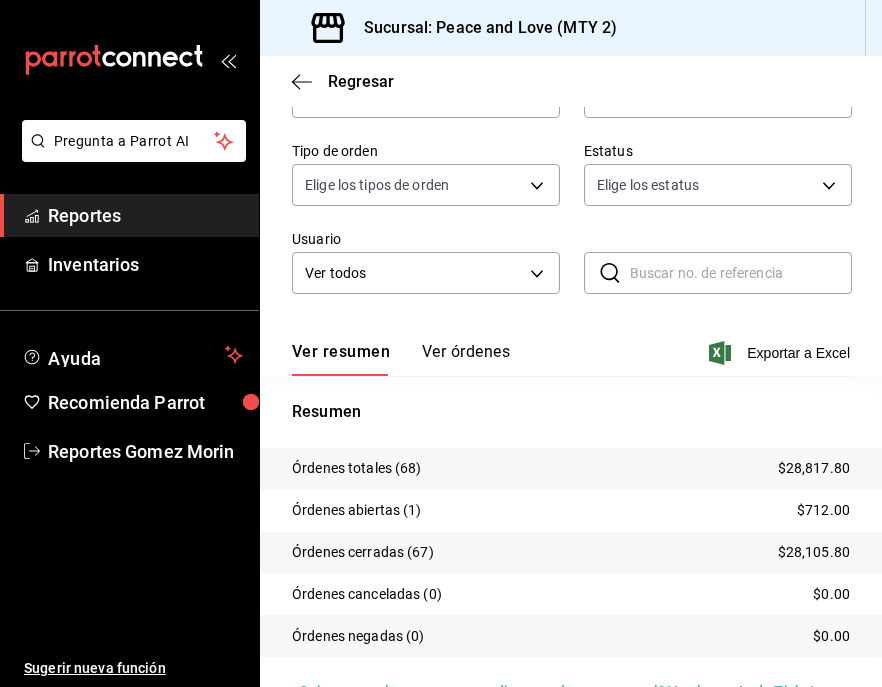 click on "Ver órdenes" at bounding box center (466, 359) 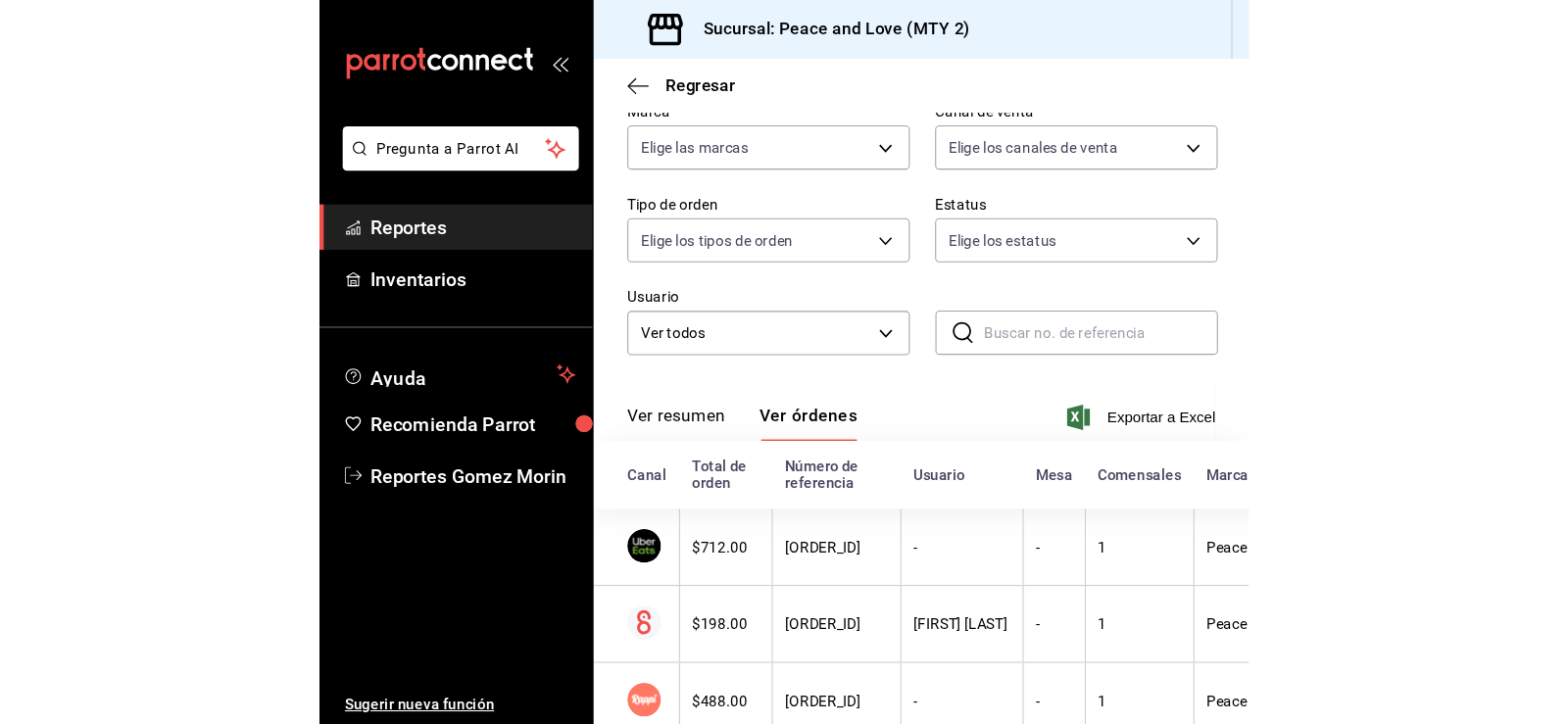 scroll, scrollTop: 222, scrollLeft: 0, axis: vertical 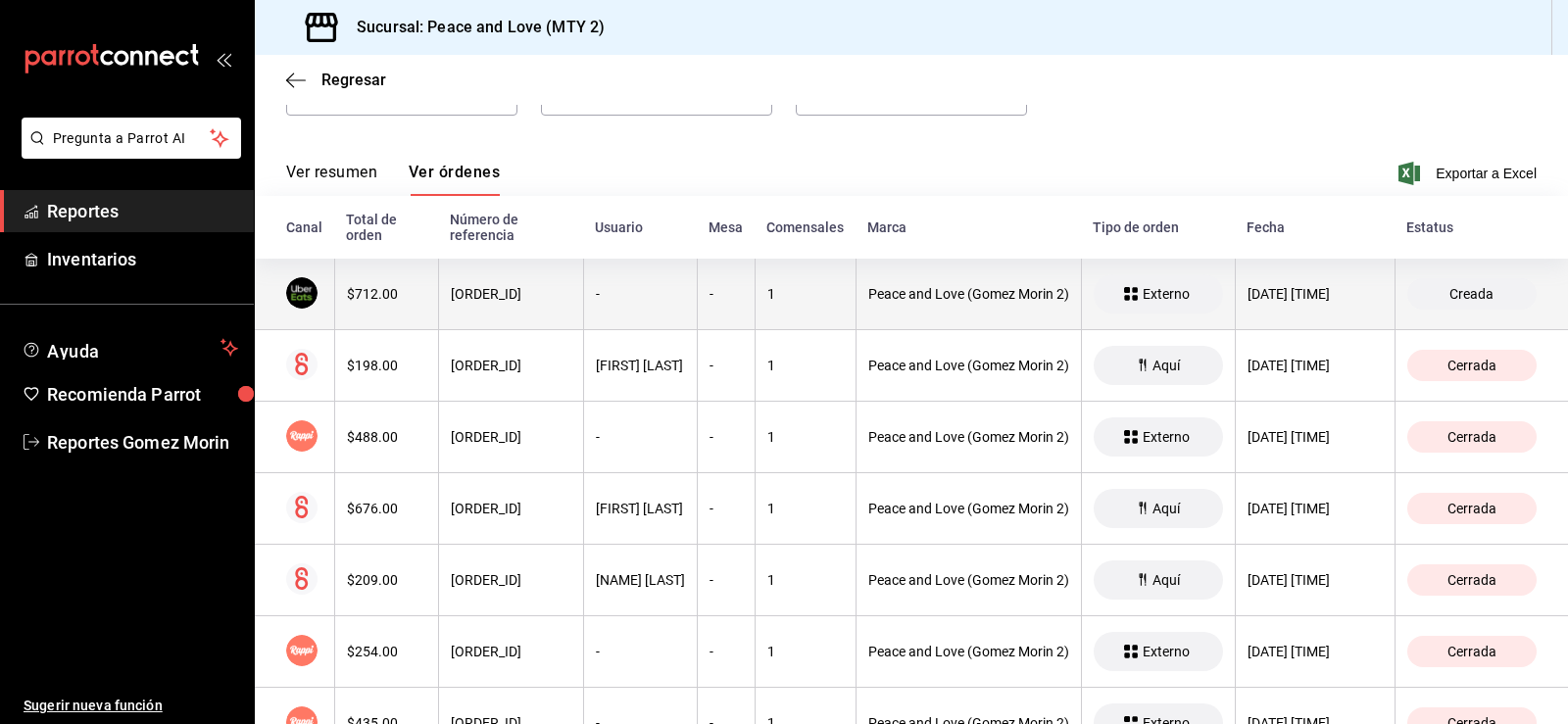 click on "Peace and Love (Gomez Morin 2)" at bounding box center [968, 294] 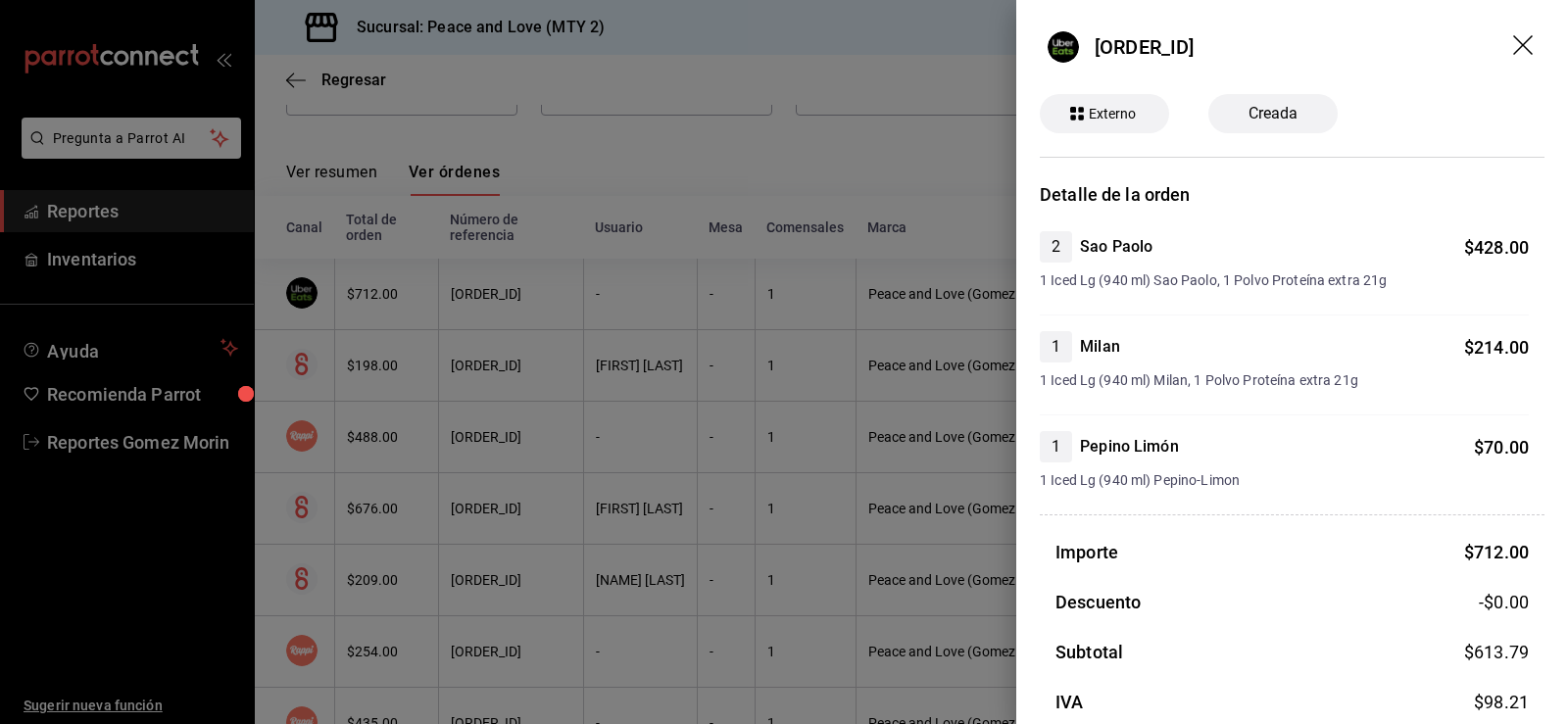 click at bounding box center (784, 362) 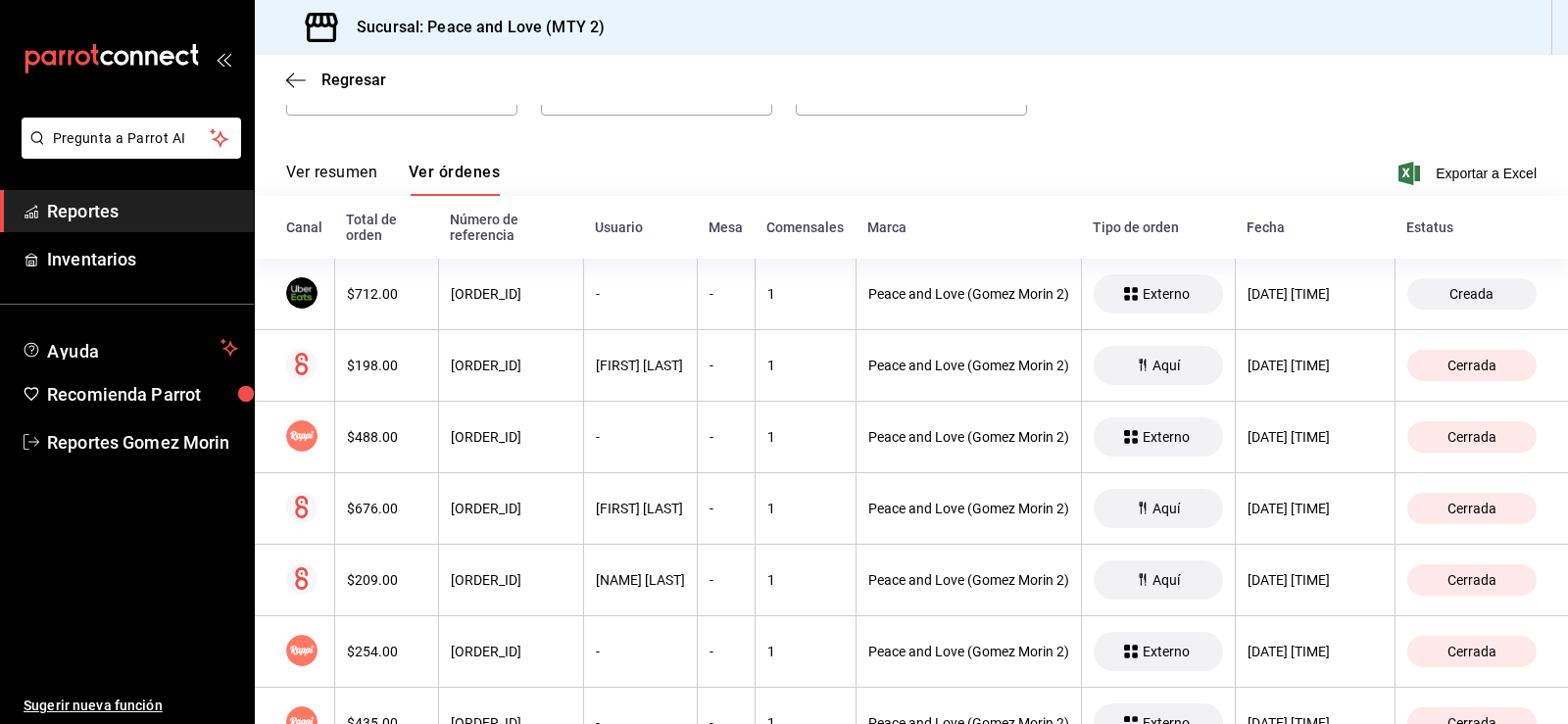 click on "Marca" at bounding box center [968, 227] 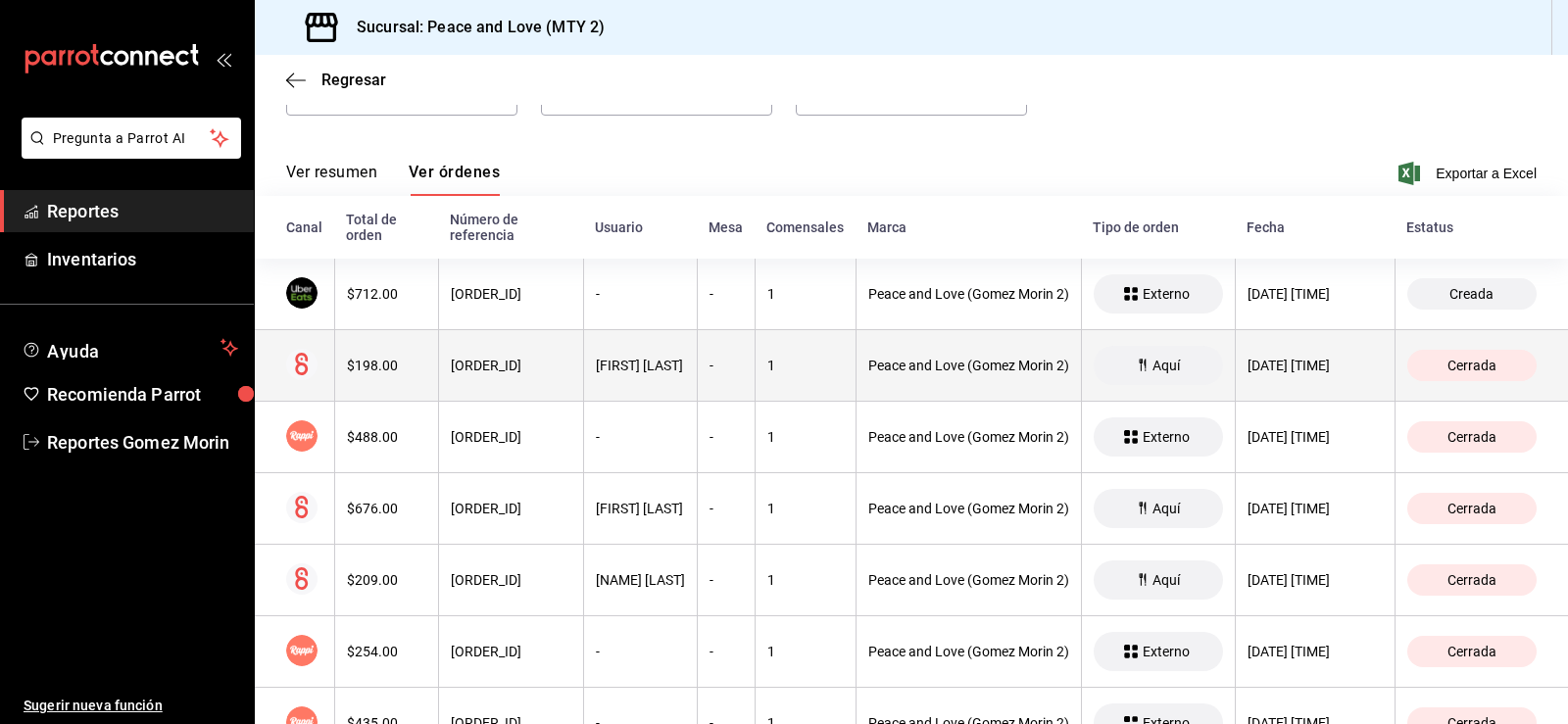 click on "-" at bounding box center [726, 365] 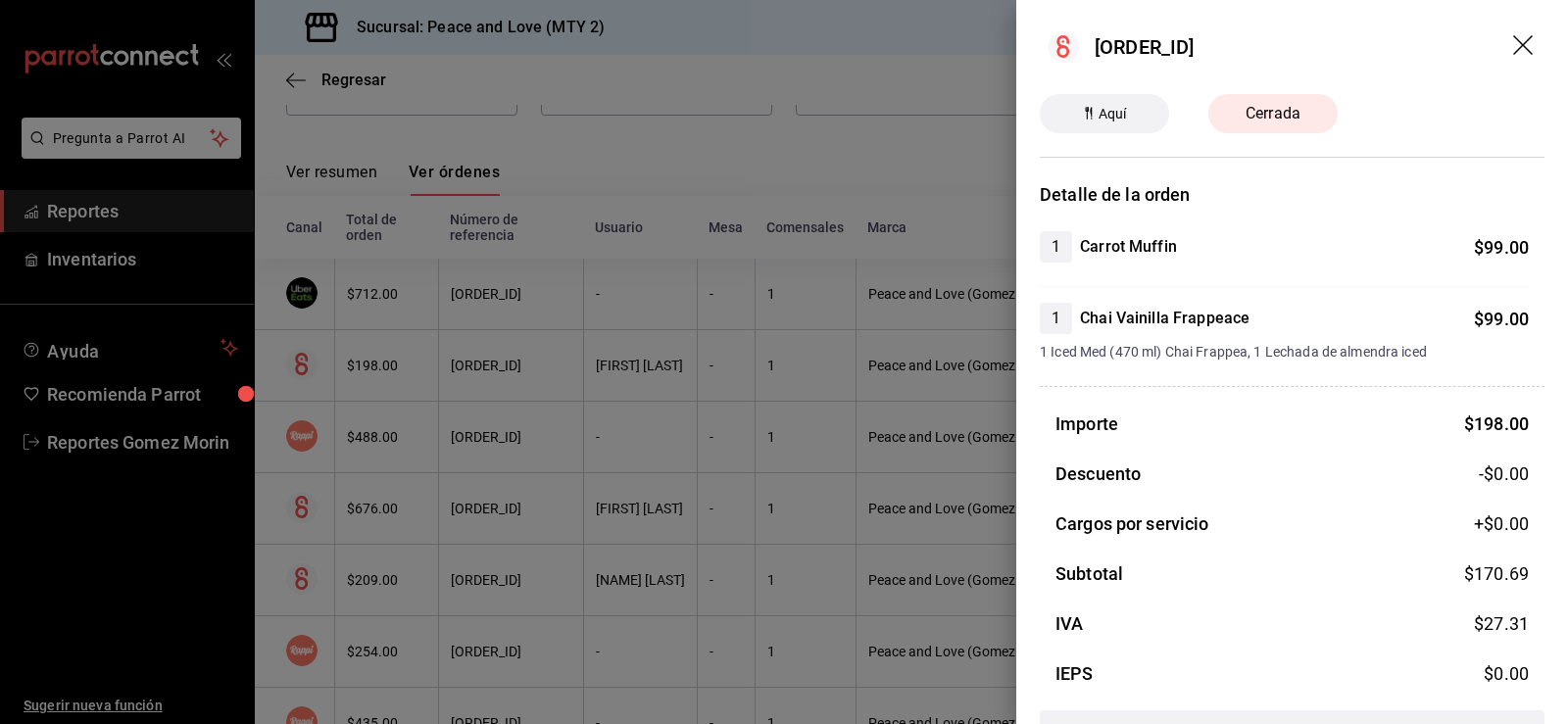 click at bounding box center (784, 362) 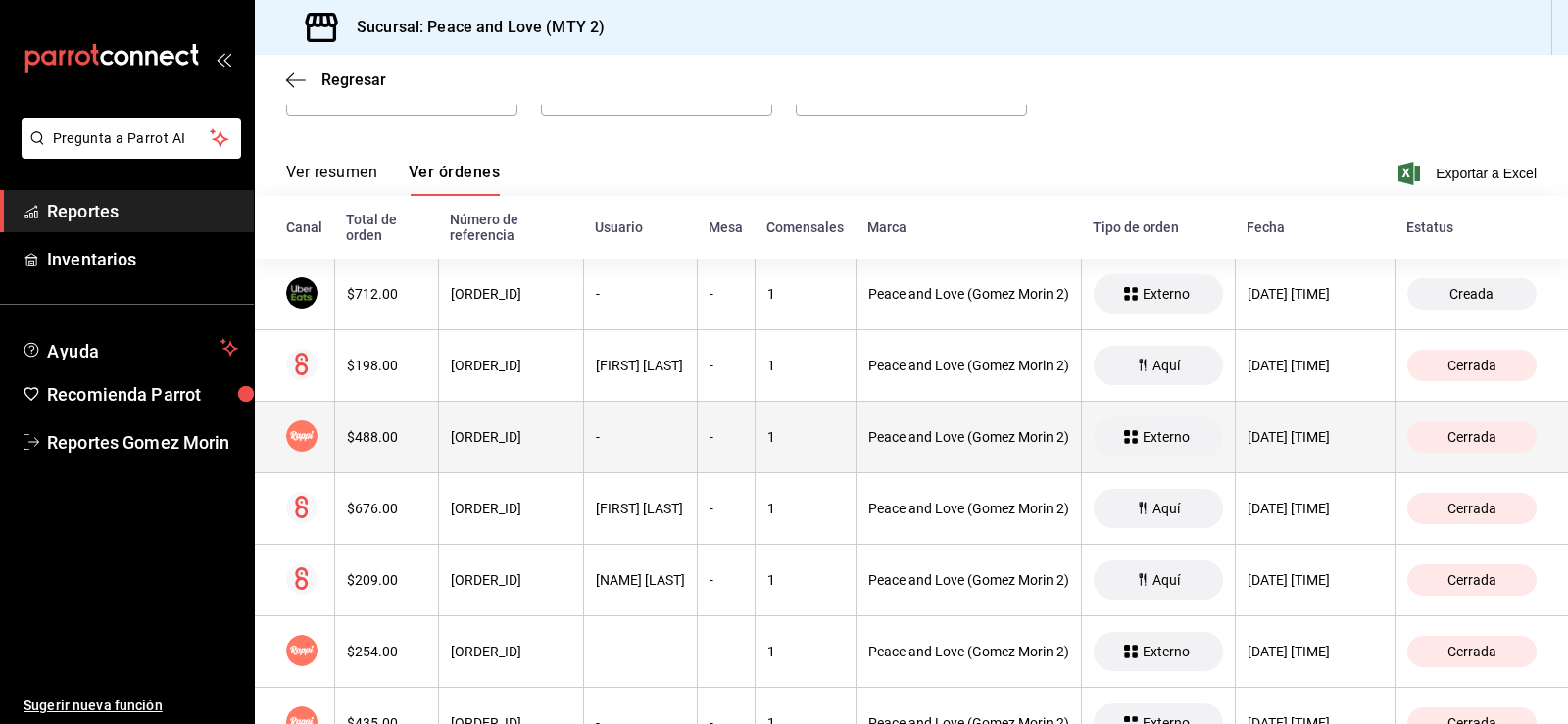 click on "-" at bounding box center (640, 437) 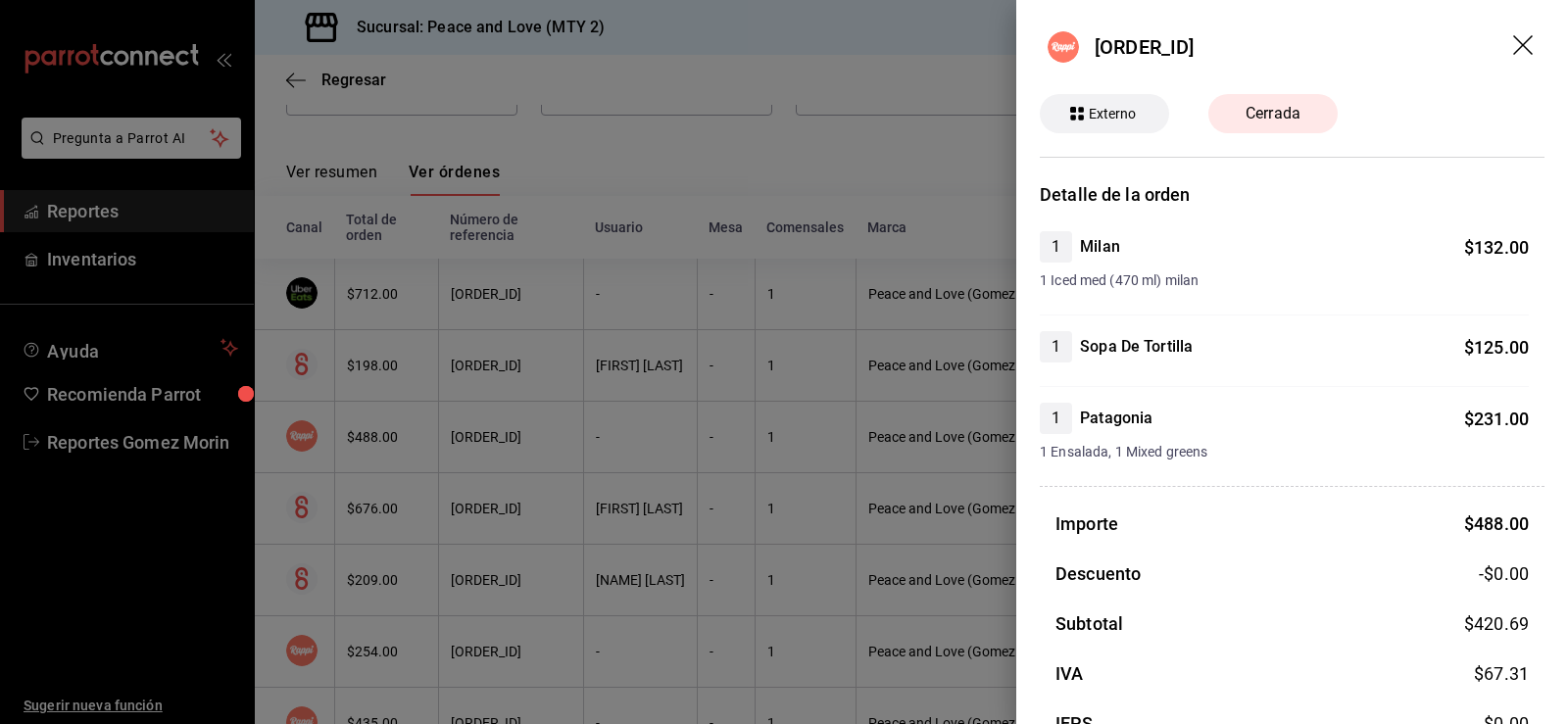 click at bounding box center (784, 362) 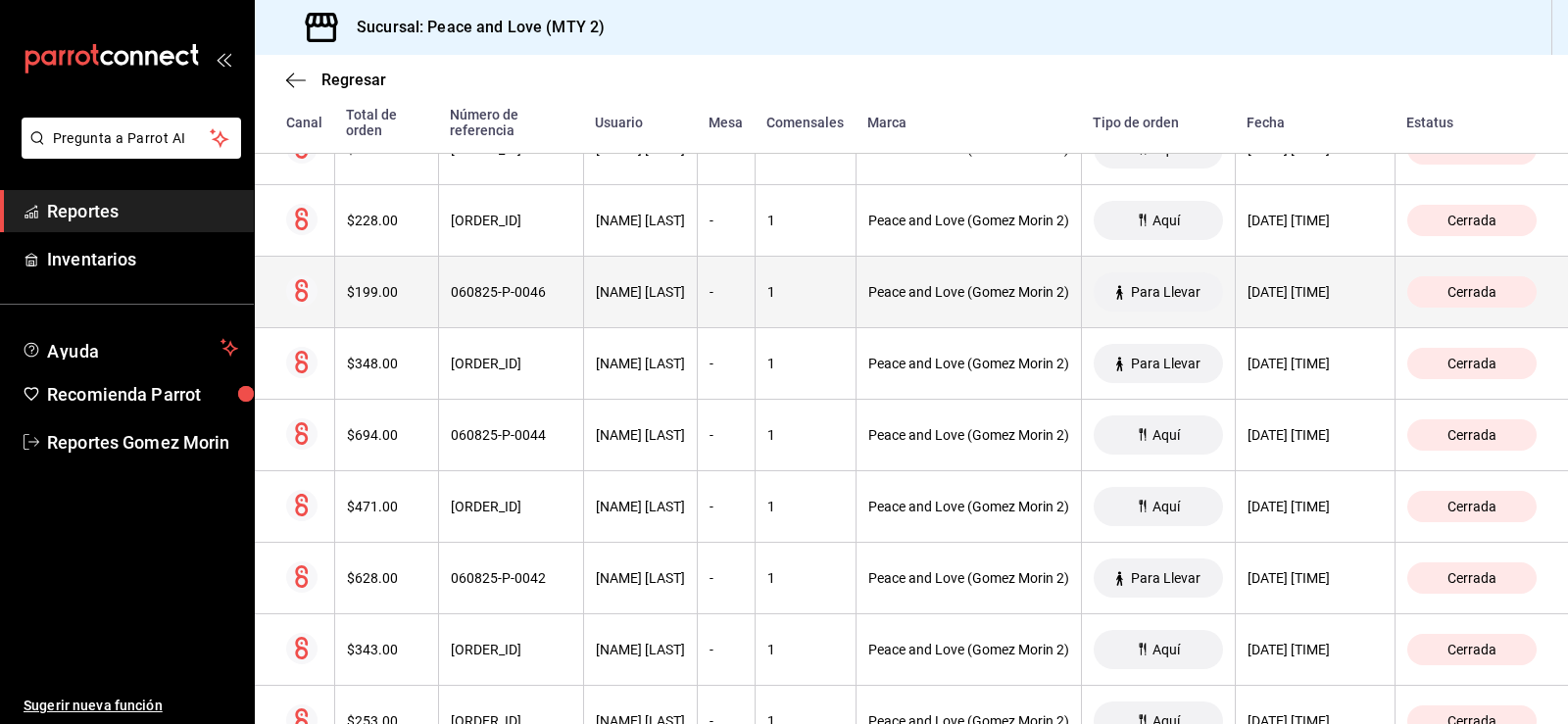 scroll, scrollTop: 1073, scrollLeft: 0, axis: vertical 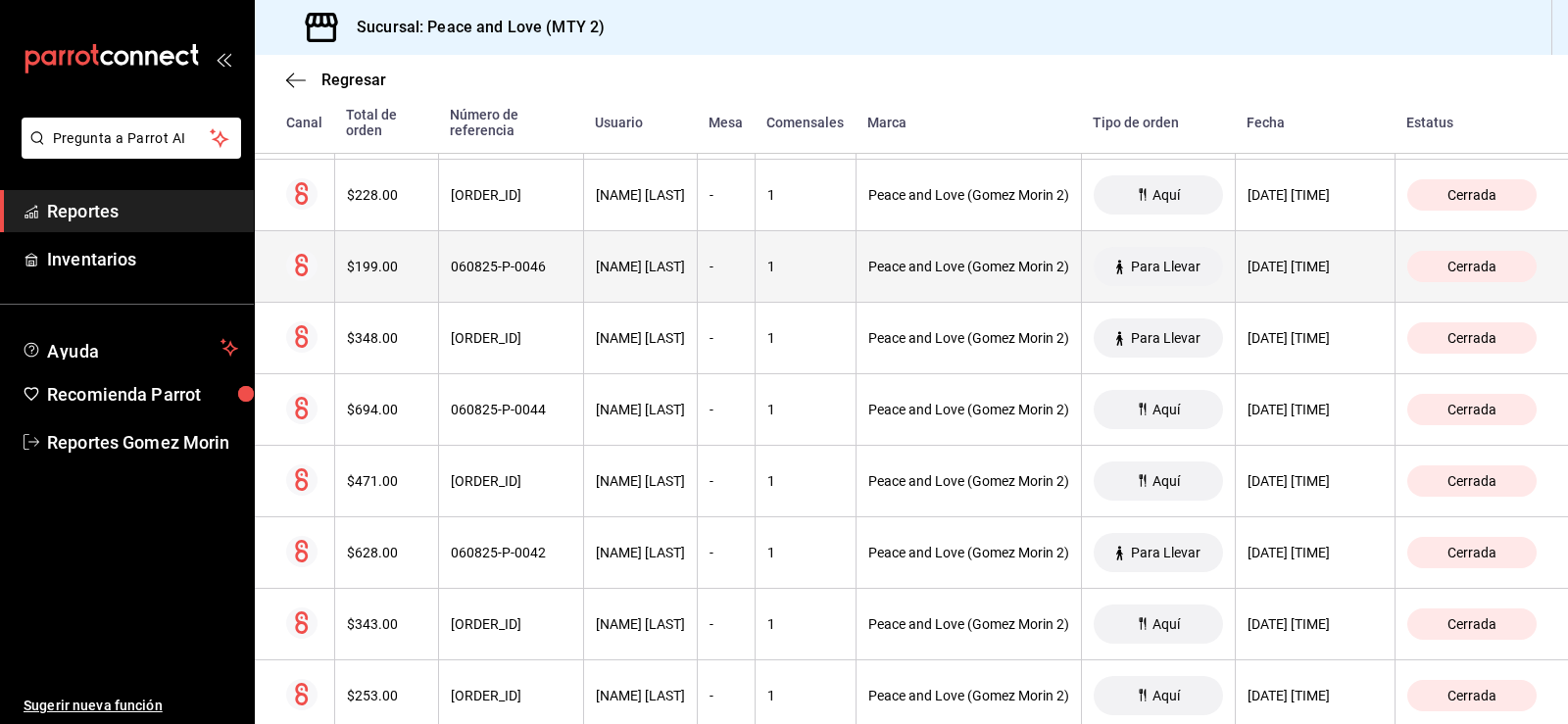 click on "Cerrada" at bounding box center [1472, 266] 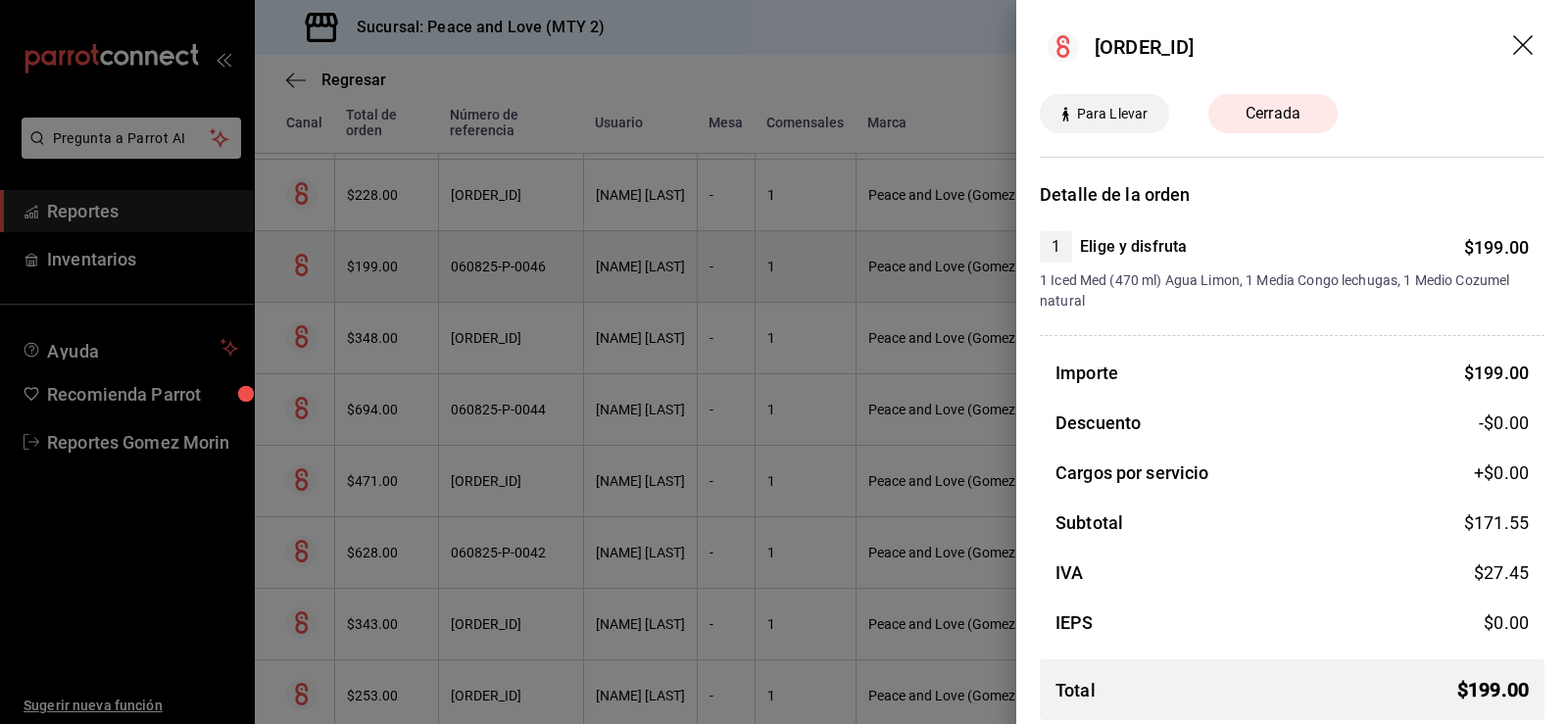 click on "Para Llevar Cerrada Detalle de la orden 1 Elige y disfruta $ 199.00 1 Iced Med (470 ml) Agua Limon, 1 Media Congo lechugas, 1 Medio Cozumel natural Importe $ 199.00 Descuento -$0.00 Cargos por servicio +$ 0.00 Subtotal $ 171.55 IVA $ 27.45 IEPS $ 0.00 Total $ 199.00" at bounding box center (784, 362) 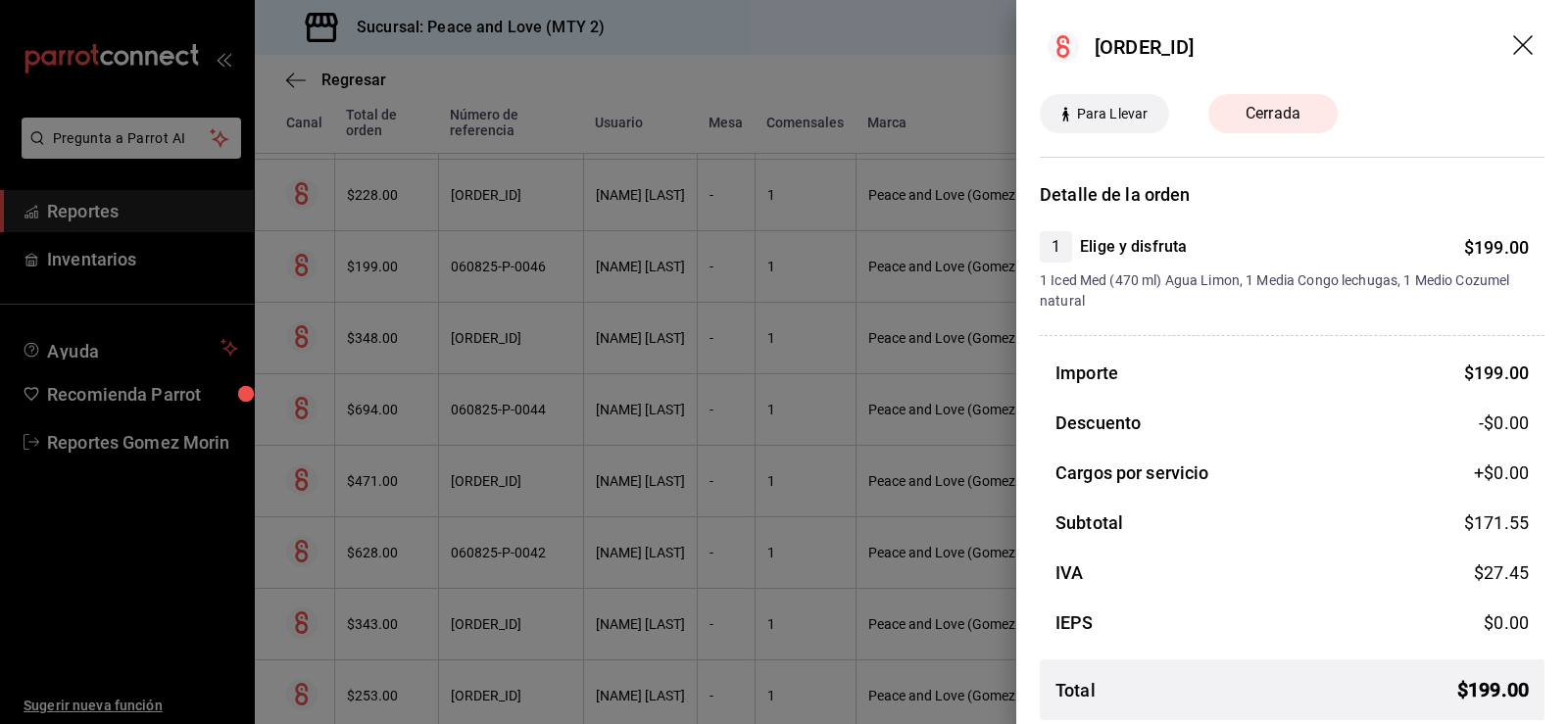 click at bounding box center [784, 362] 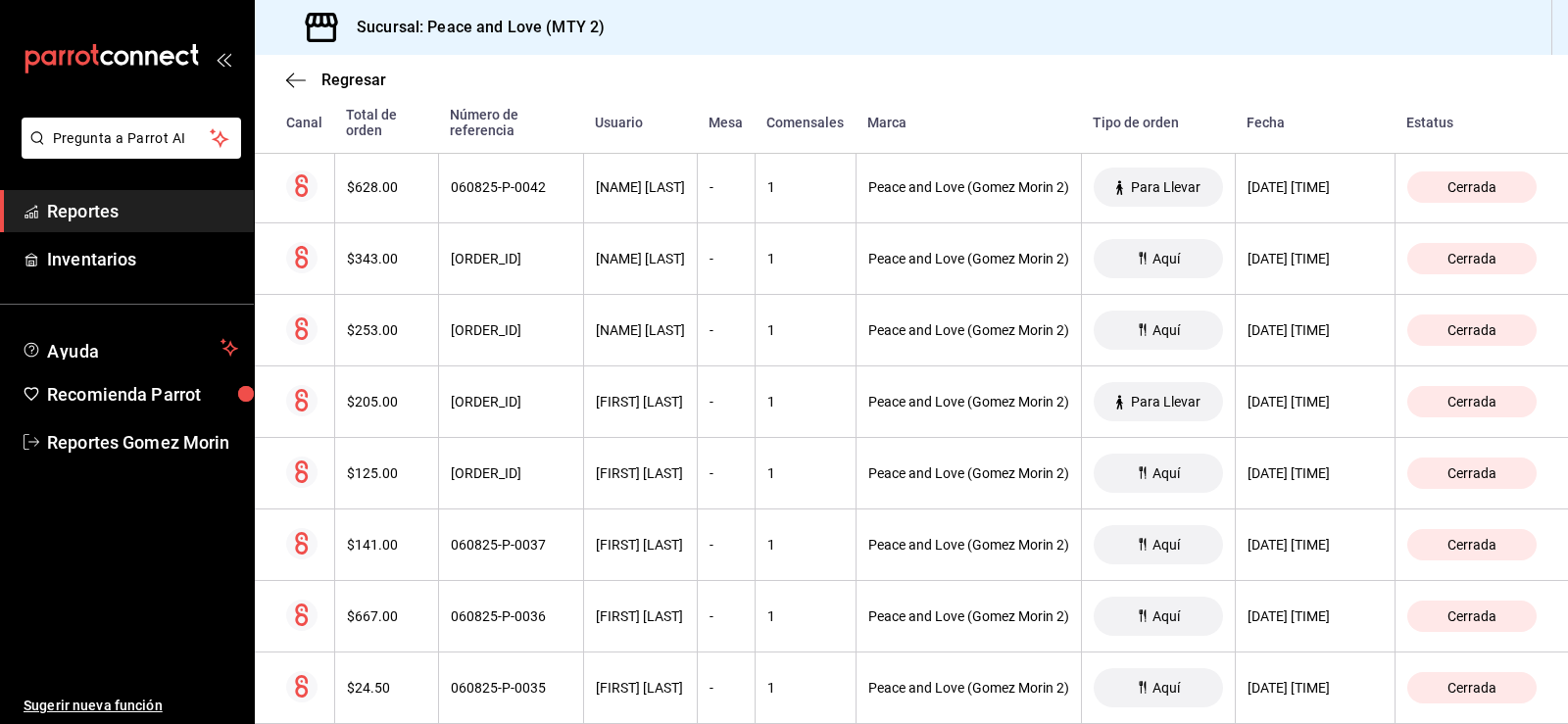 scroll, scrollTop: 1446, scrollLeft: 0, axis: vertical 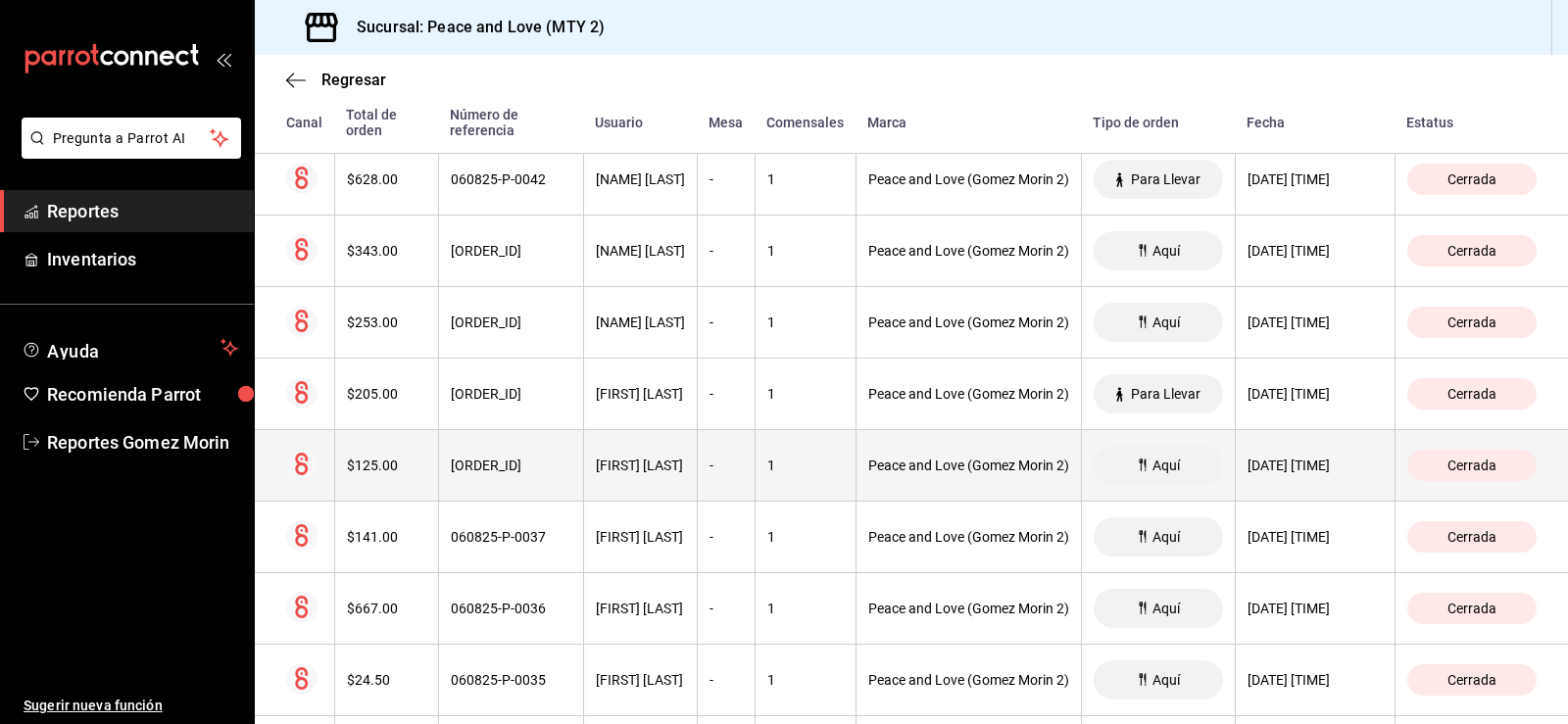 click on "Aquí" at bounding box center [1166, 465] 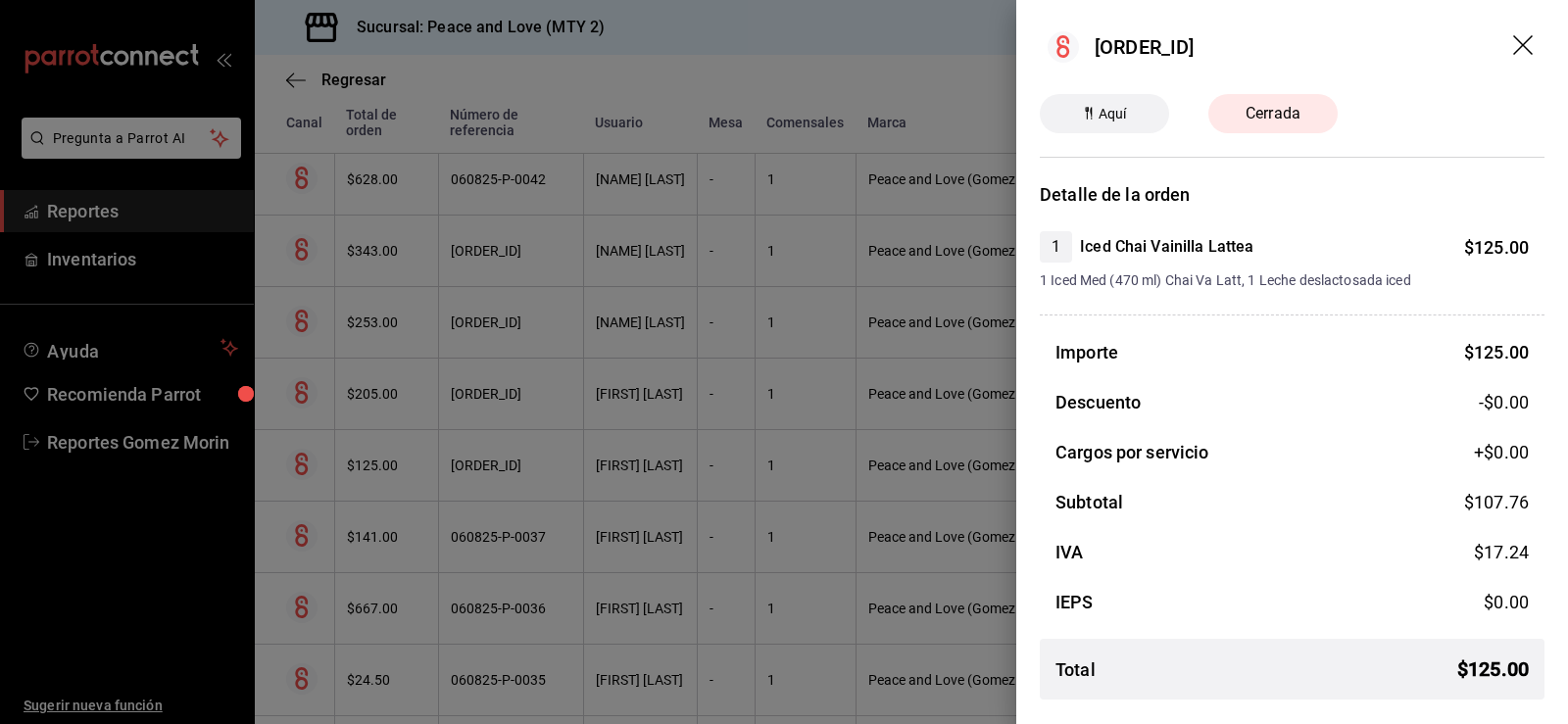 click at bounding box center [784, 362] 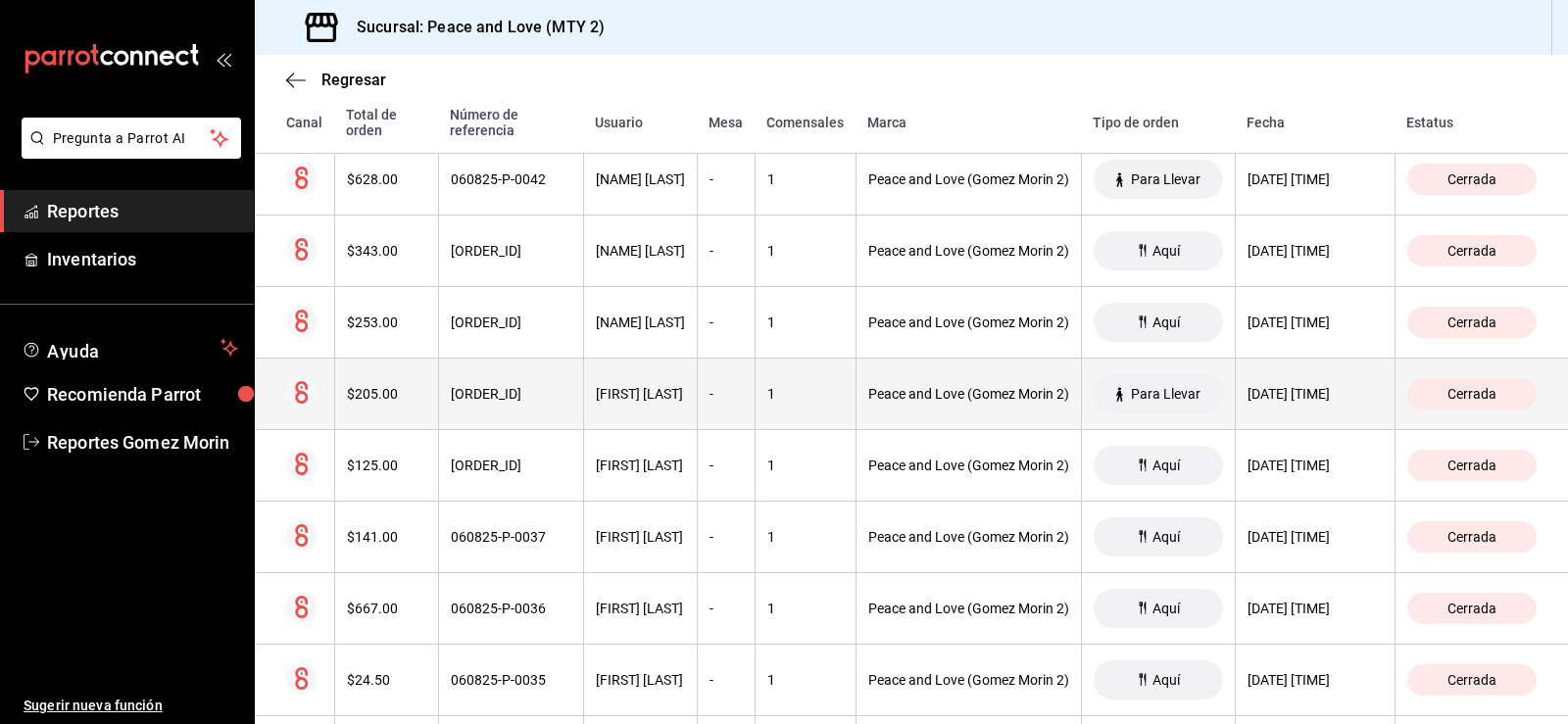click on "Peace and Love (Gomez Morin 2)" at bounding box center (968, 394) 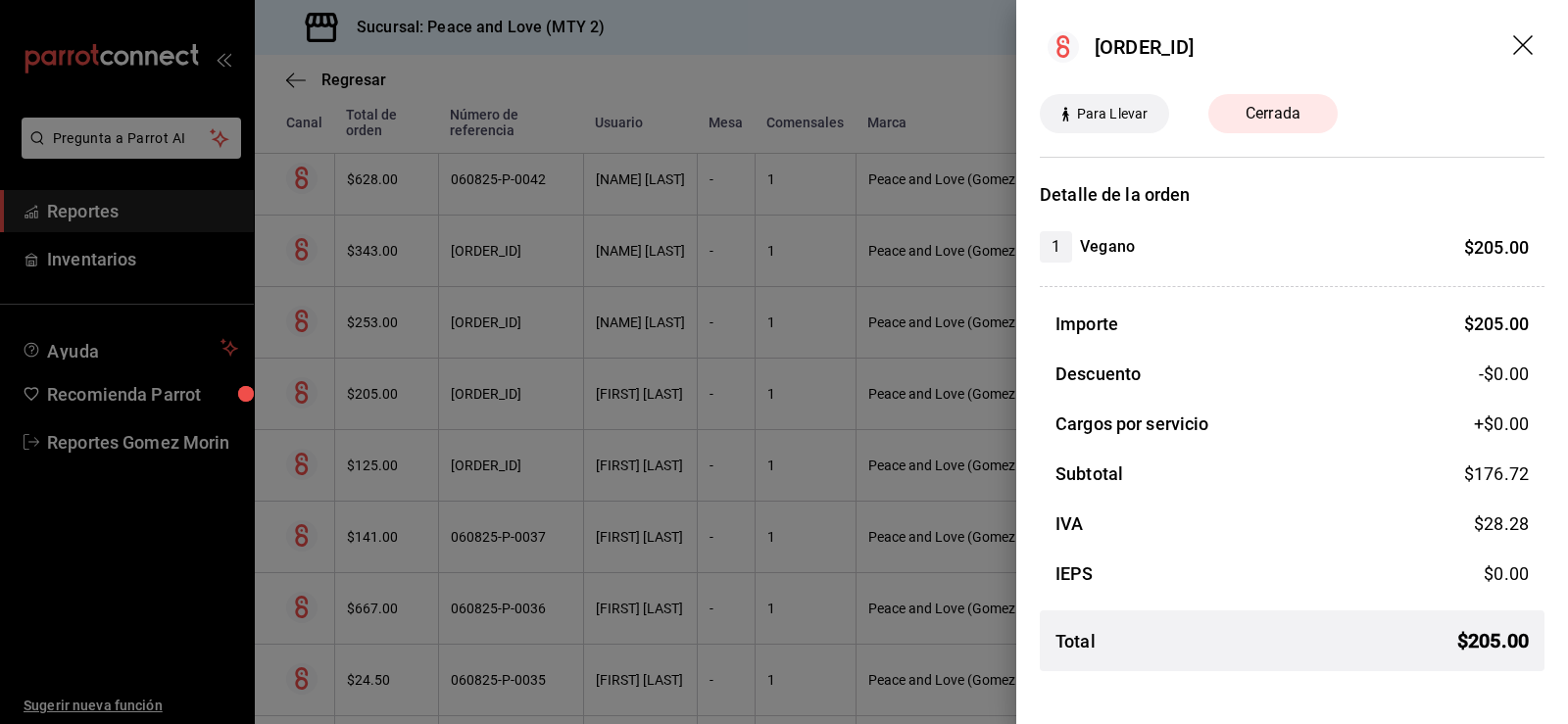 click at bounding box center (784, 362) 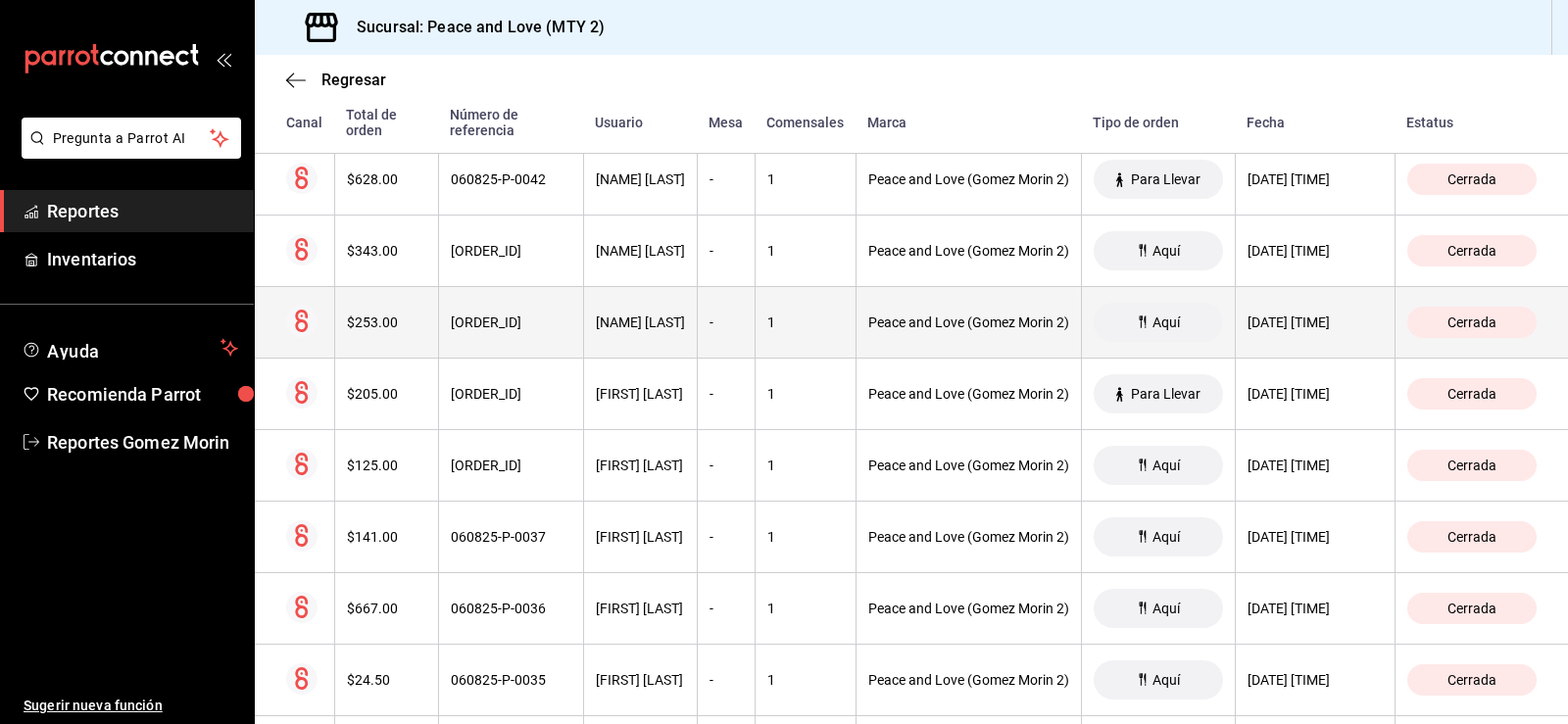 click on "Peace and Love (Gomez Morin 2)" at bounding box center (968, 322) 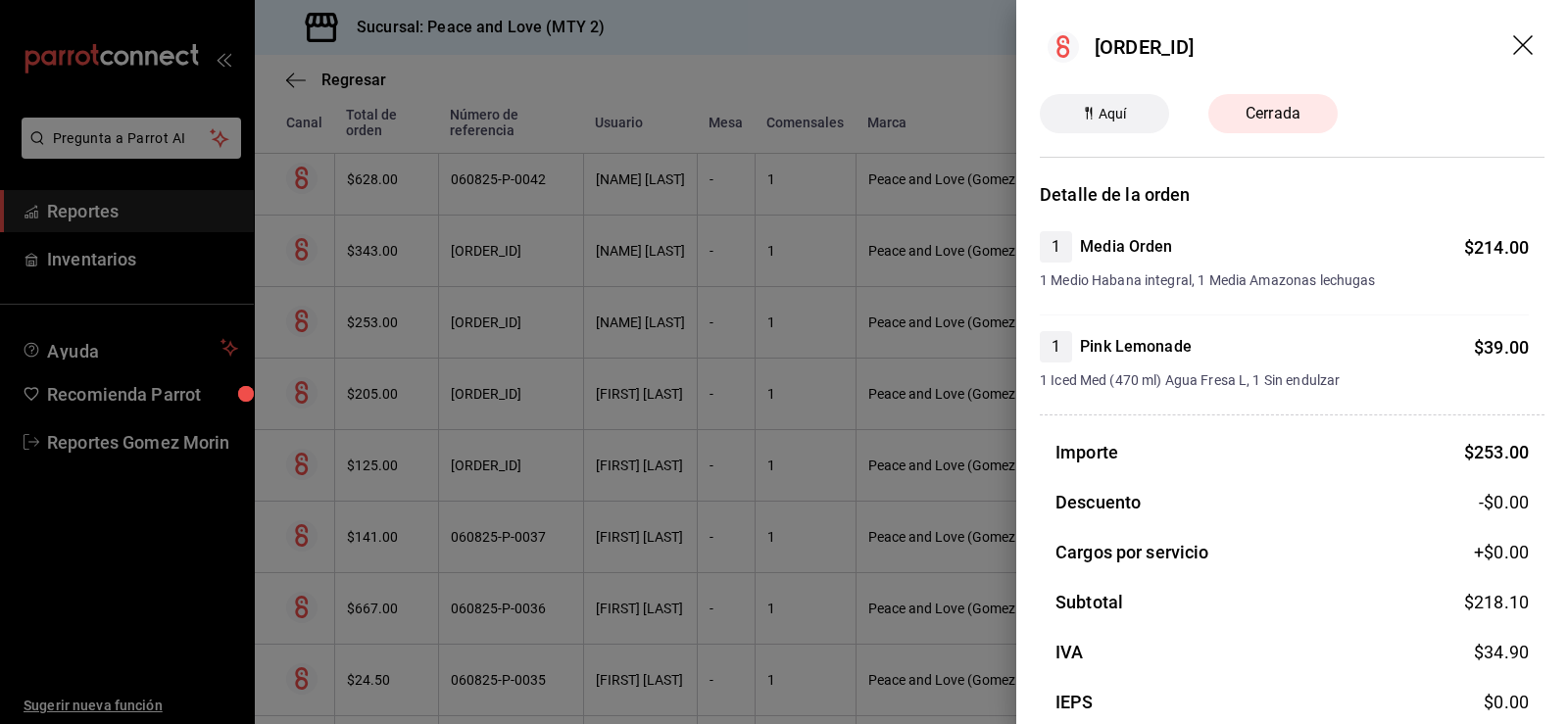 drag, startPoint x: 920, startPoint y: 348, endPoint x: 1177, endPoint y: 272, distance: 268.00187 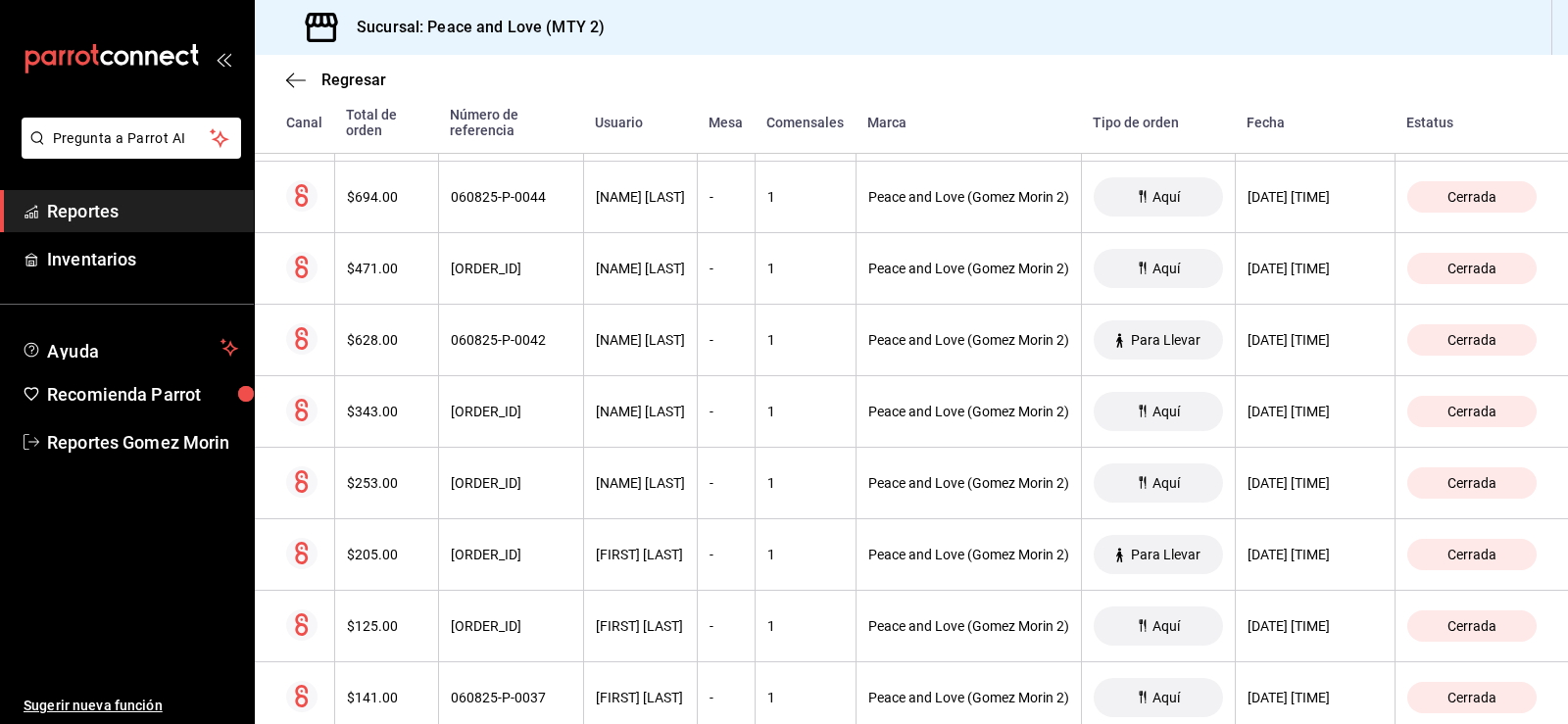 scroll, scrollTop: 1277, scrollLeft: 0, axis: vertical 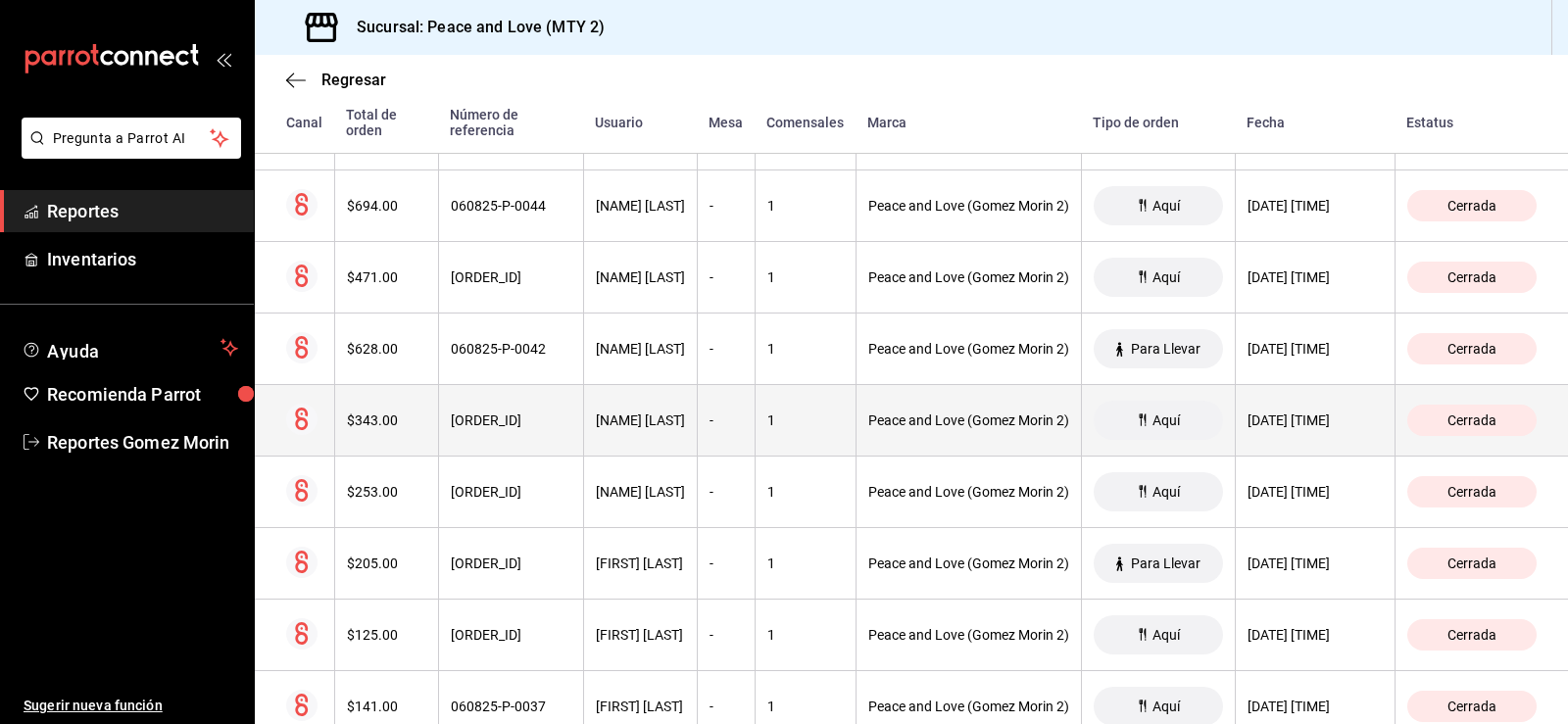 click on "[DATE] [TIME]" at bounding box center (1314, 420) 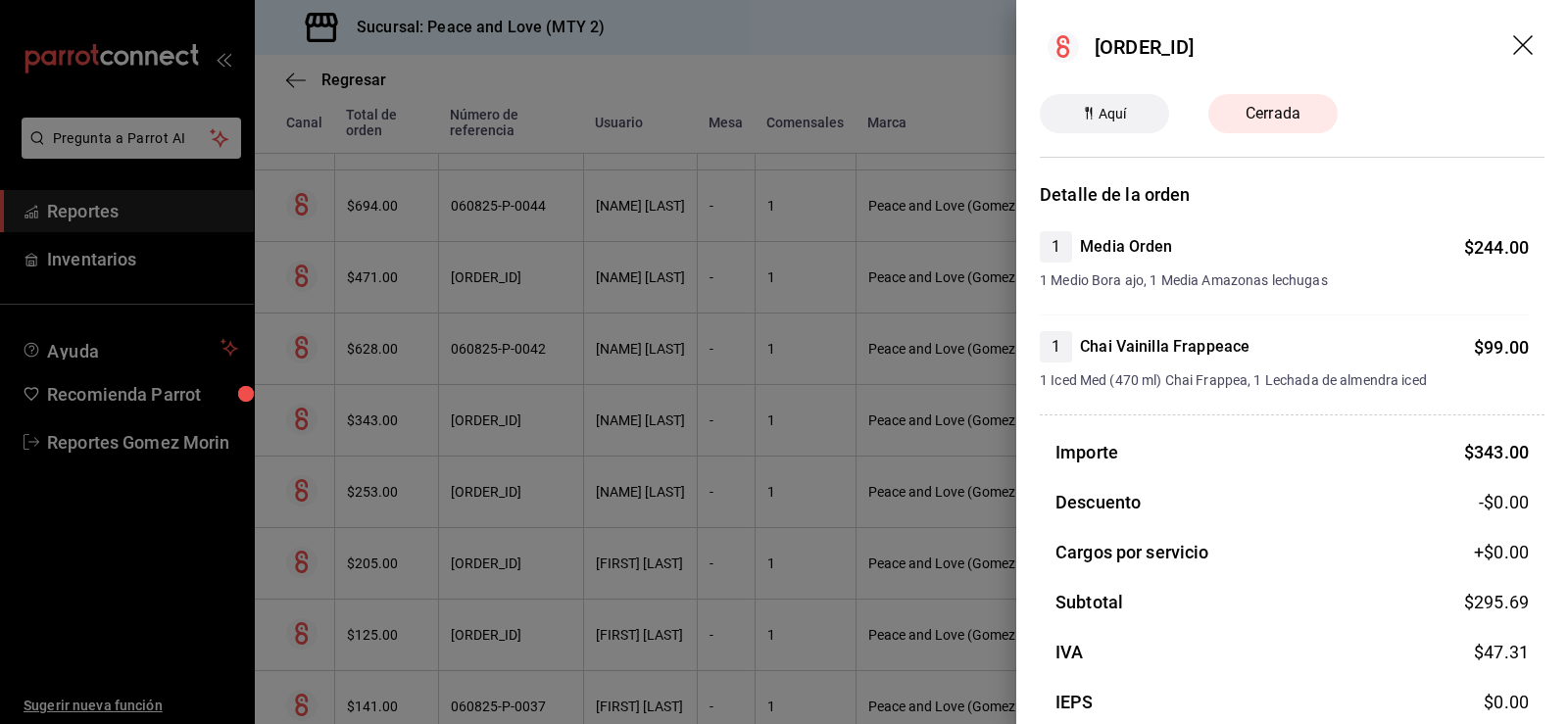 click at bounding box center (784, 362) 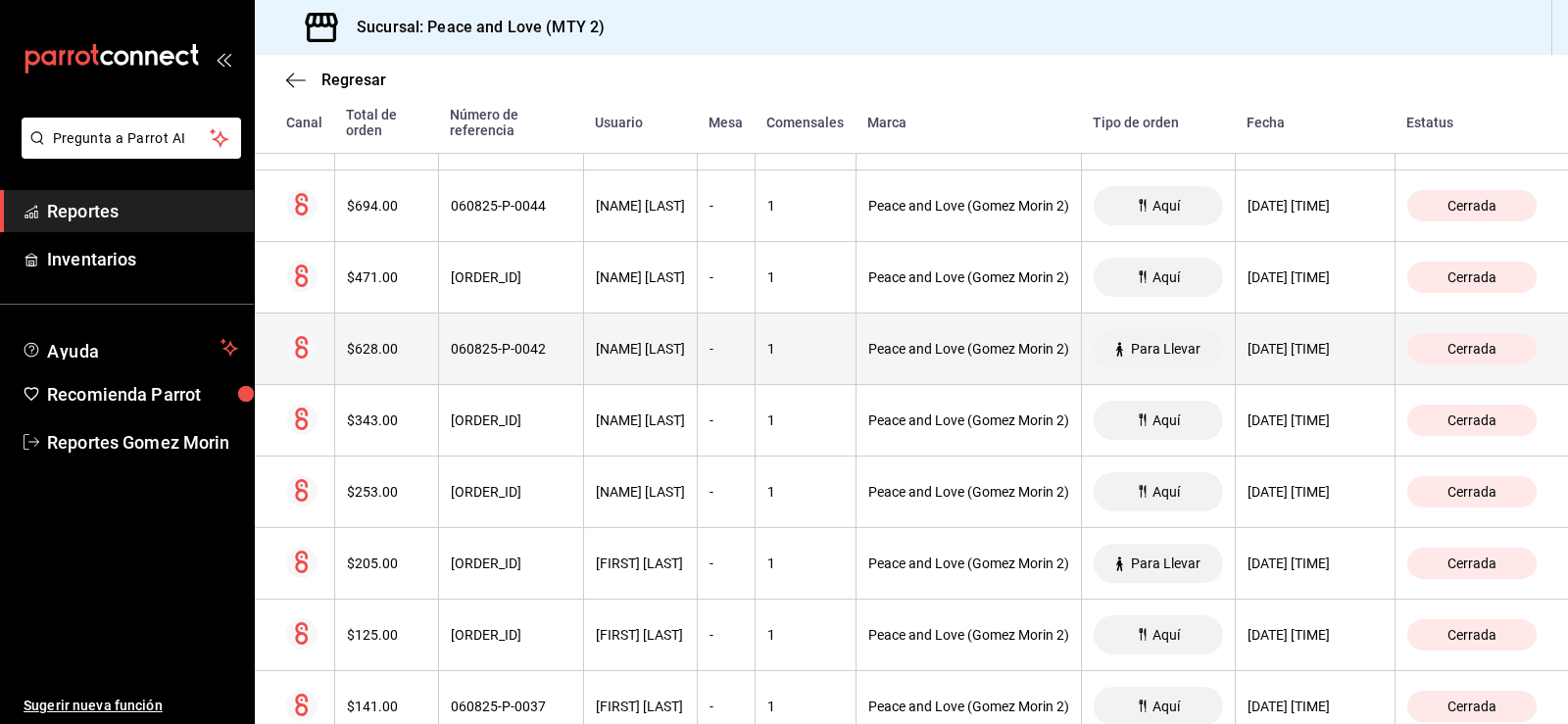 click on "Peace and Love (Gomez Morin 2)" at bounding box center (968, 349) 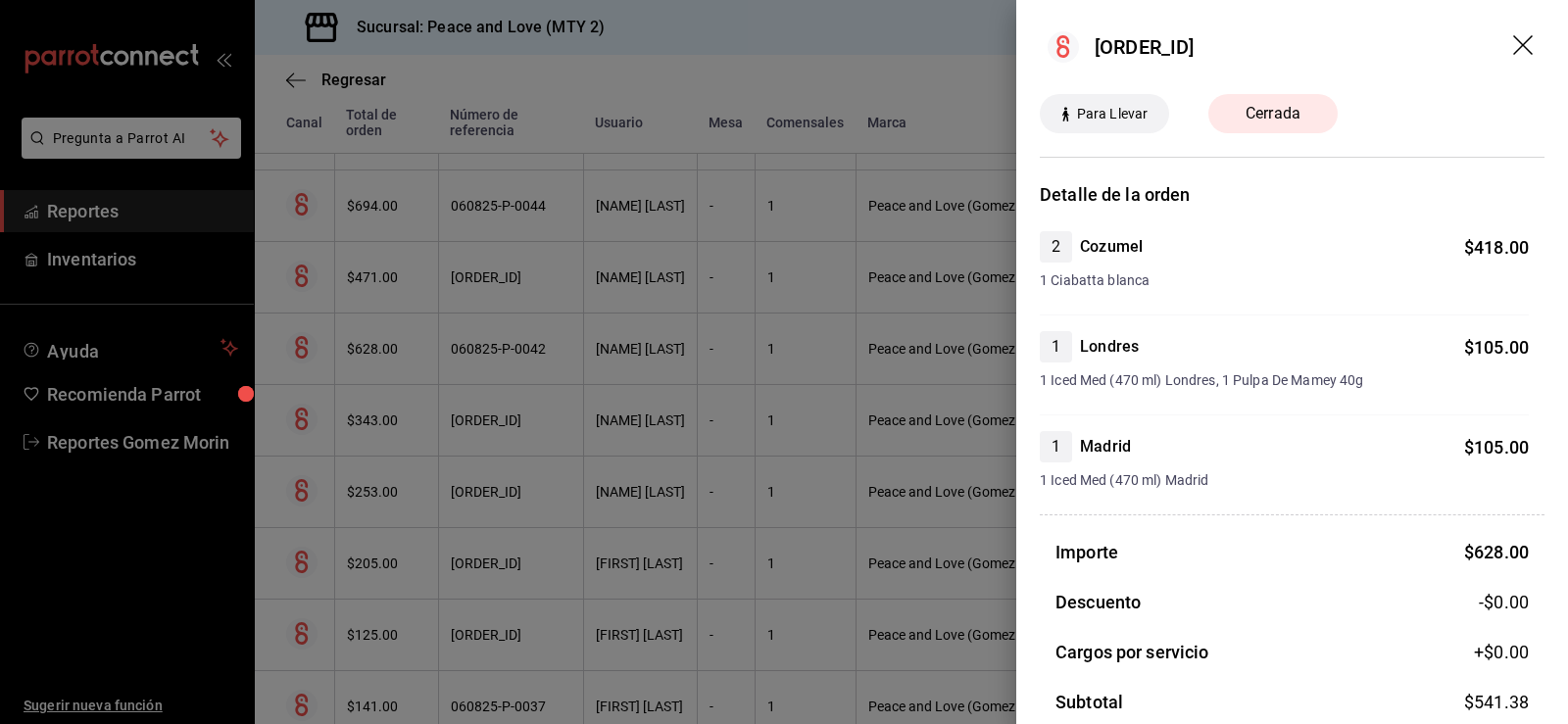 click at bounding box center (784, 362) 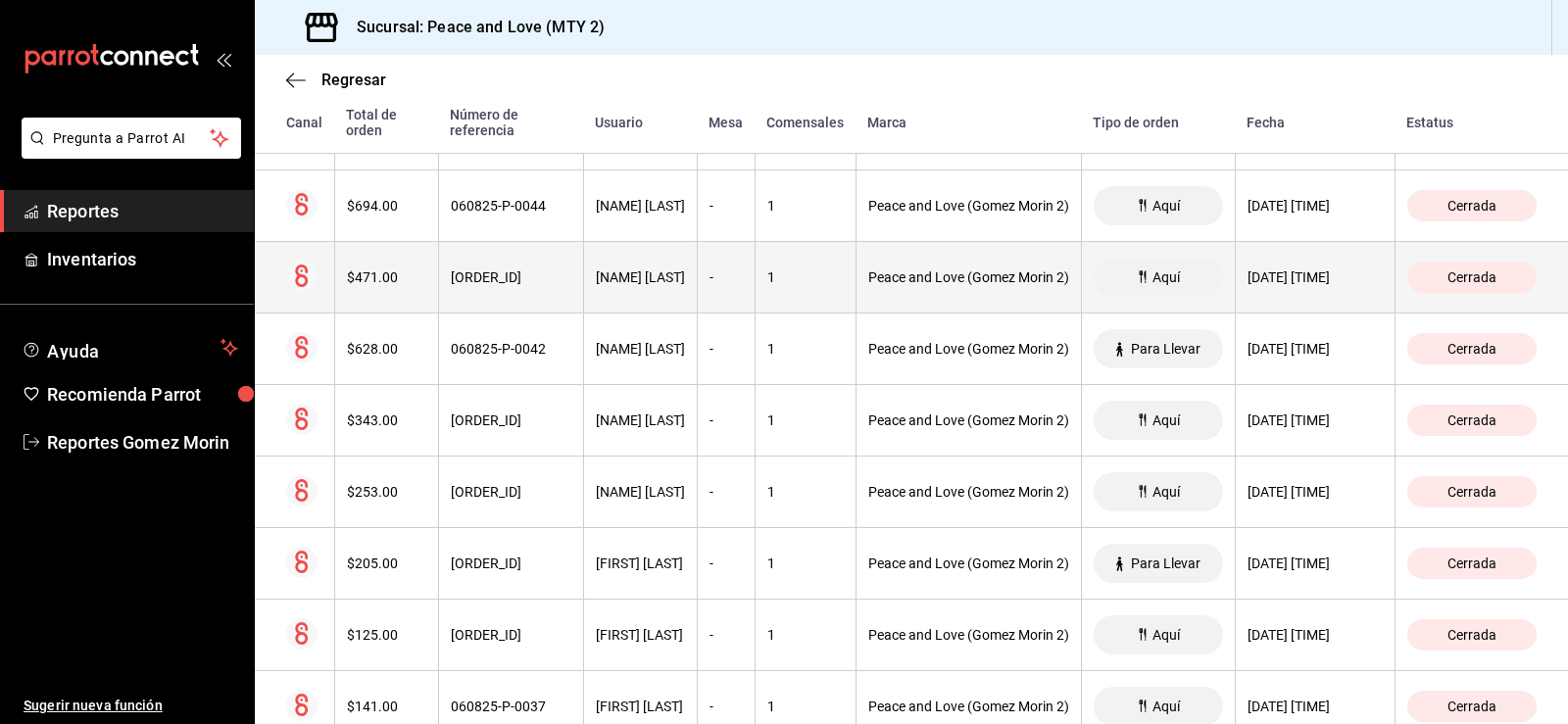 click on "Peace and Love (Gomez Morin 2)" at bounding box center (968, 277) 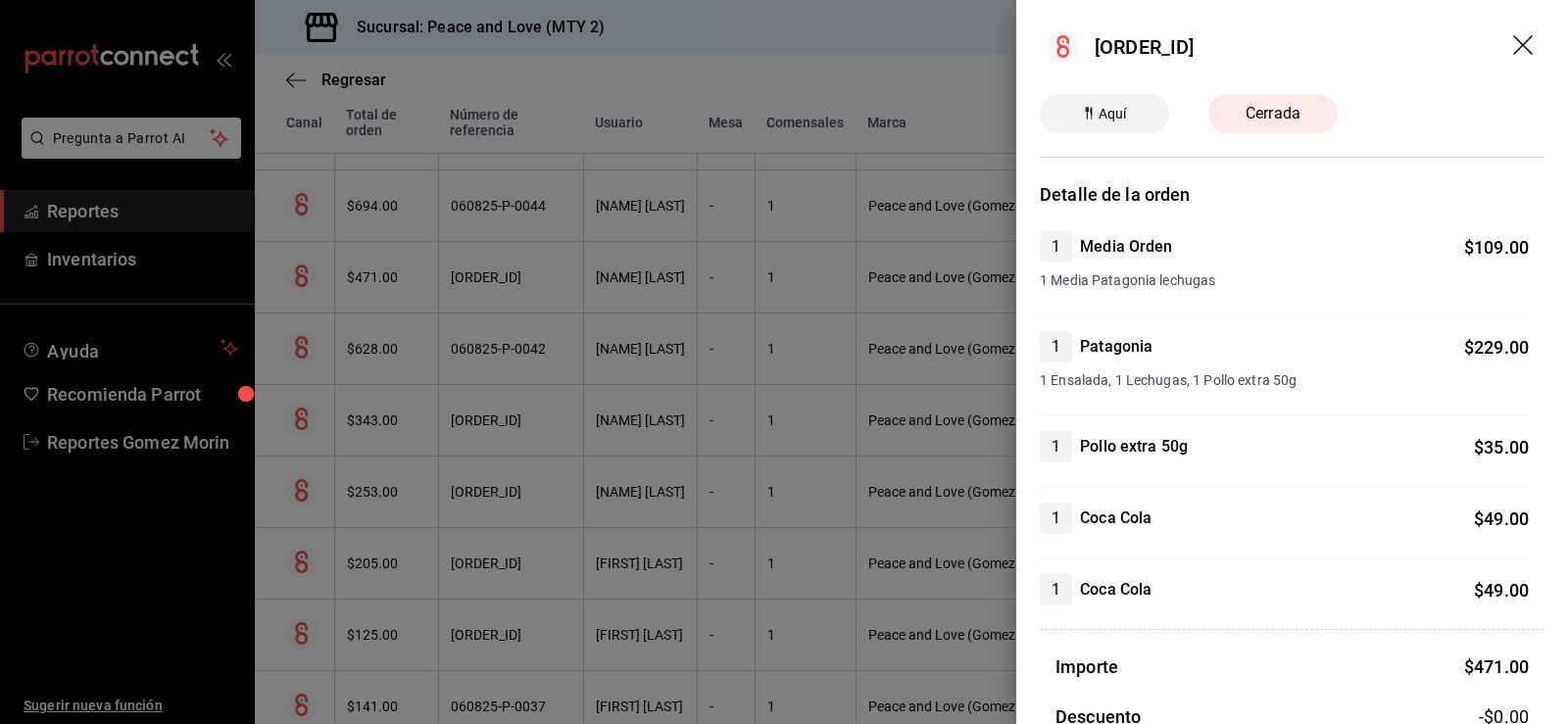 click at bounding box center (784, 362) 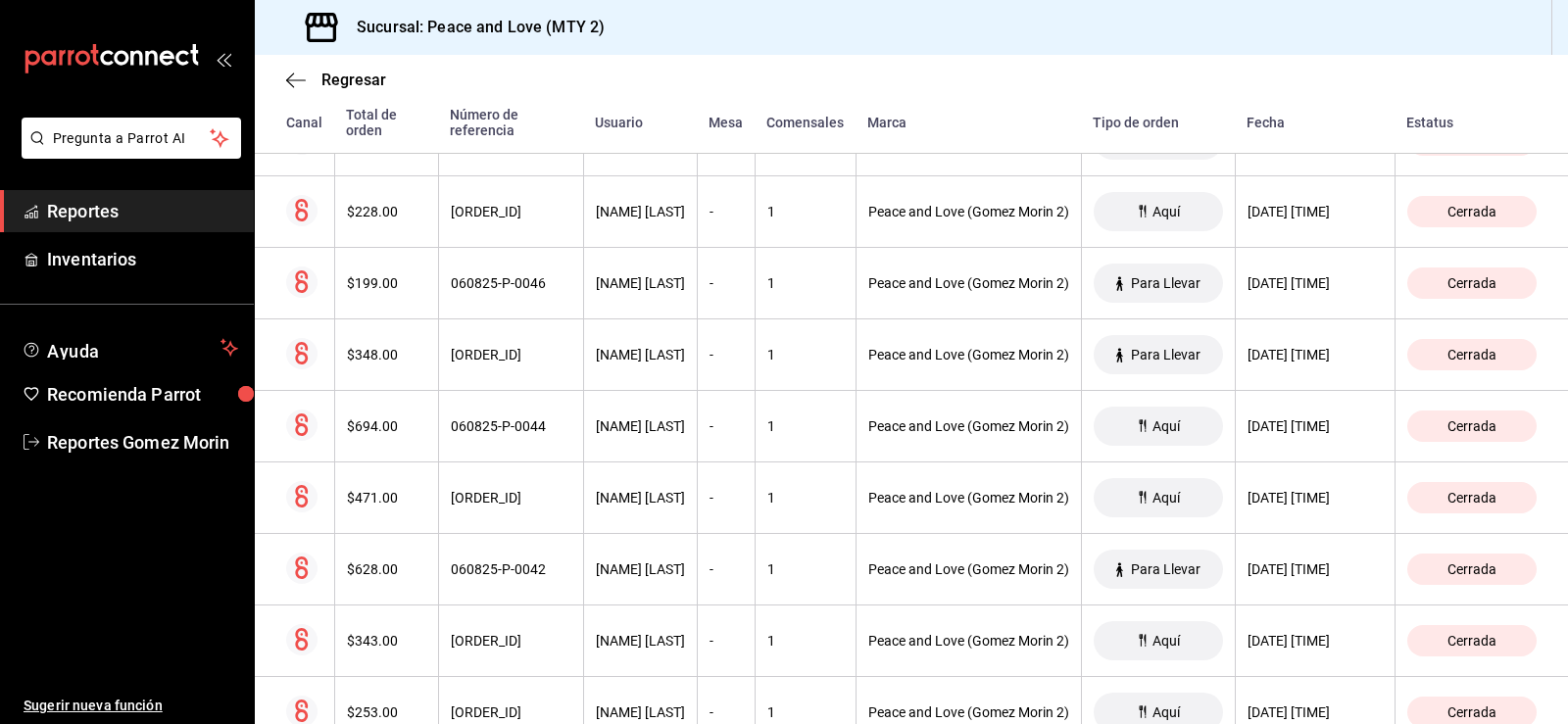 scroll, scrollTop: 1047, scrollLeft: 0, axis: vertical 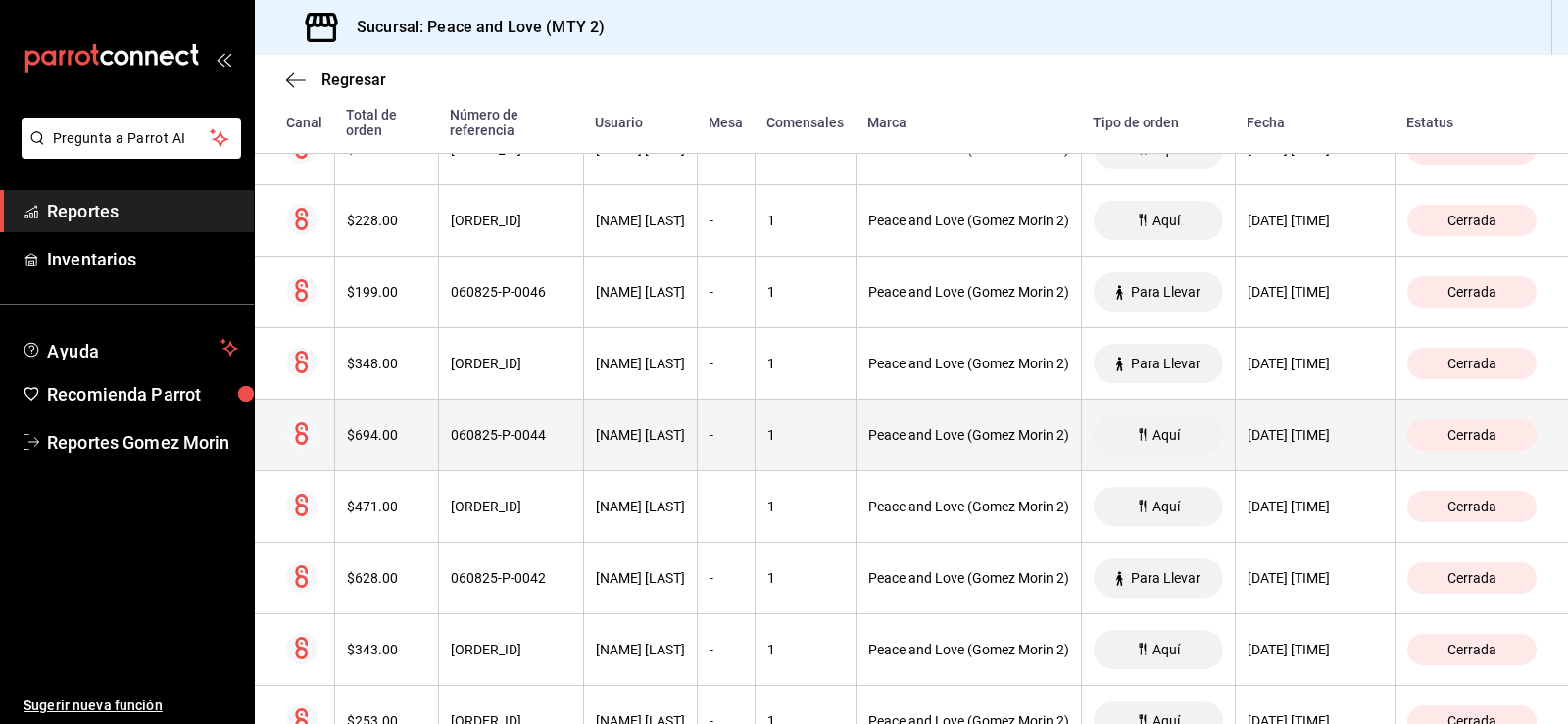 click on "Peace and Love (Gomez Morin 2)" at bounding box center [968, 435] 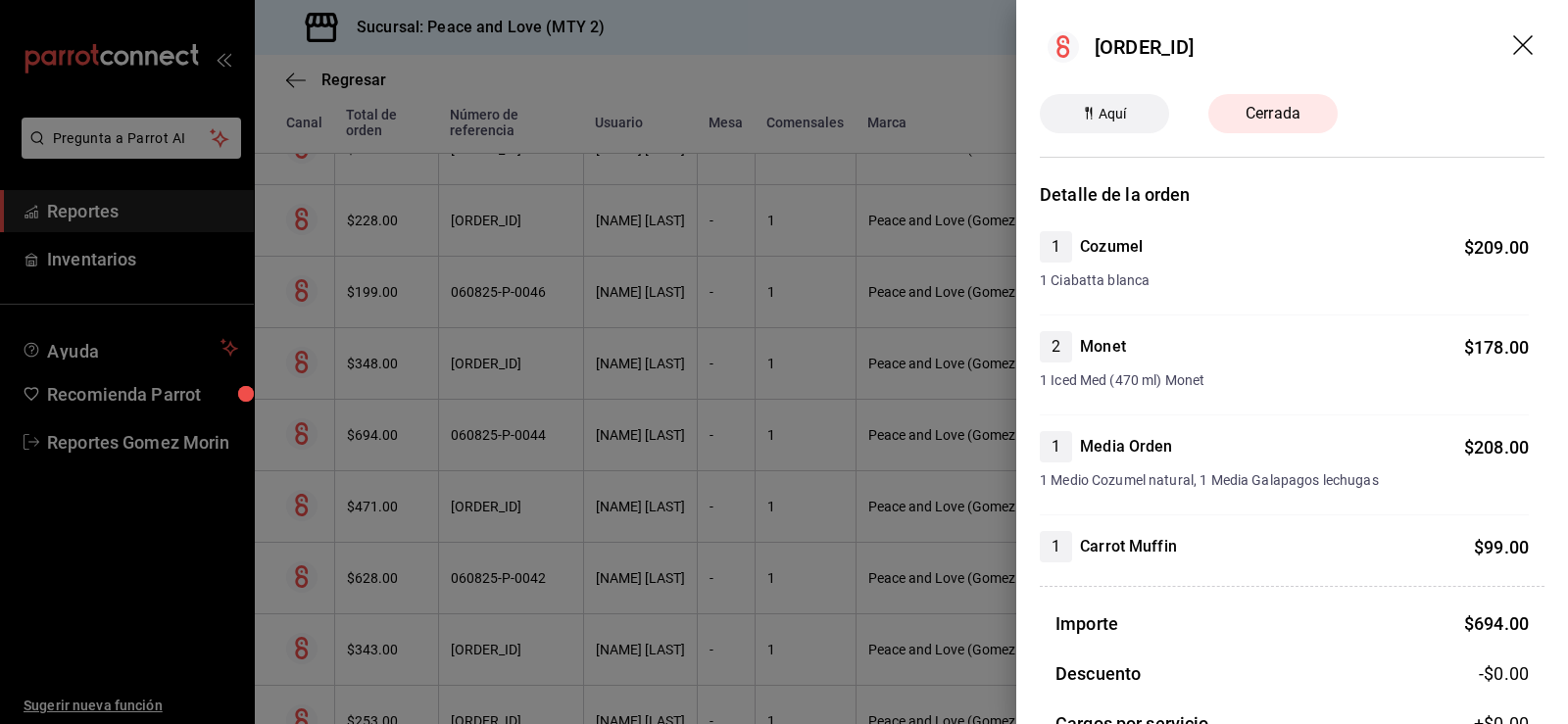 click at bounding box center (784, 362) 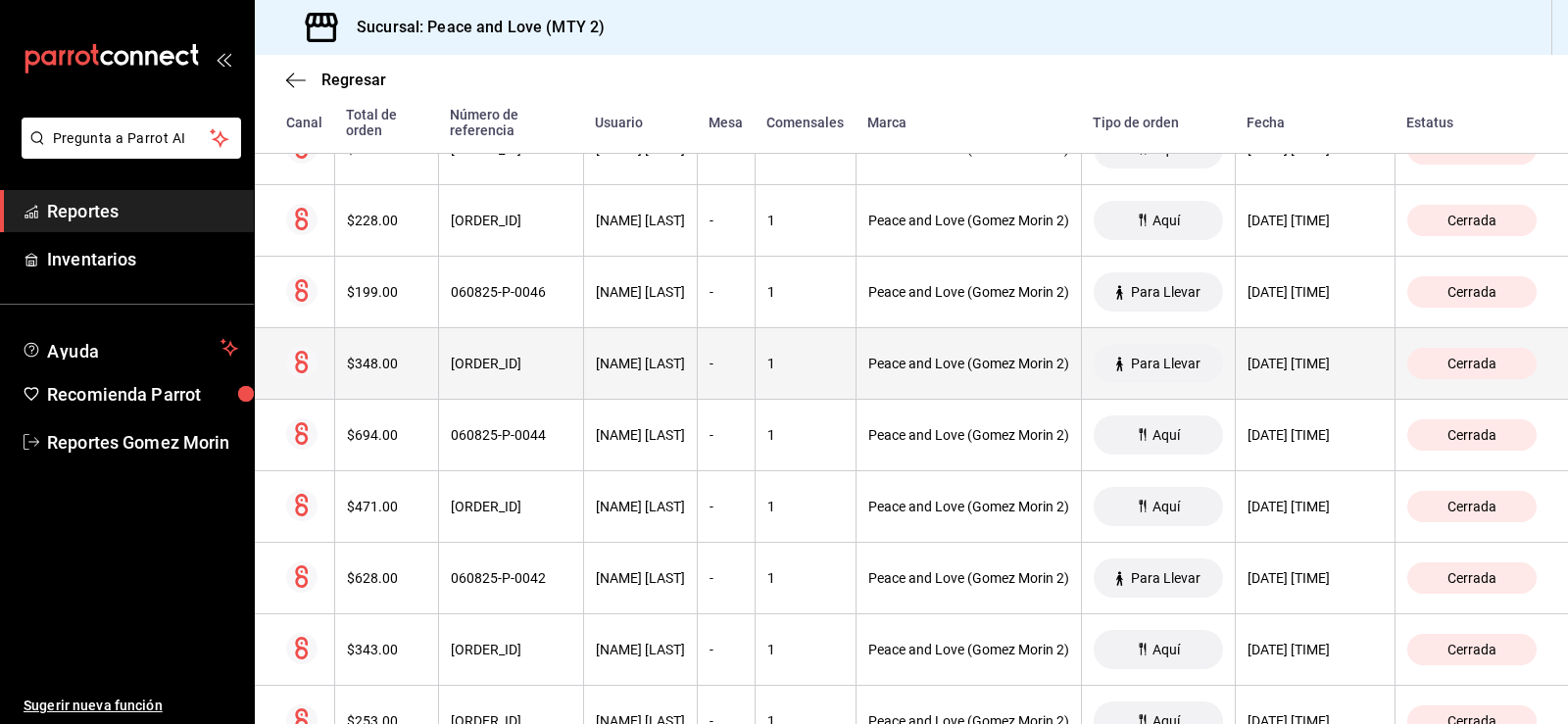 click on "Peace and Love (Gomez Morin 2)" at bounding box center (968, 363) 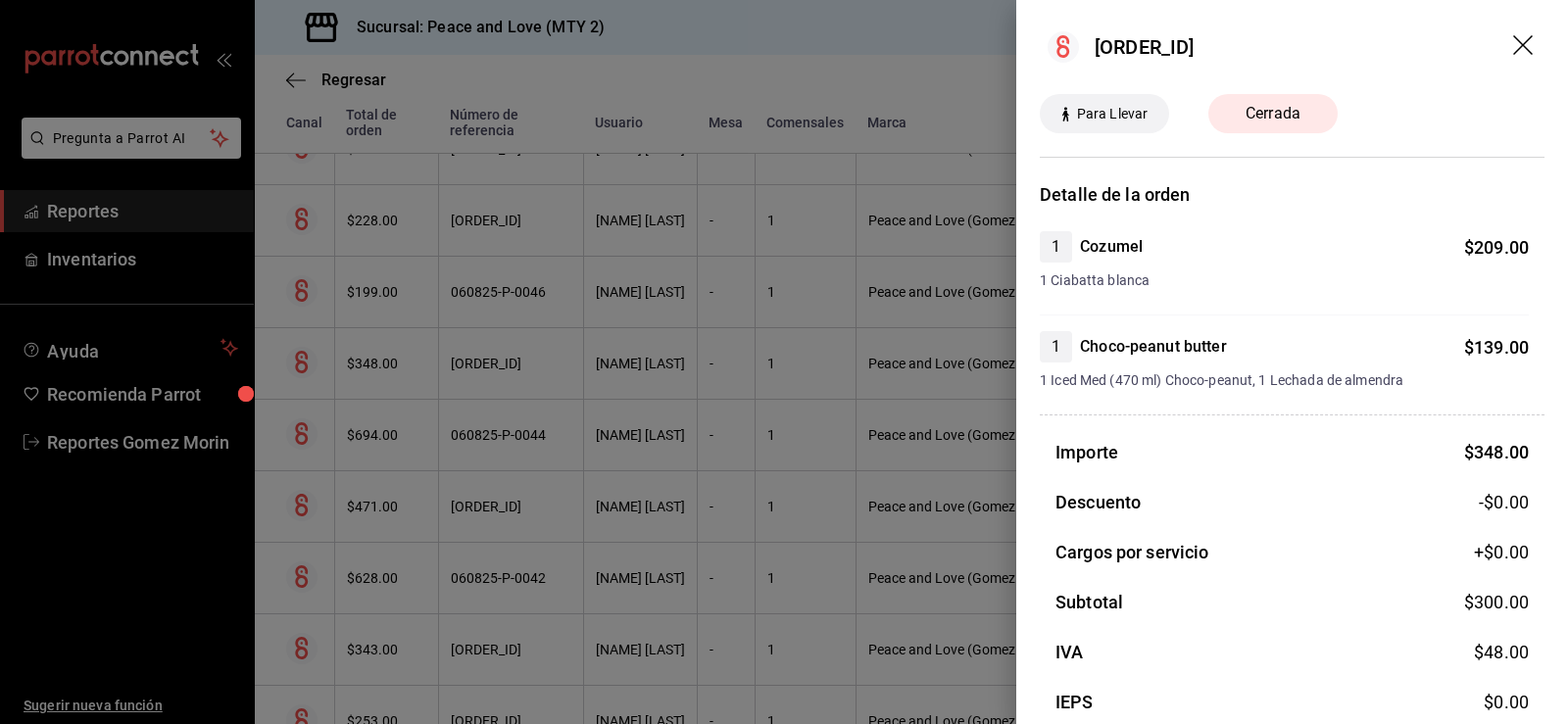click at bounding box center (784, 362) 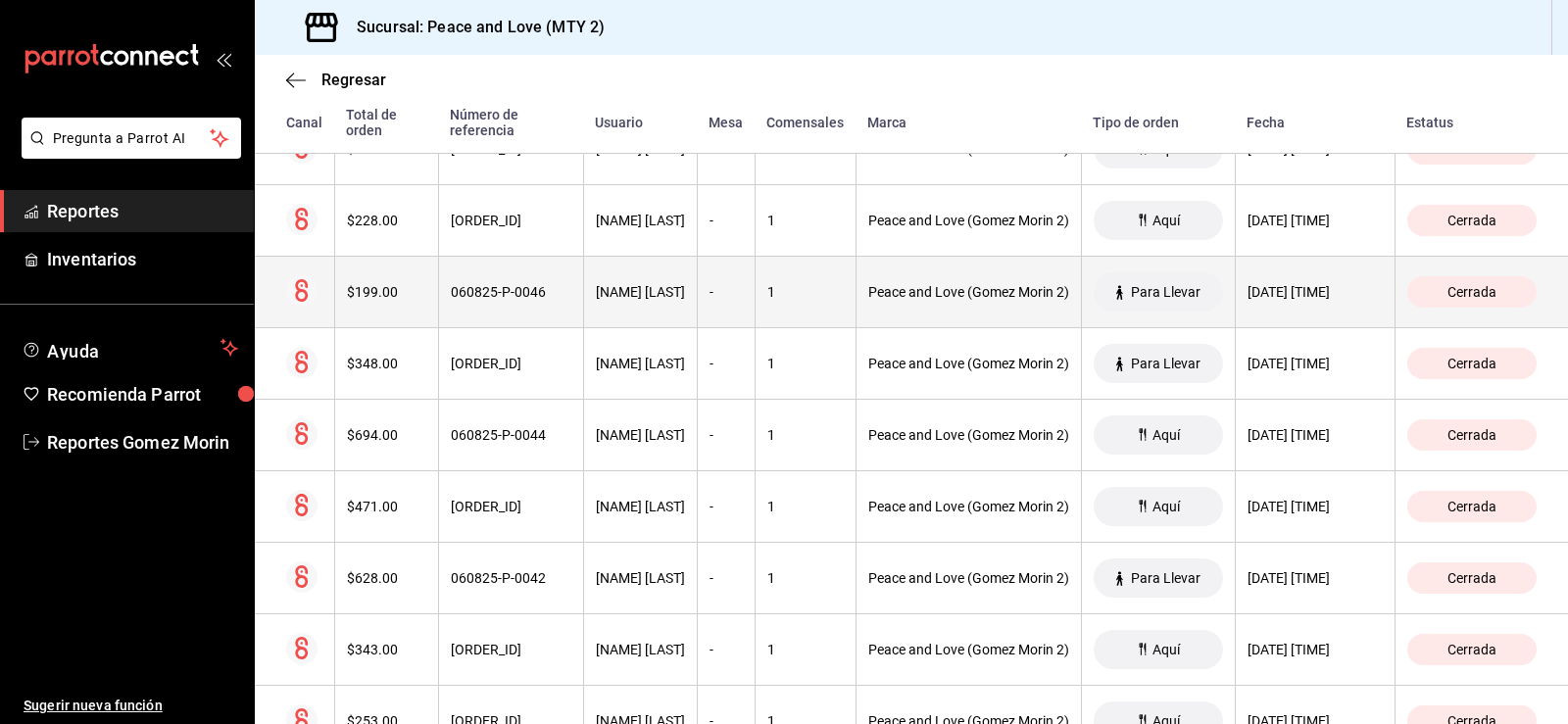 click on "Peace and Love (Gomez Morin 2)" at bounding box center (968, 292) 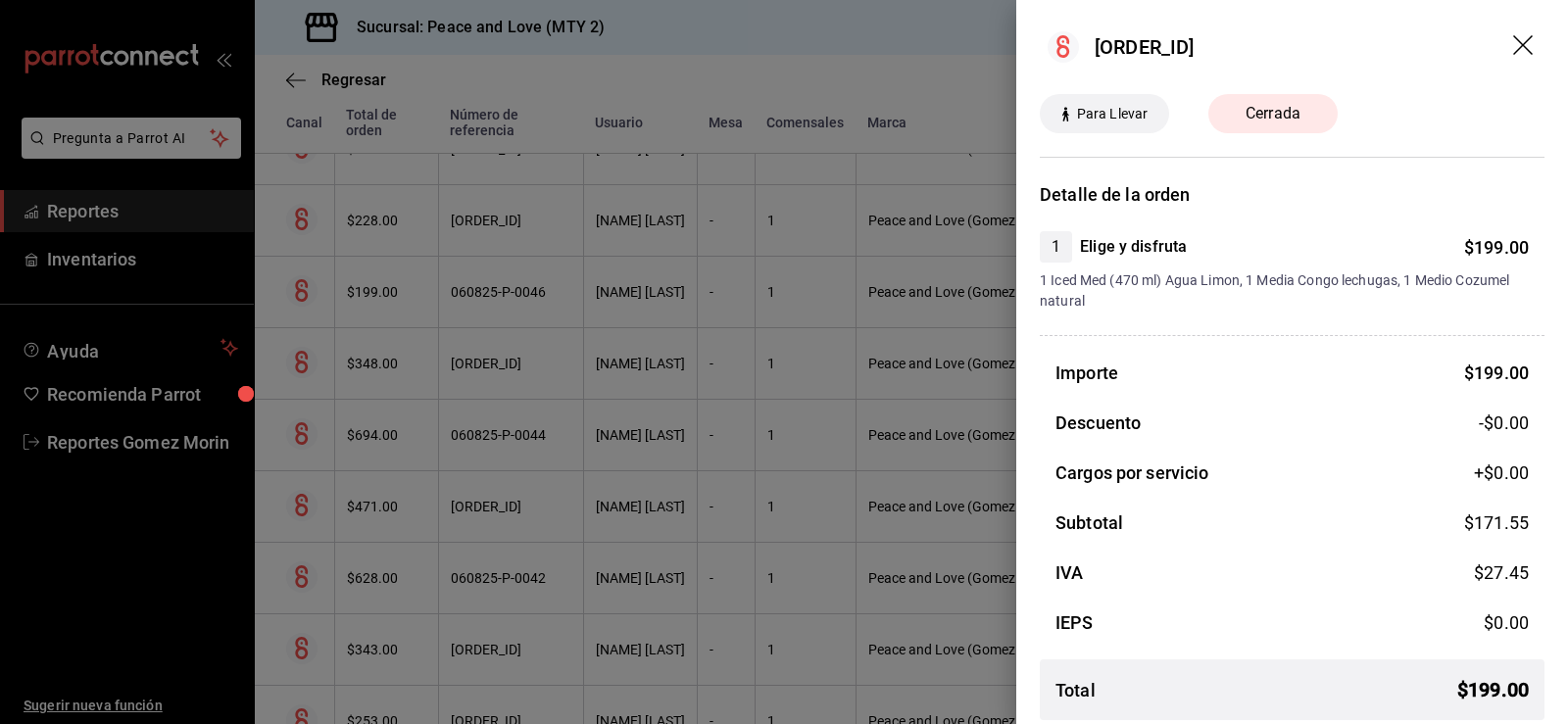 click at bounding box center [784, 362] 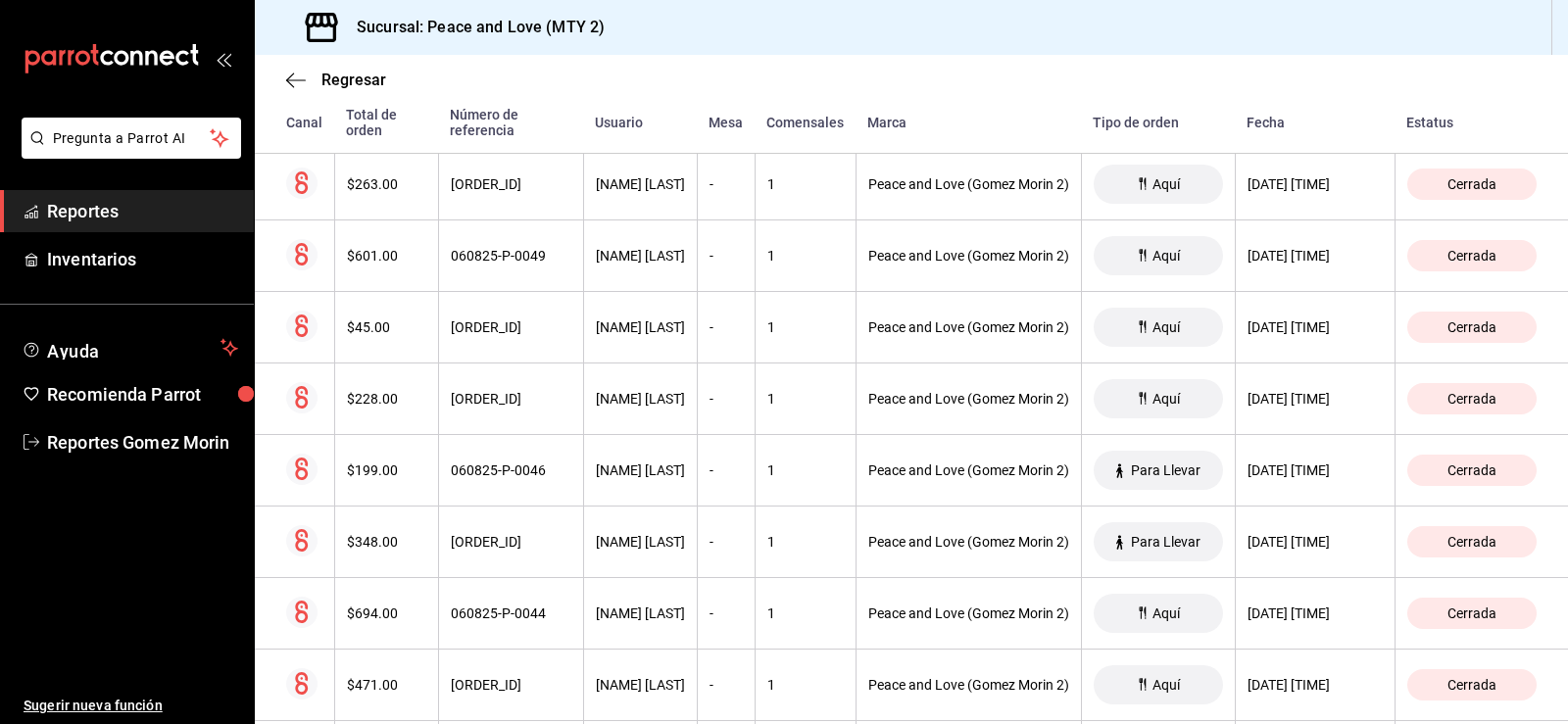 scroll, scrollTop: 852, scrollLeft: 0, axis: vertical 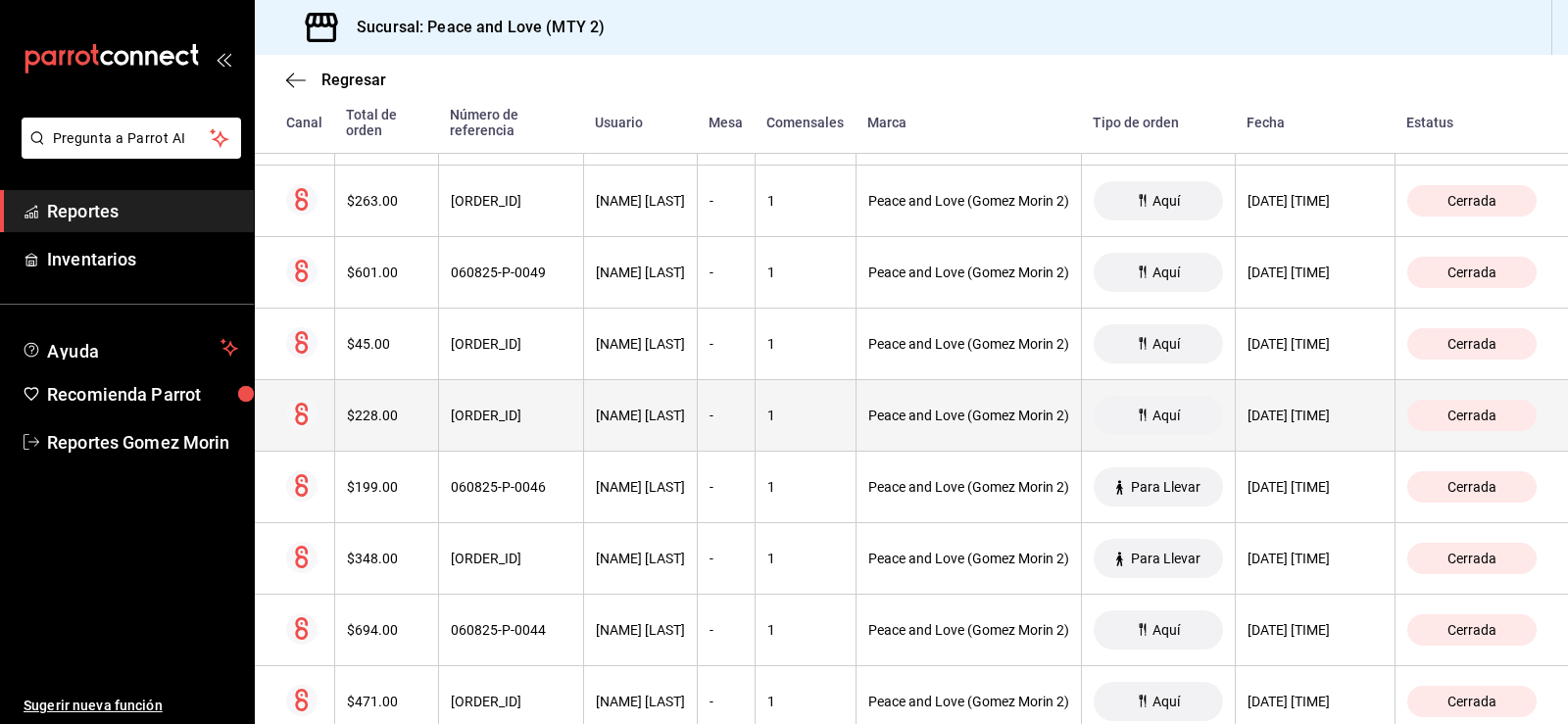 click on "[DATE] [TIME]" at bounding box center (1314, 415) 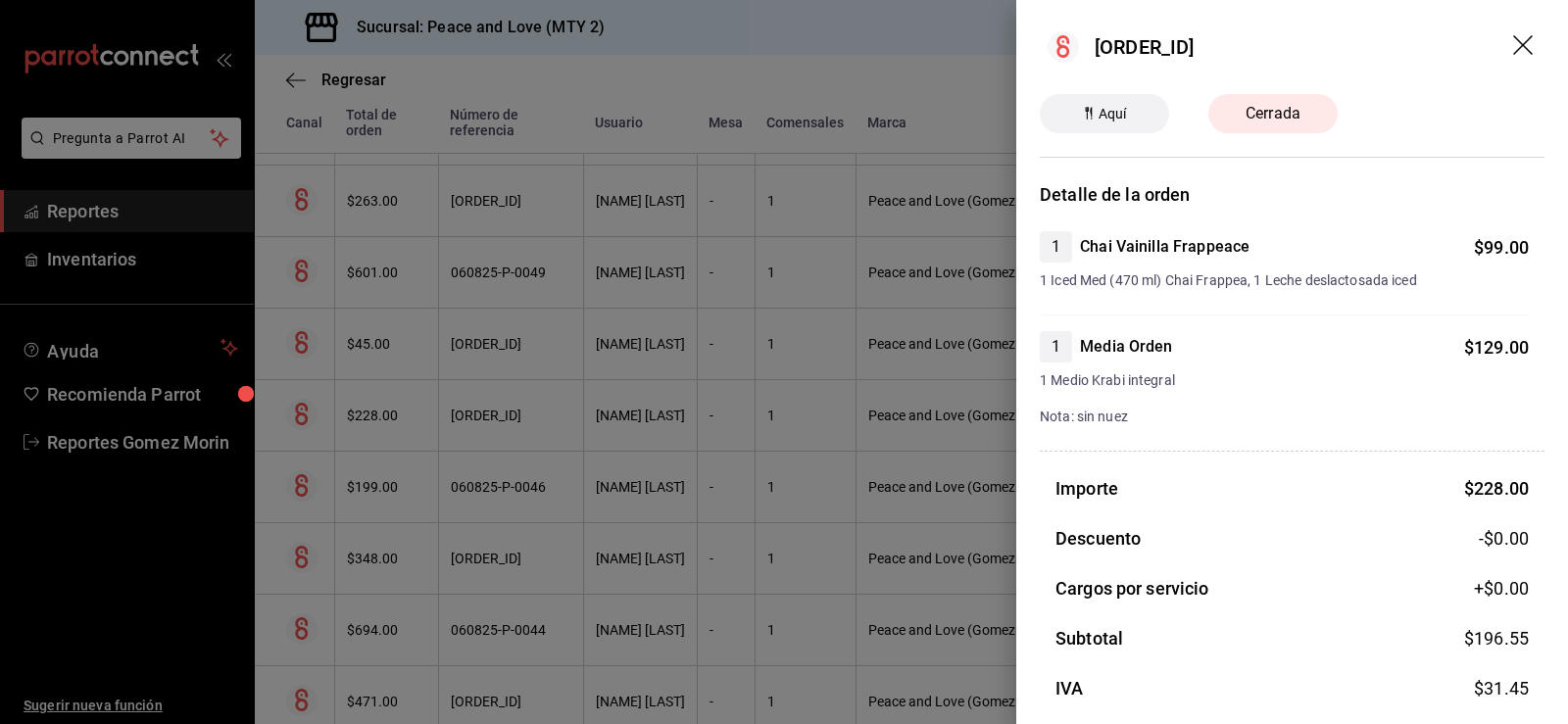 click at bounding box center [784, 362] 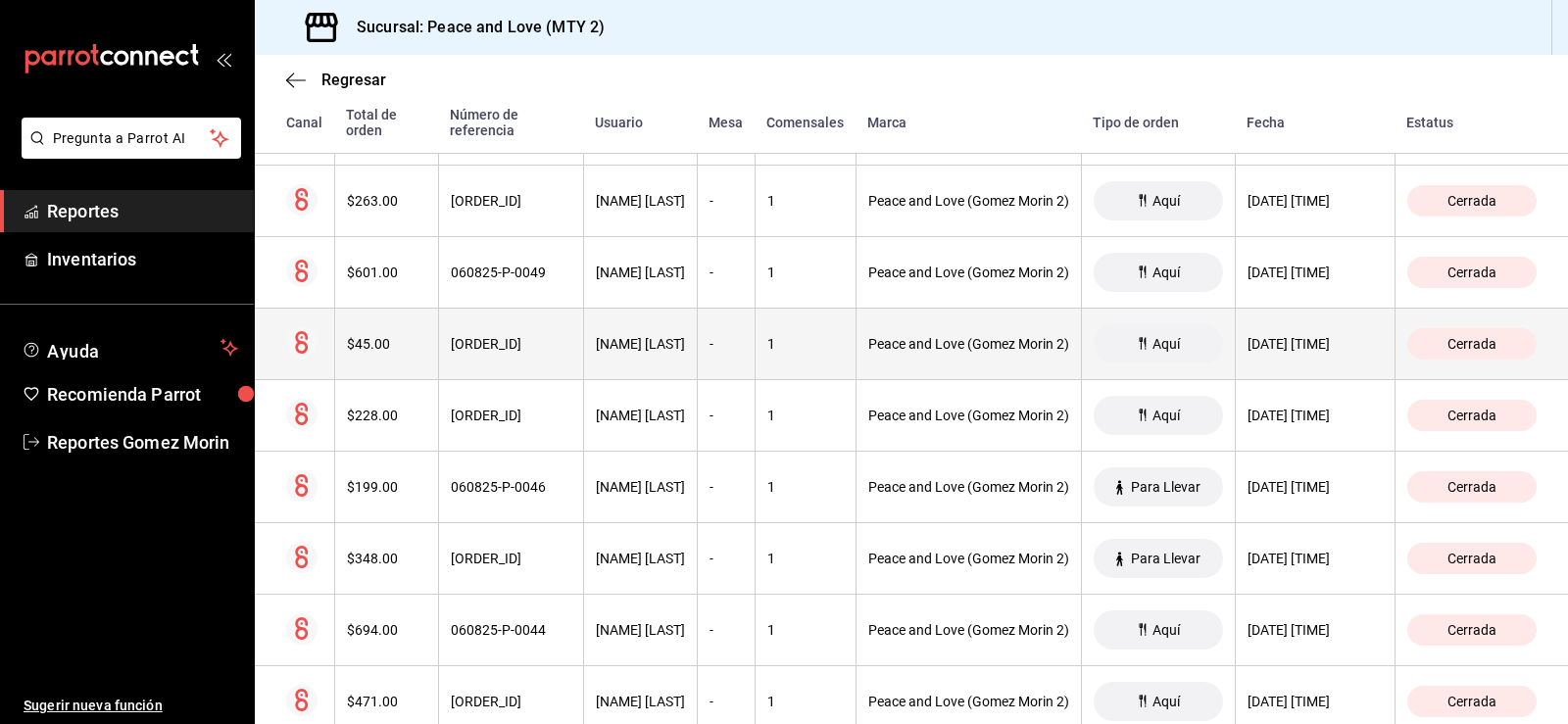 click on "Peace and Love (Gomez Morin 2)" at bounding box center (968, 344) 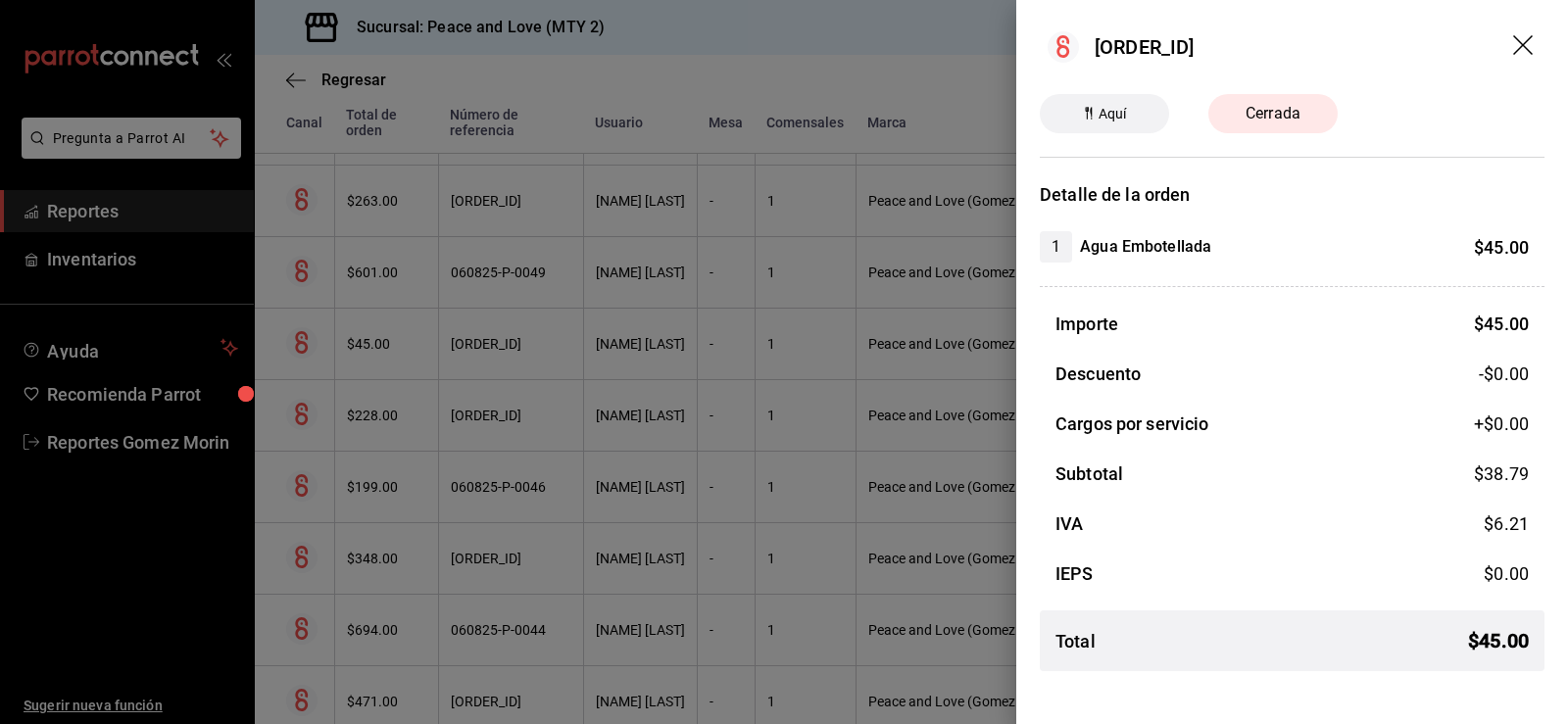 click at bounding box center (784, 362) 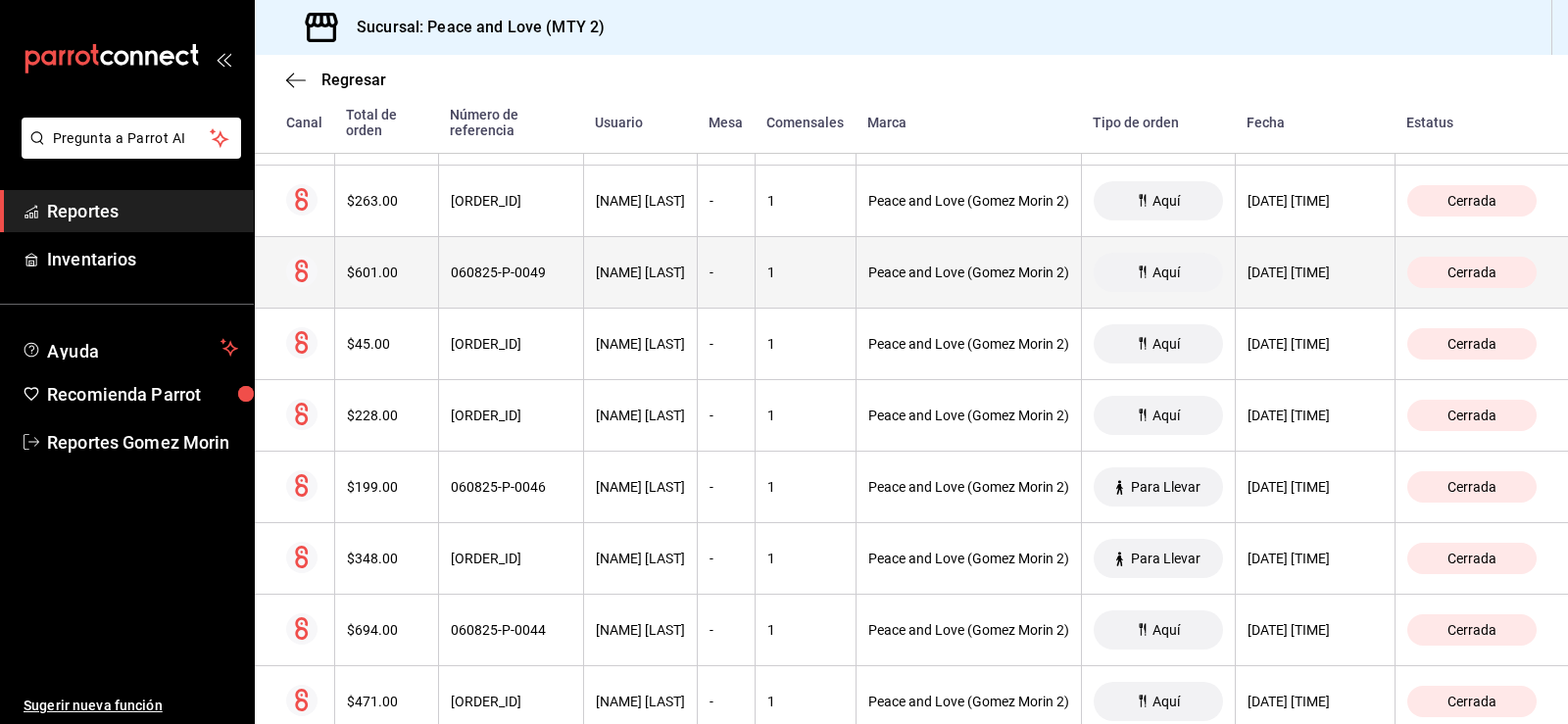 click on "Peace and Love (Gomez Morin 2)" at bounding box center [968, 272] 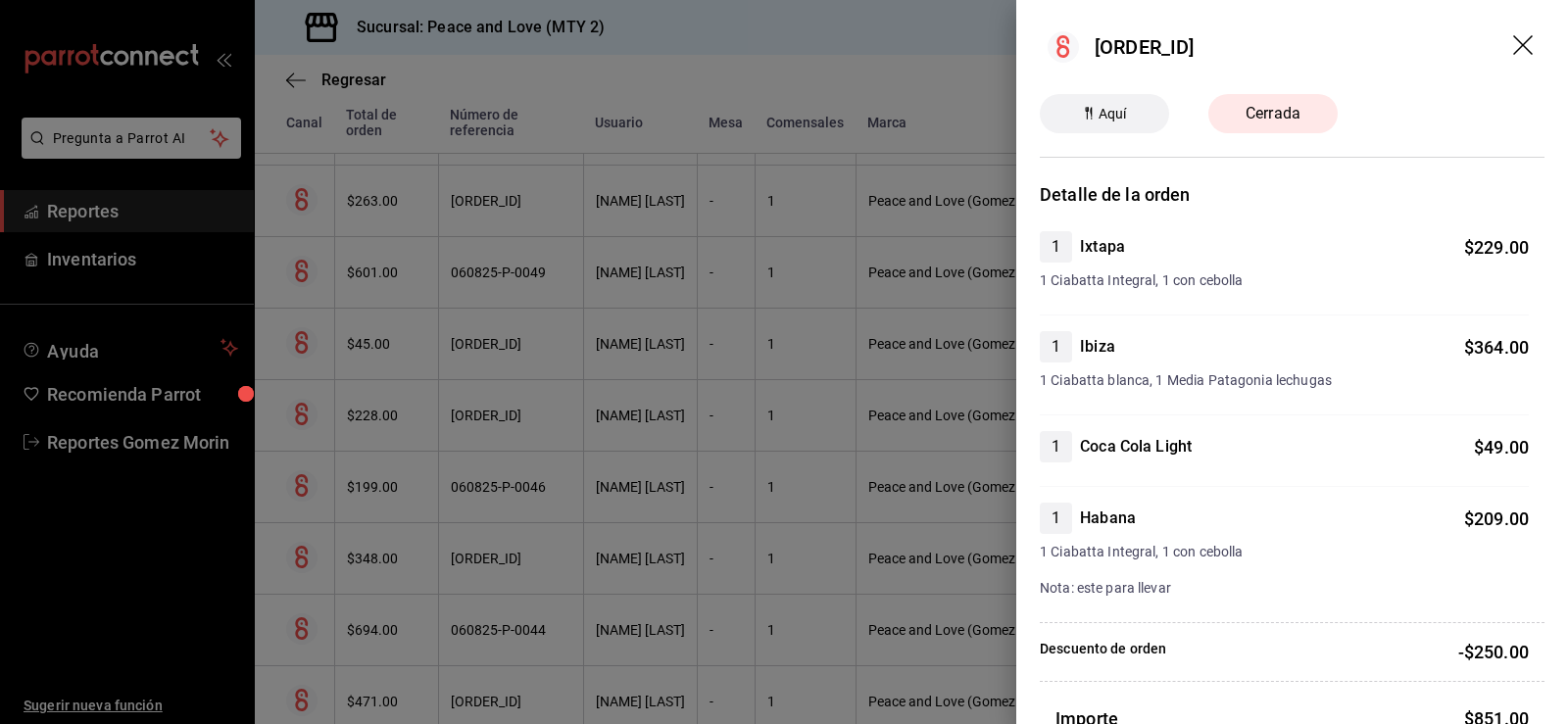 click at bounding box center [784, 362] 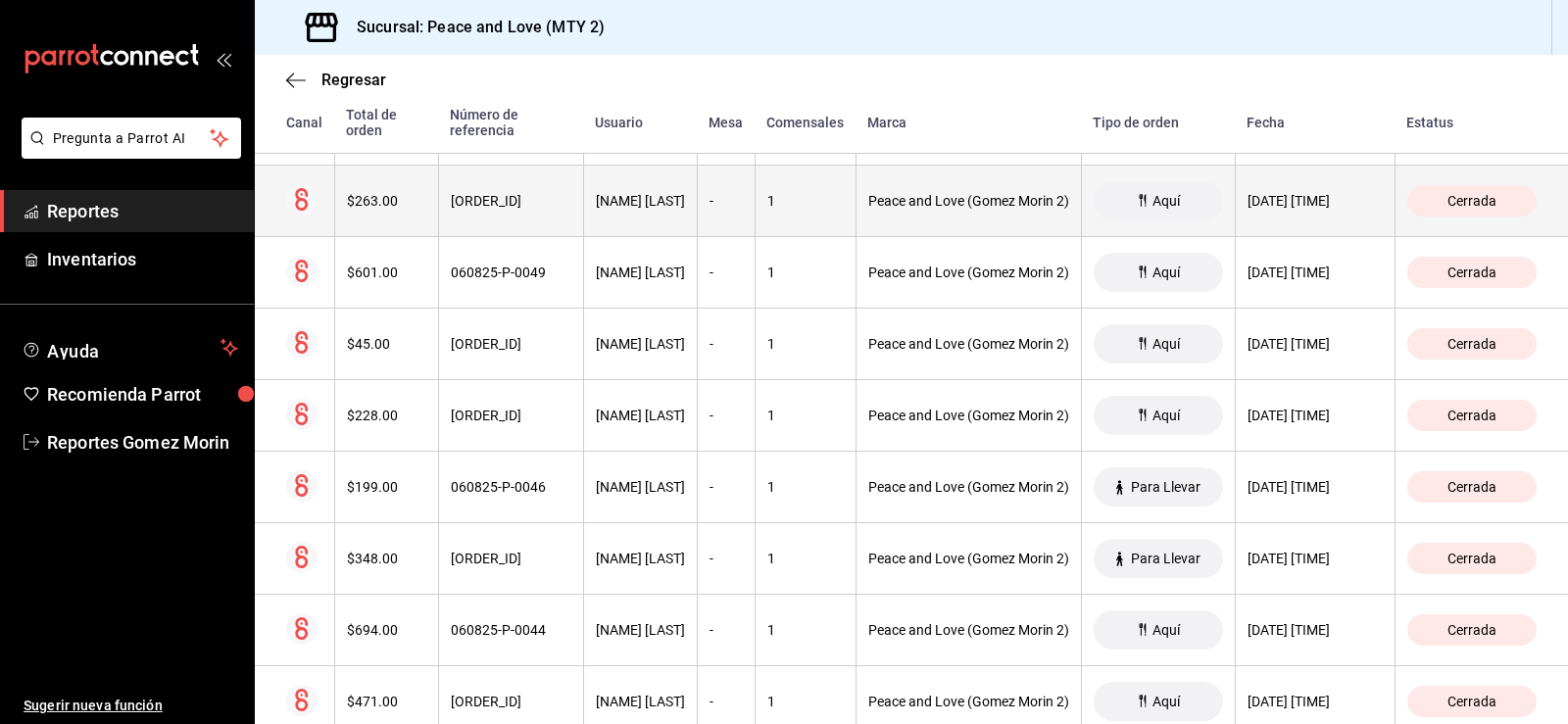 click on "Peace and Love (Gomez Morin 2)" at bounding box center [968, 201] 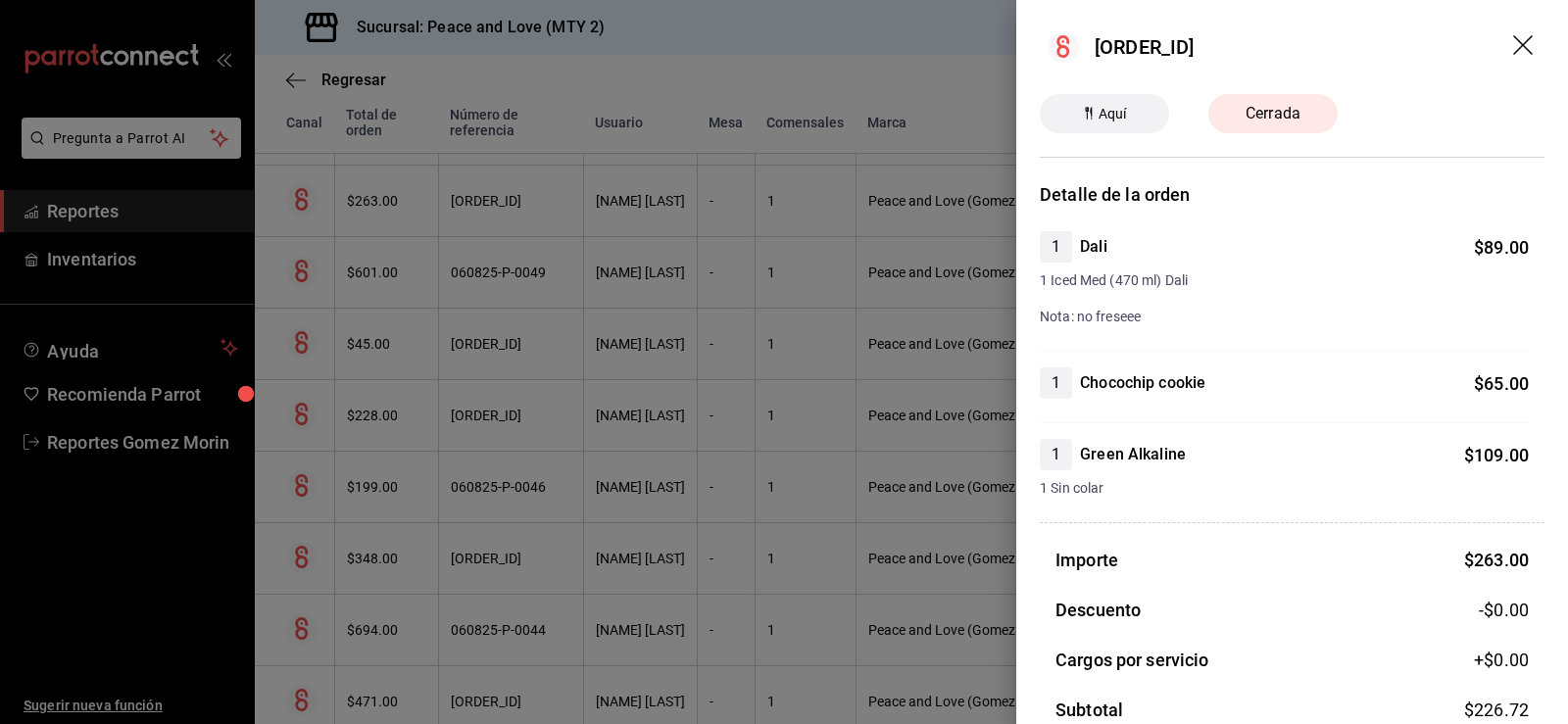 click at bounding box center (784, 362) 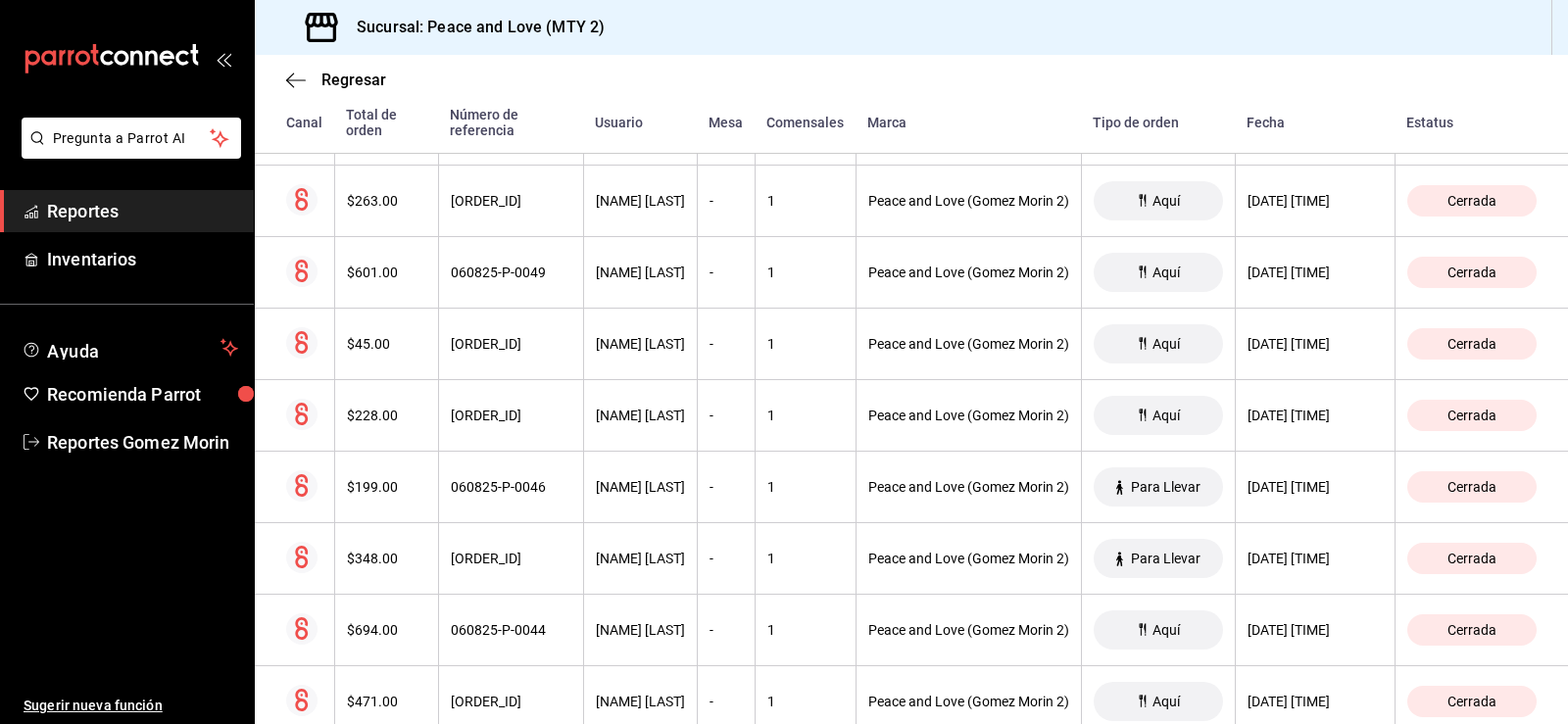 click on "Peace and Love (Gomez Morin 2)" at bounding box center [968, 201] 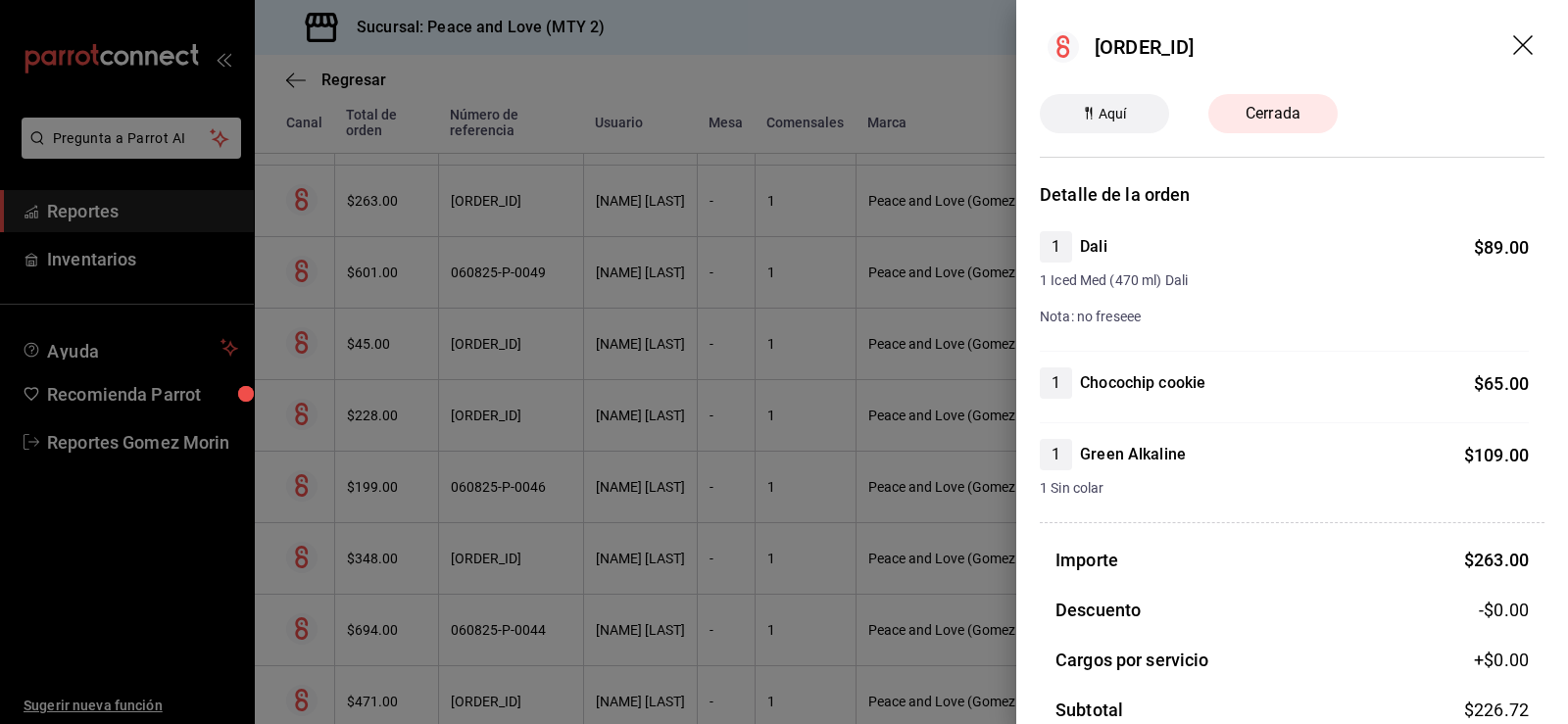 click at bounding box center (784, 362) 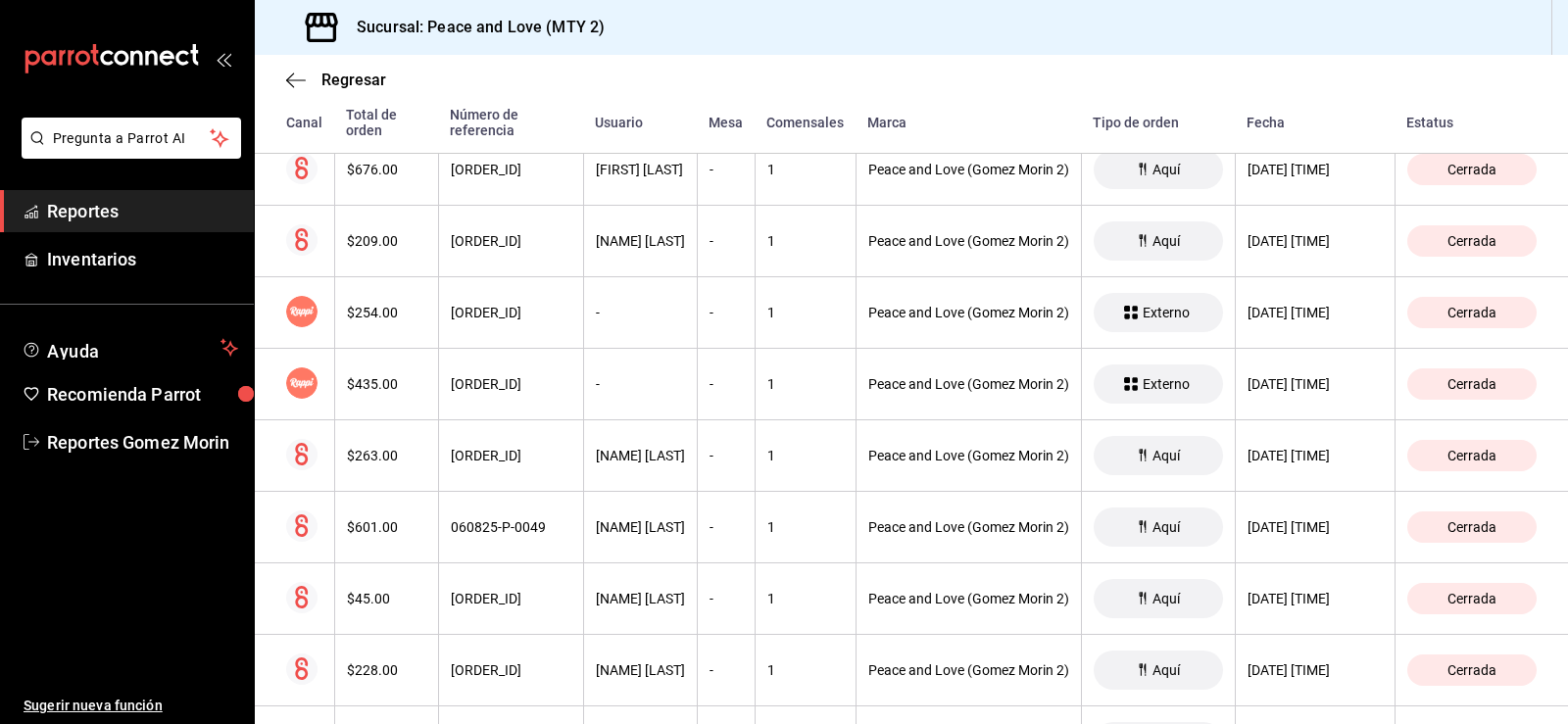 scroll, scrollTop: 461, scrollLeft: 0, axis: vertical 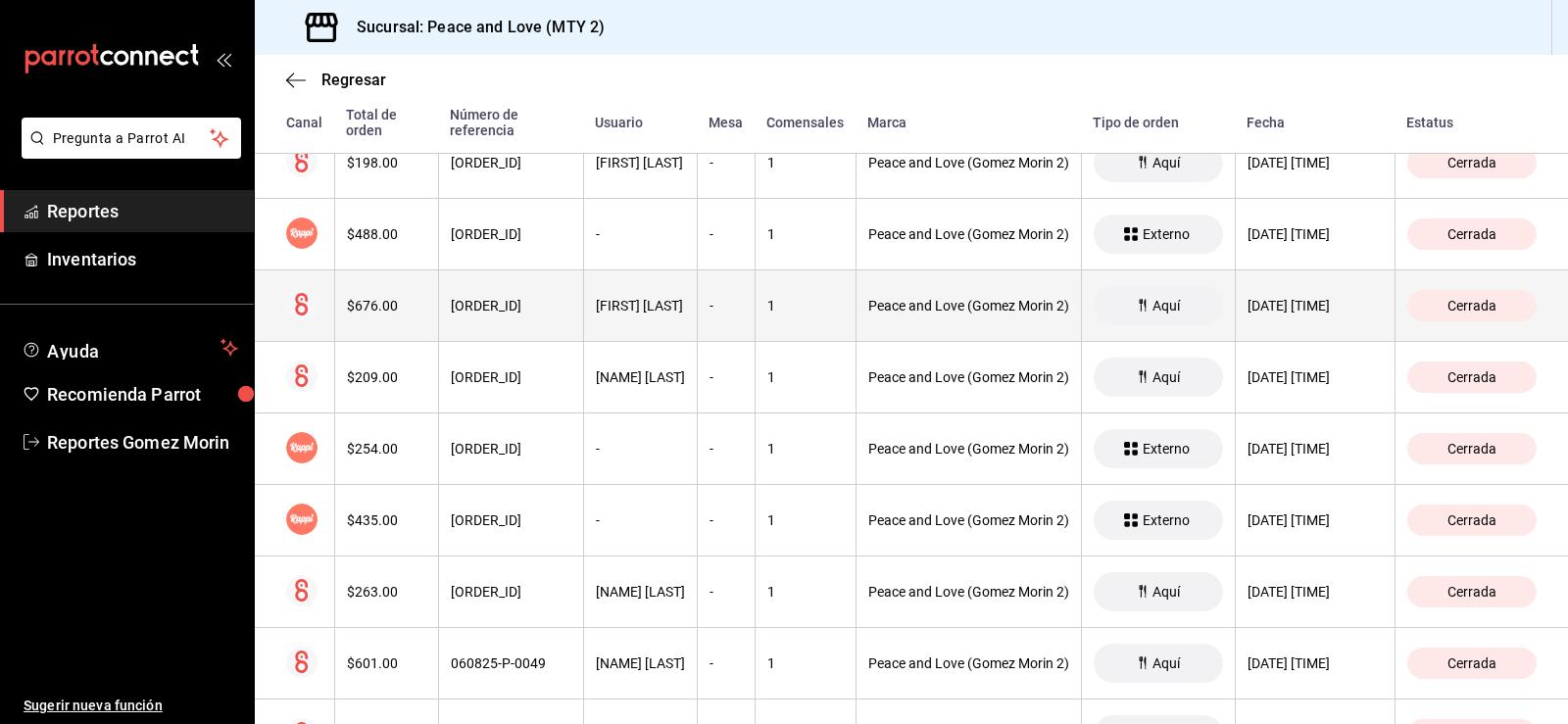 click on "Peace and Love (Gomez Morin 2)" at bounding box center [968, 306] 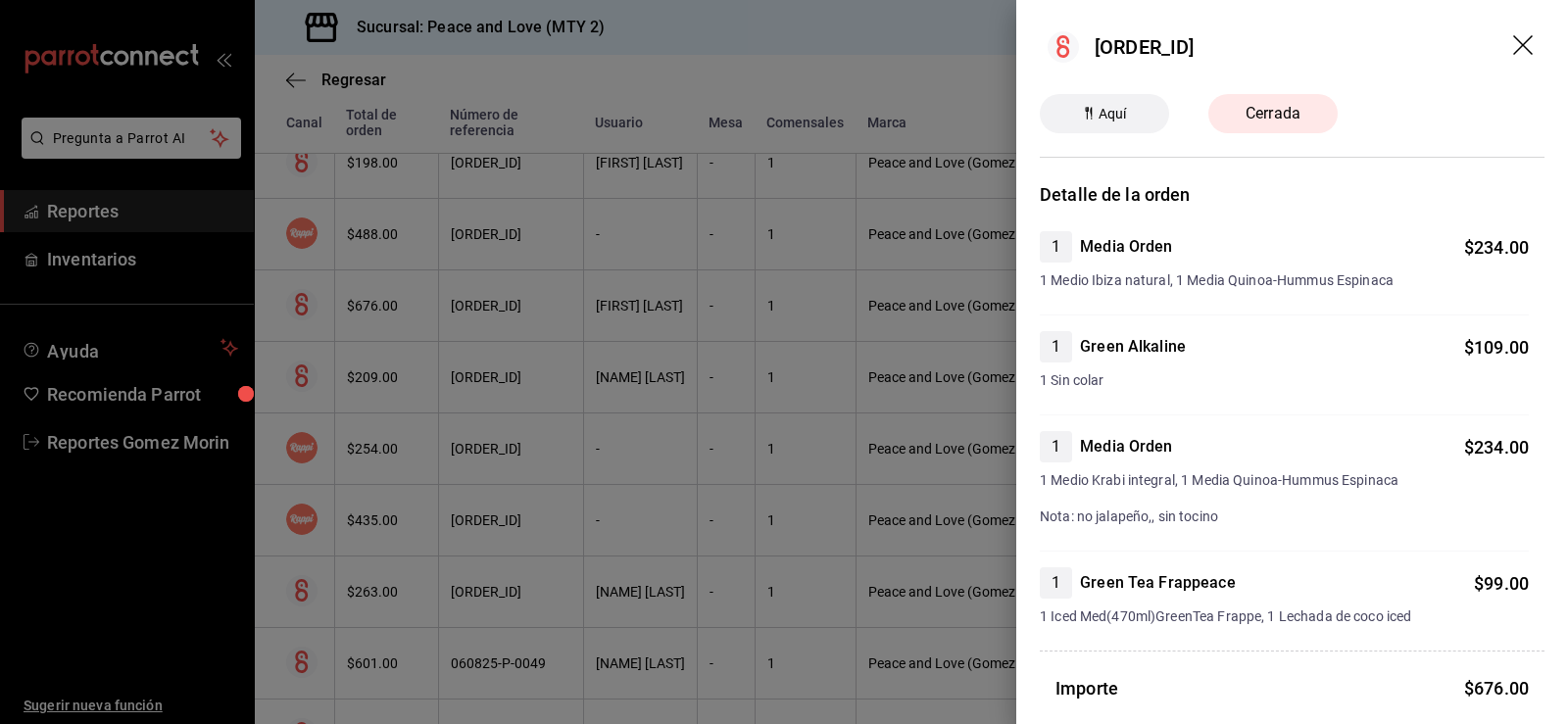 click at bounding box center (784, 362) 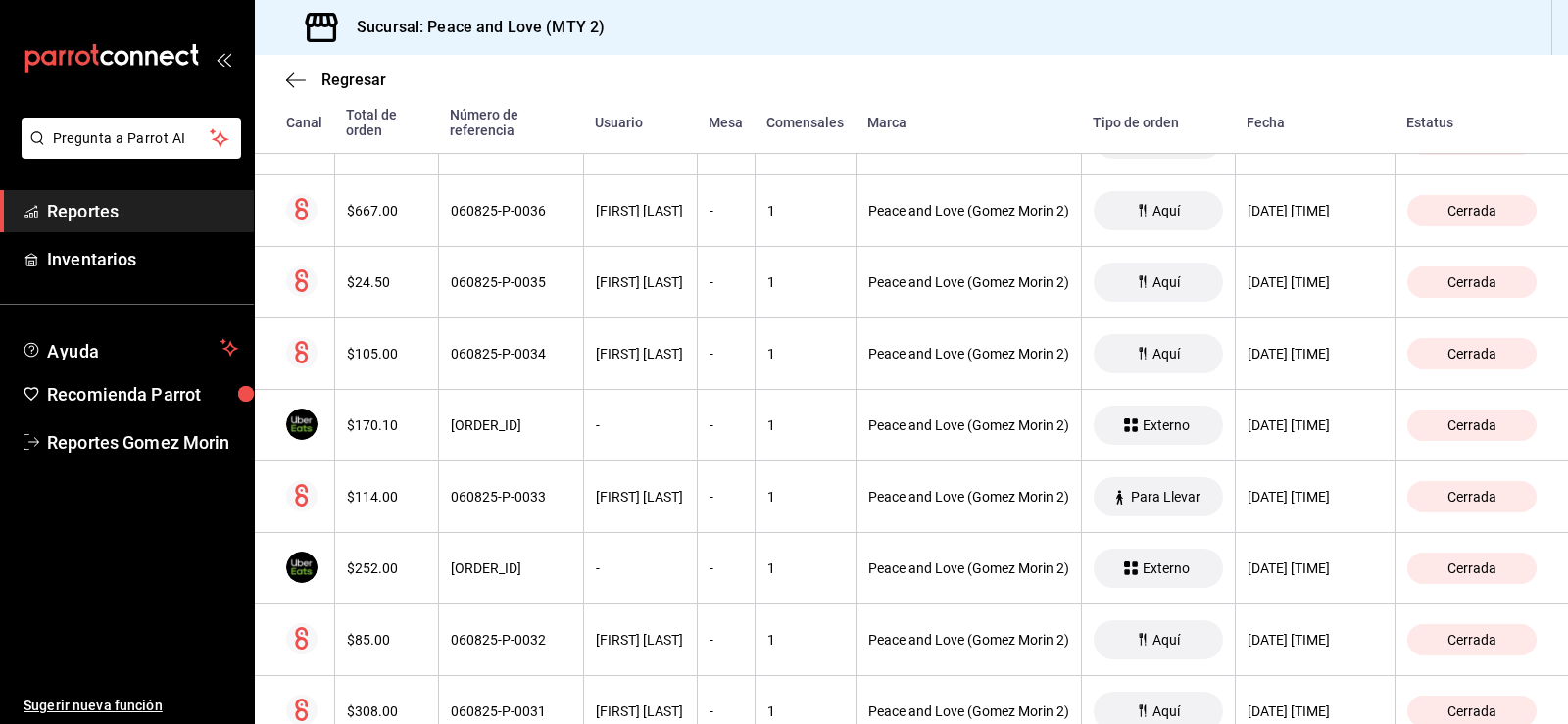 scroll, scrollTop: 1836, scrollLeft: 0, axis: vertical 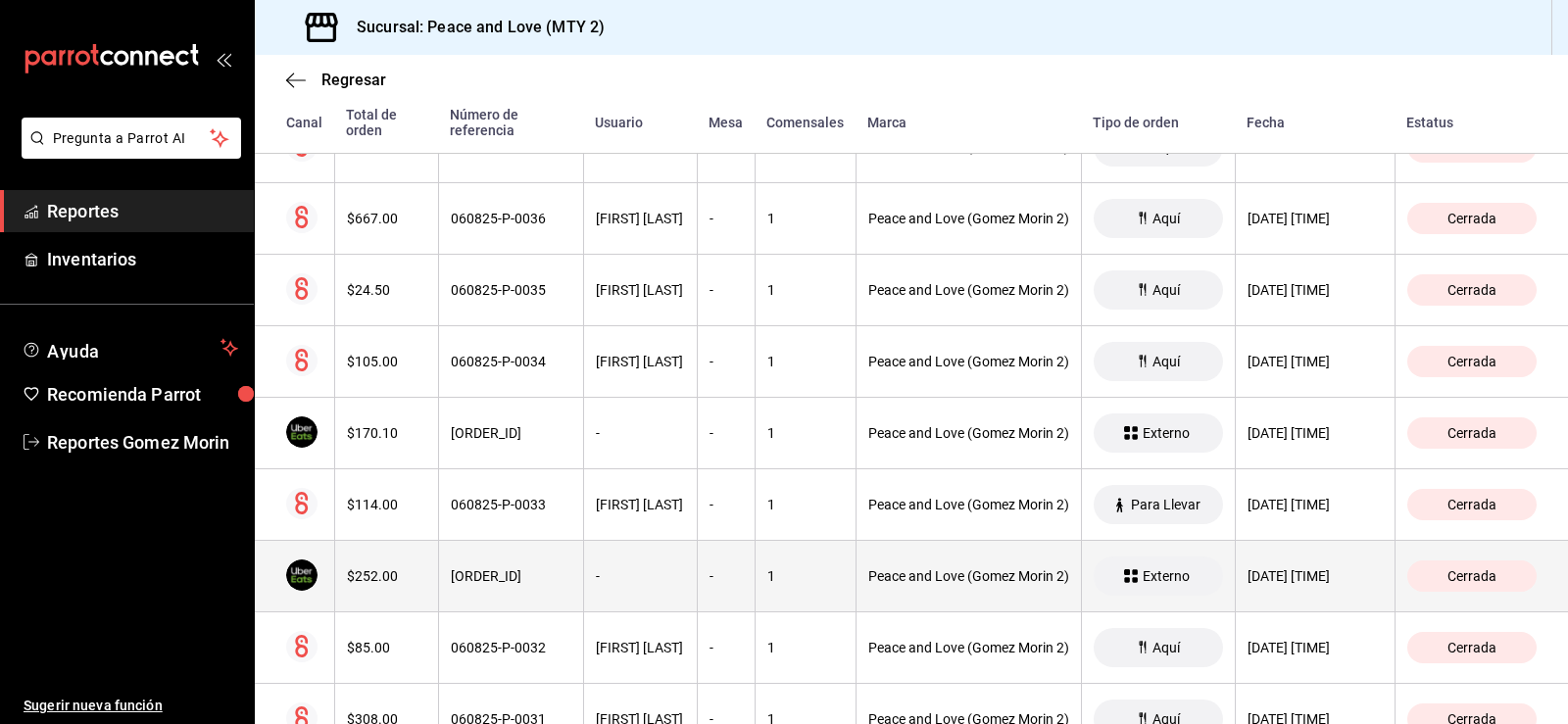 click on "[DATE] [TIME]" at bounding box center (1315, 576) 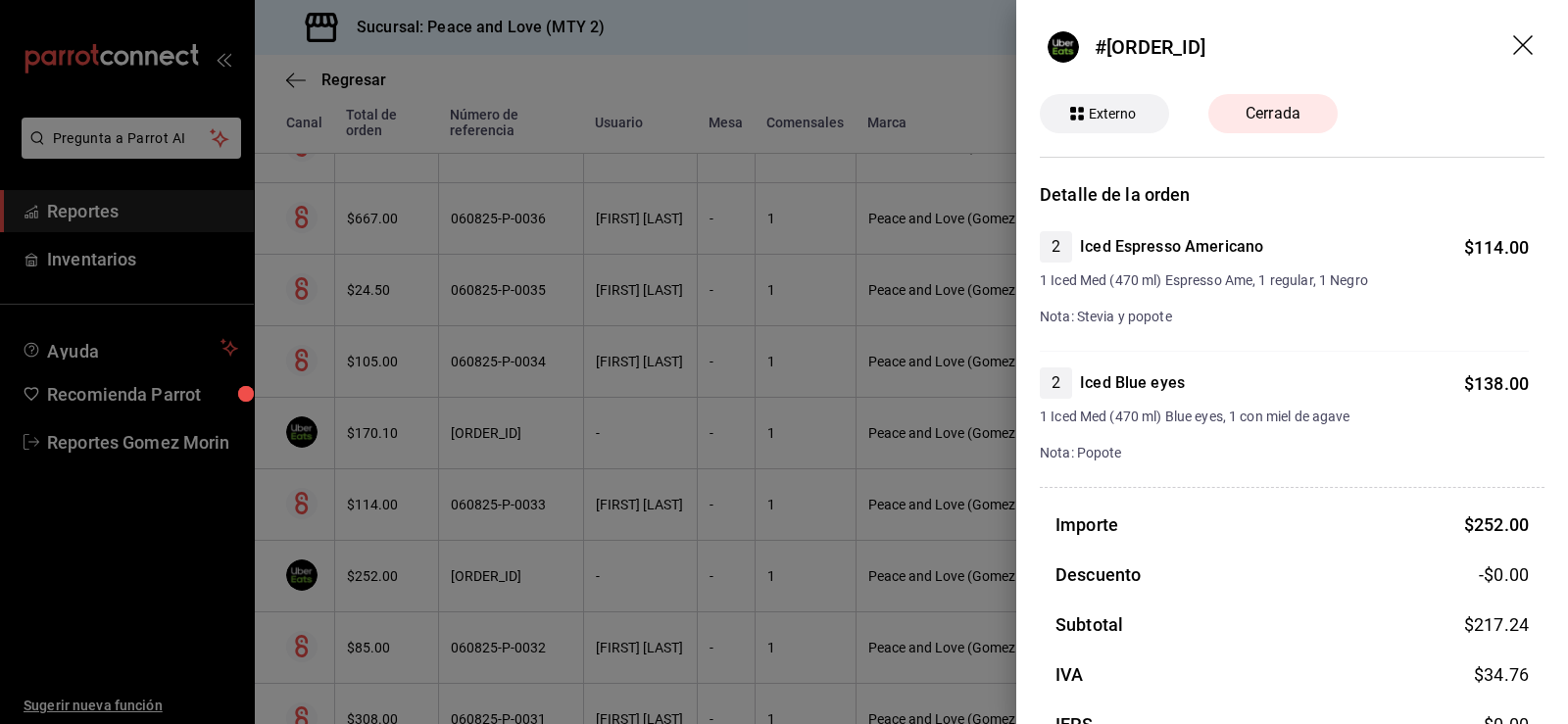 click at bounding box center [784, 362] 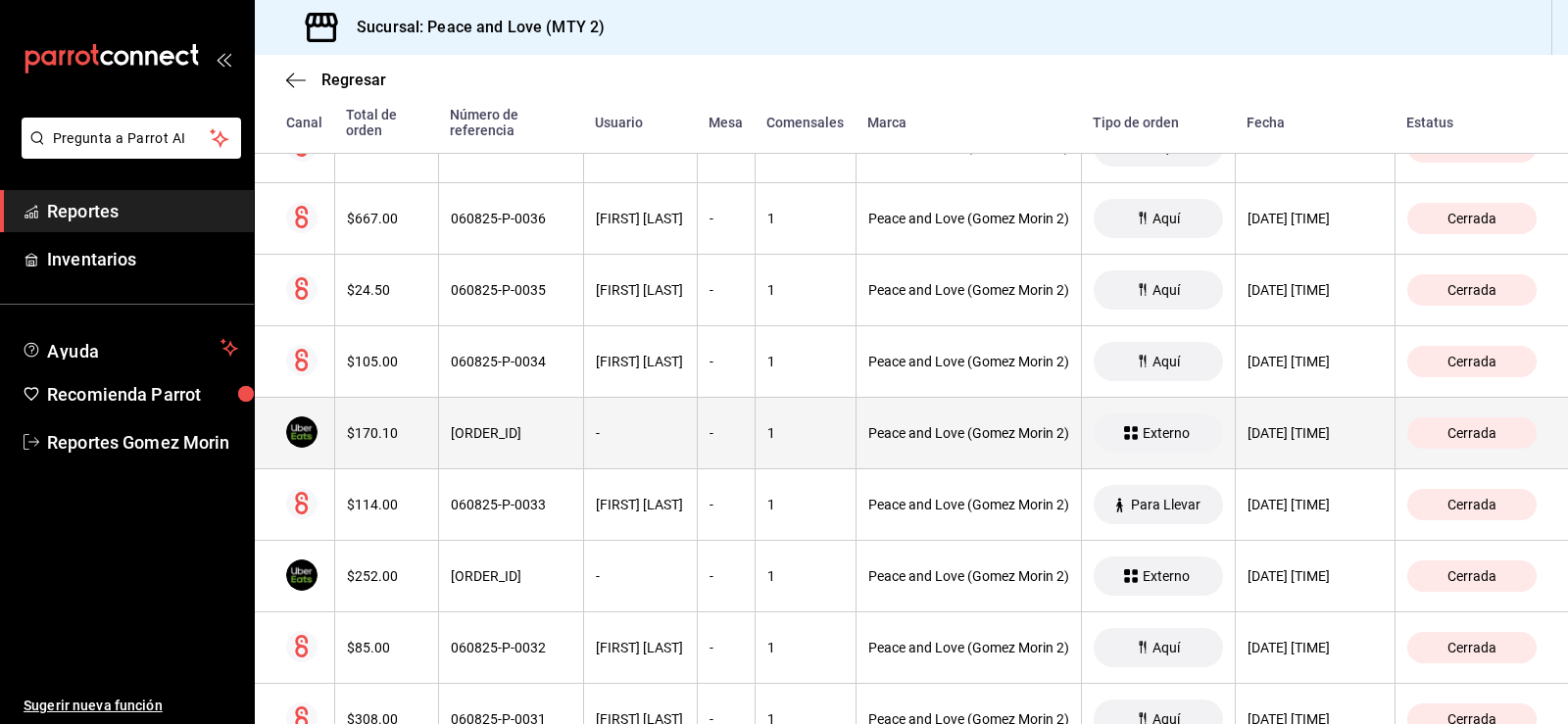 click on "Peace and Love (Gomez Morin 2)" at bounding box center [968, 433] 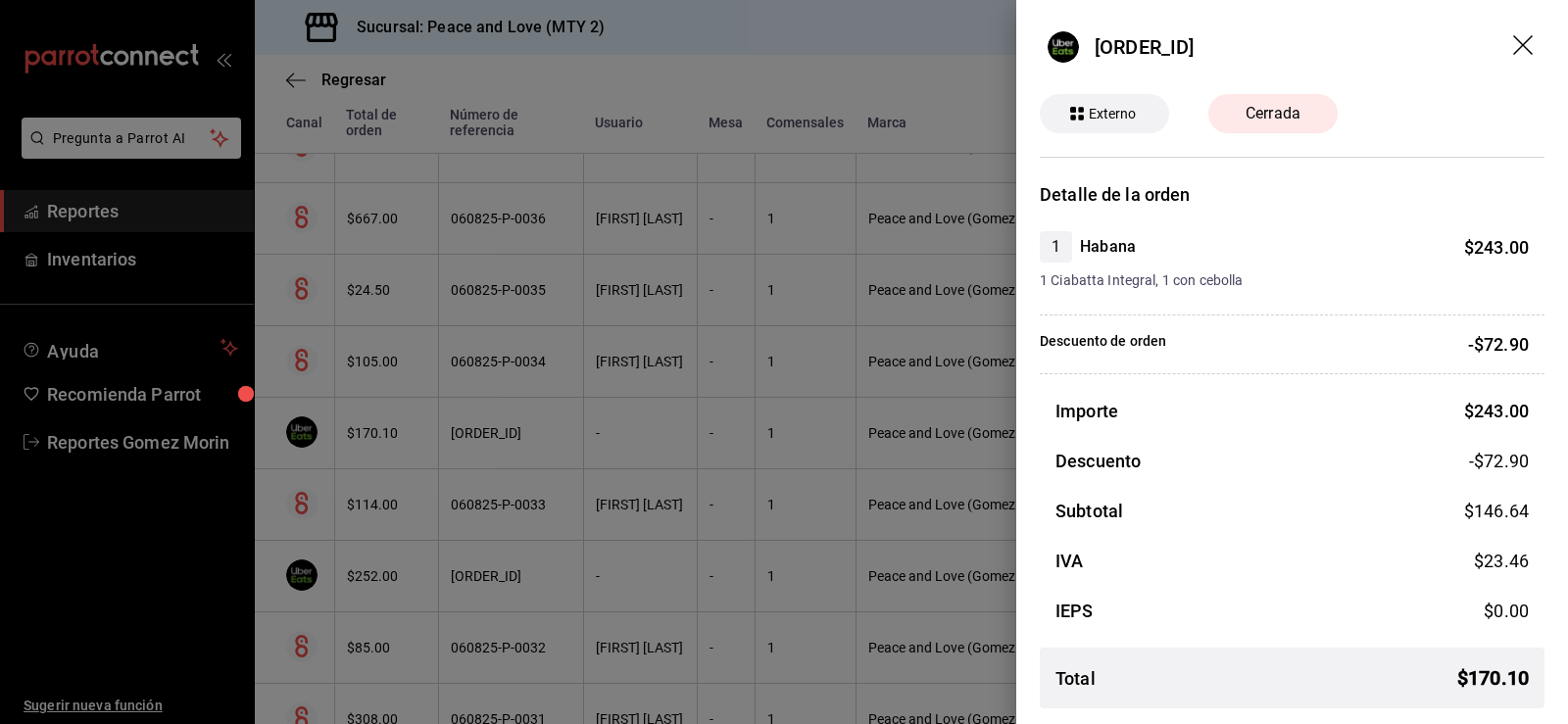 click at bounding box center (784, 362) 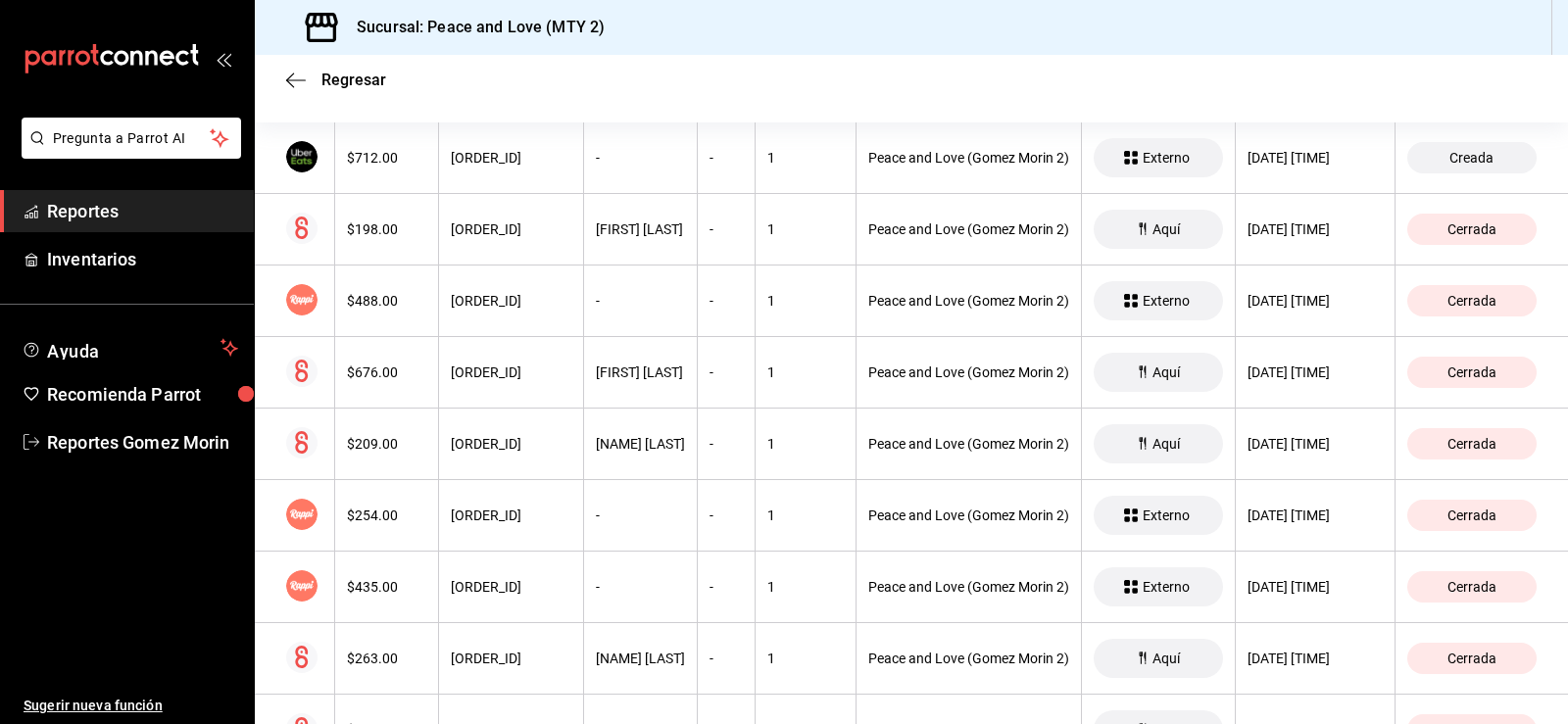 scroll, scrollTop: 0, scrollLeft: 0, axis: both 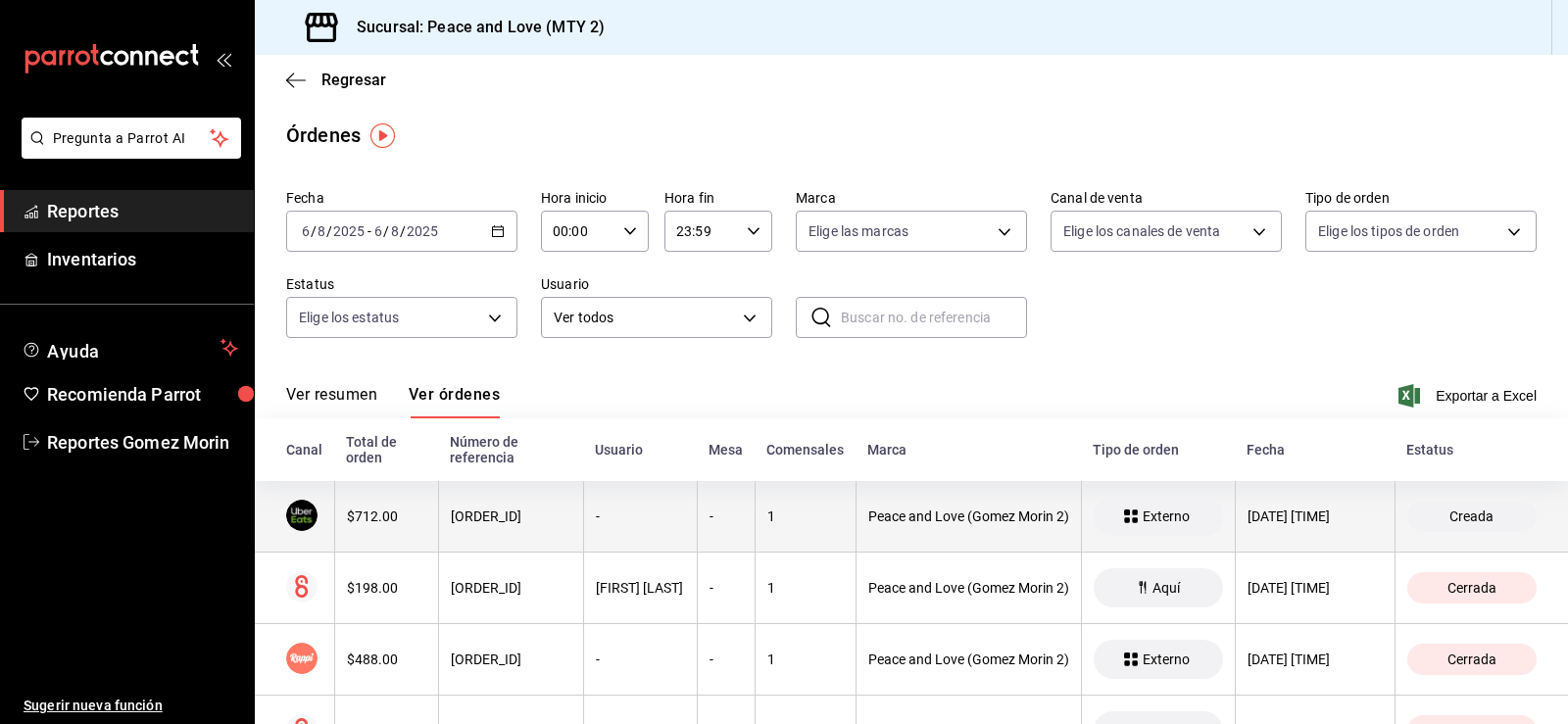 click on "Peace and Love (Gomez Morin 2)" at bounding box center (968, 516) 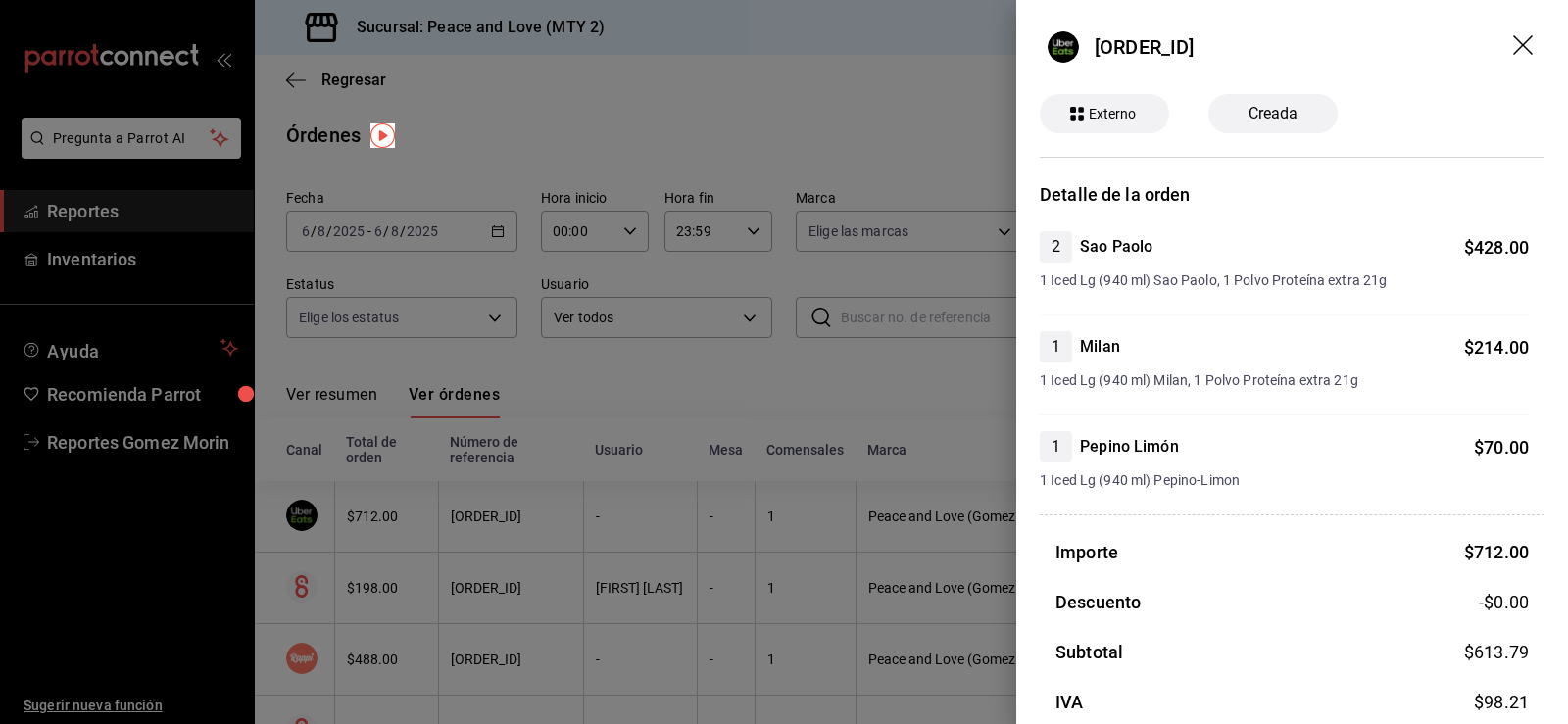 click at bounding box center [784, 362] 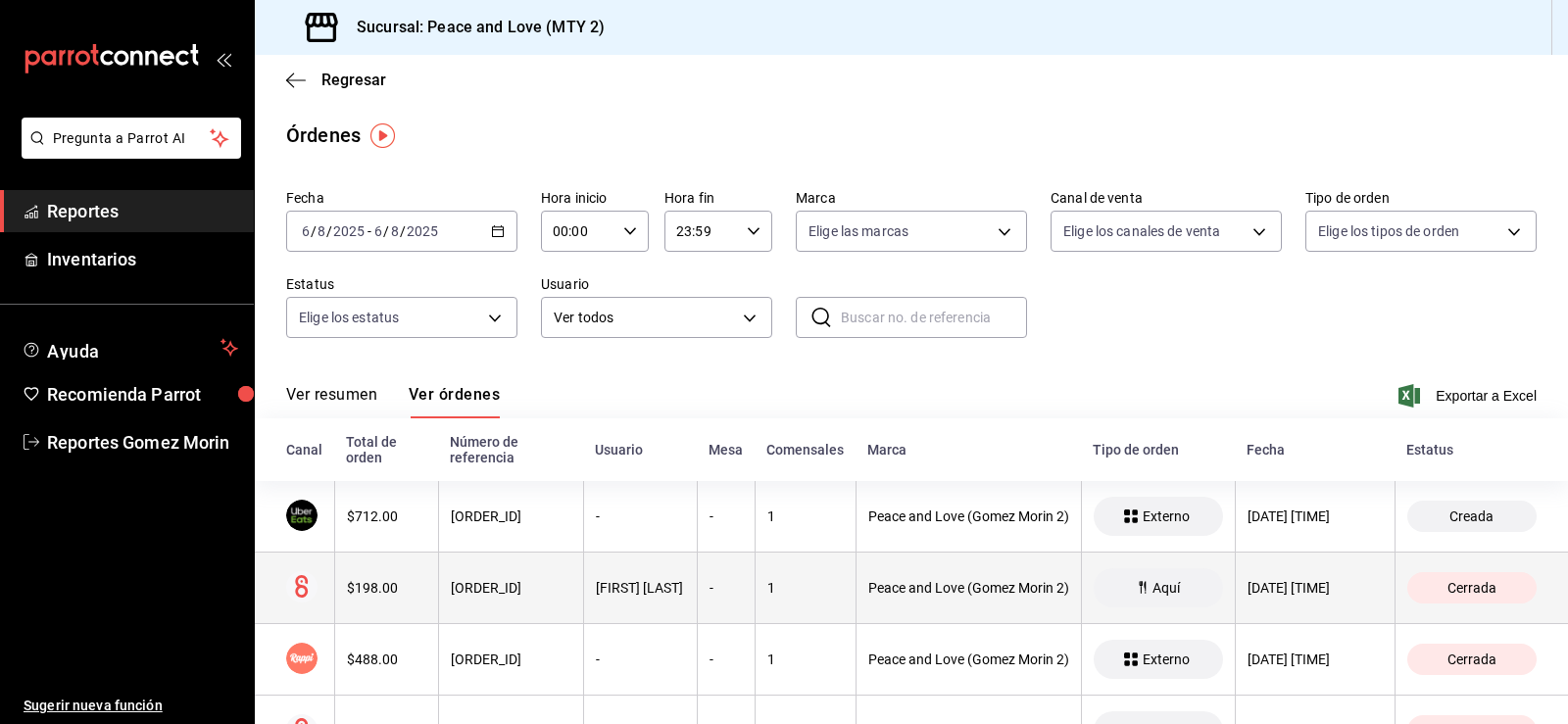 click on "-" at bounding box center (726, 588) 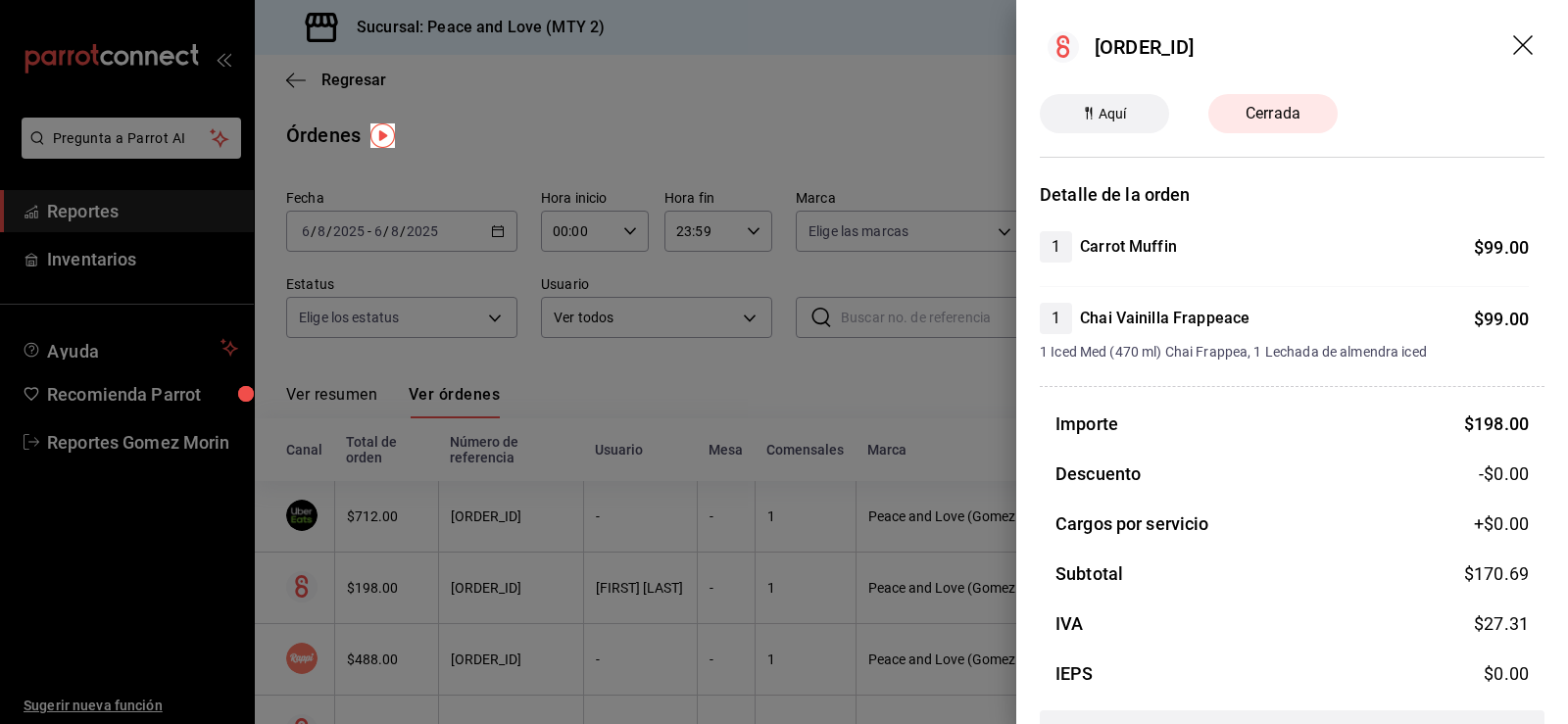 click at bounding box center [784, 362] 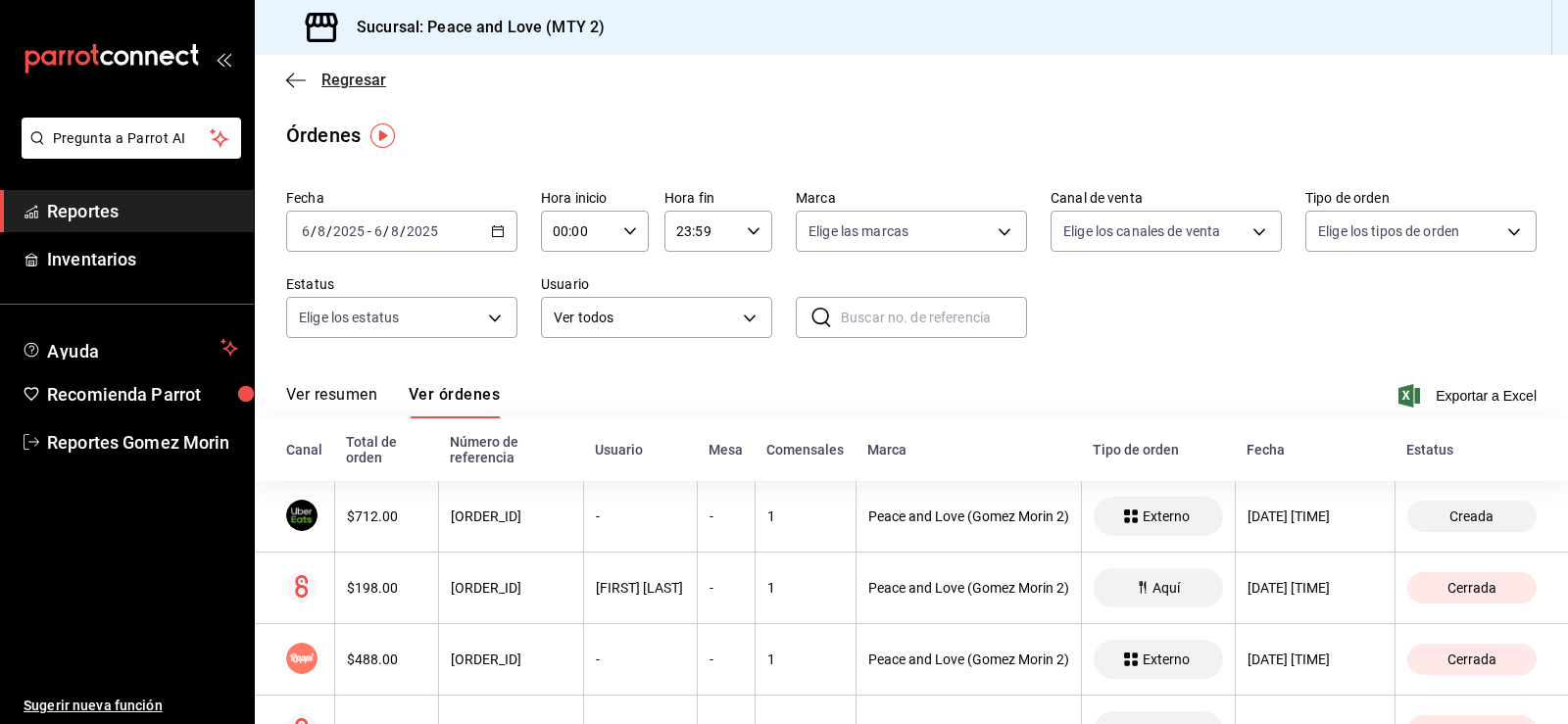 click on "Regresar" at bounding box center (354, 79) 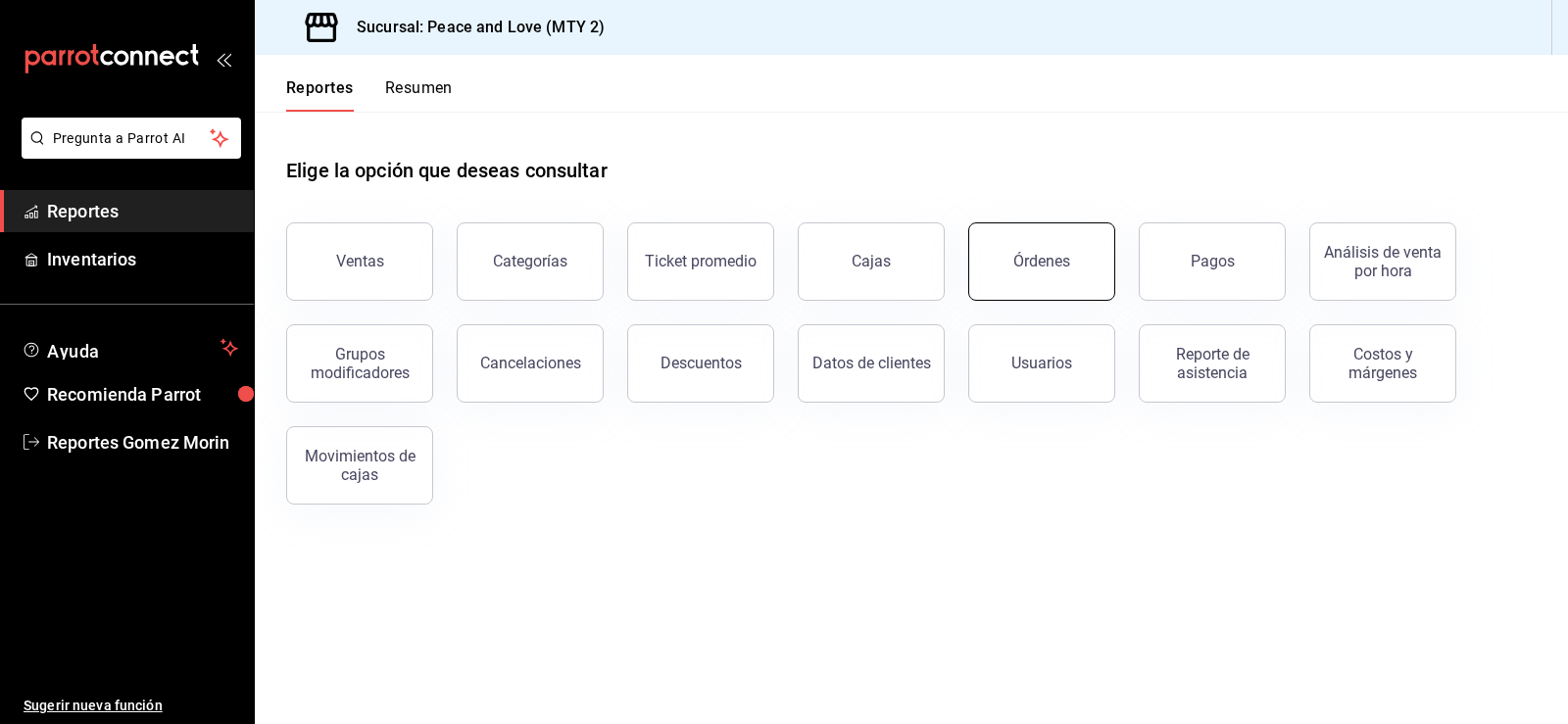 click on "Órdenes" at bounding box center [1042, 262] 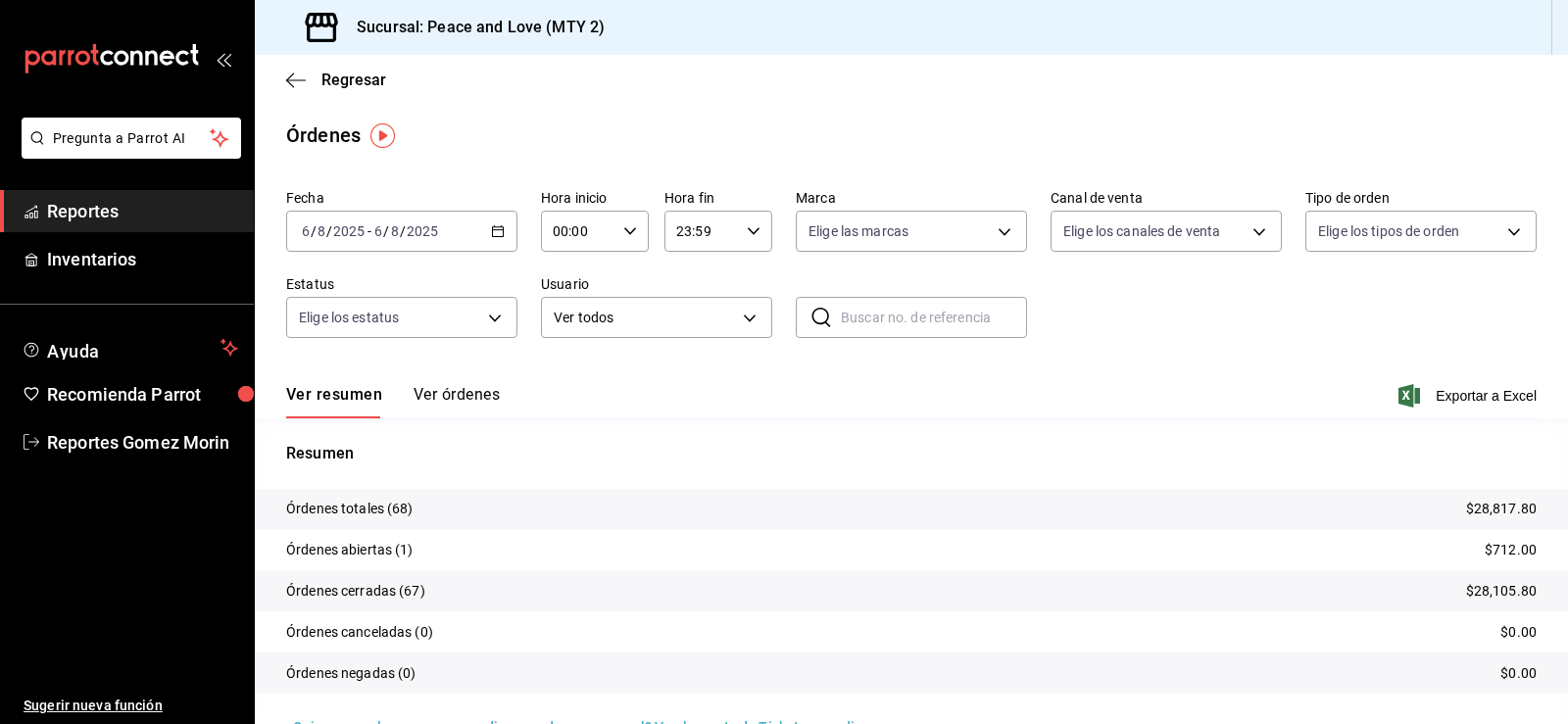 click on "Ver órdenes" at bounding box center (457, 402) 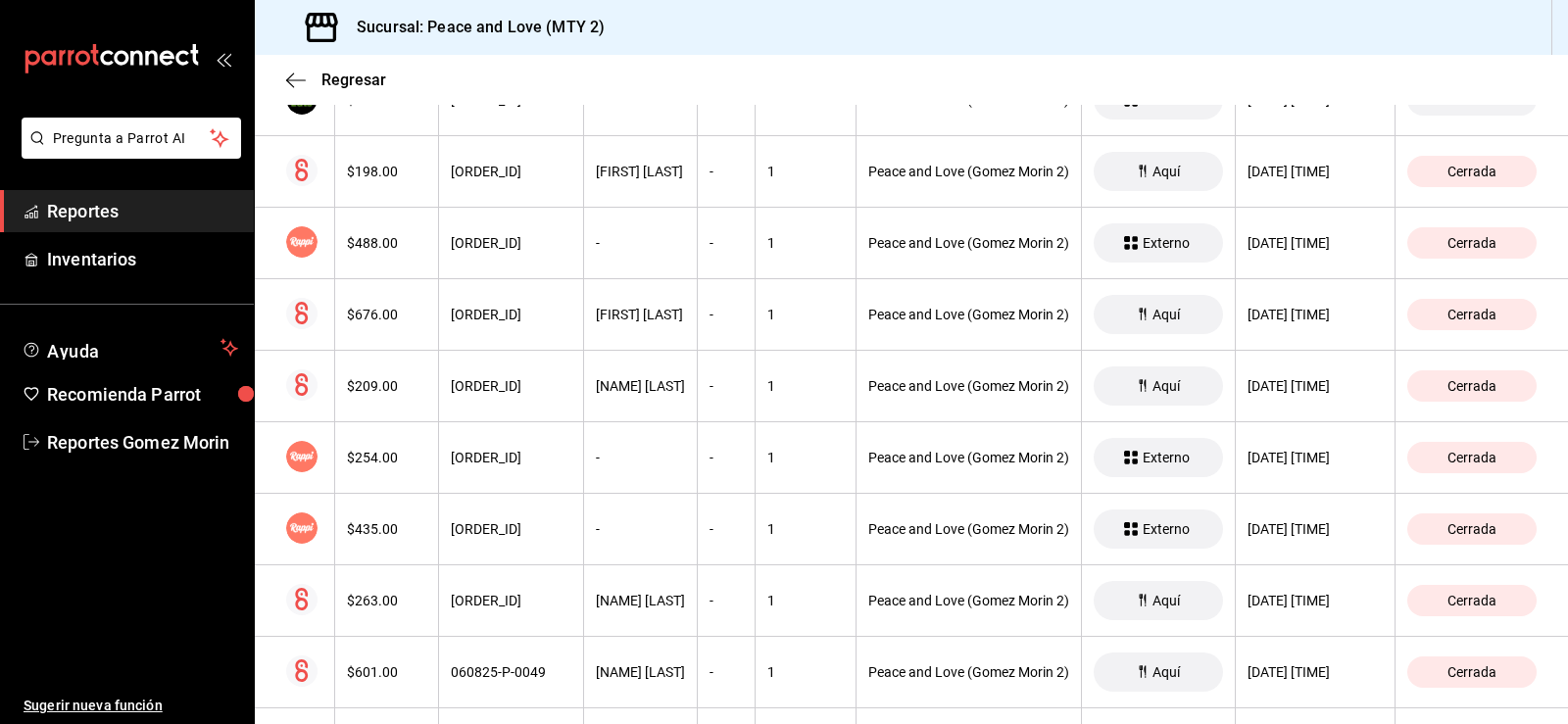 scroll, scrollTop: 182, scrollLeft: 0, axis: vertical 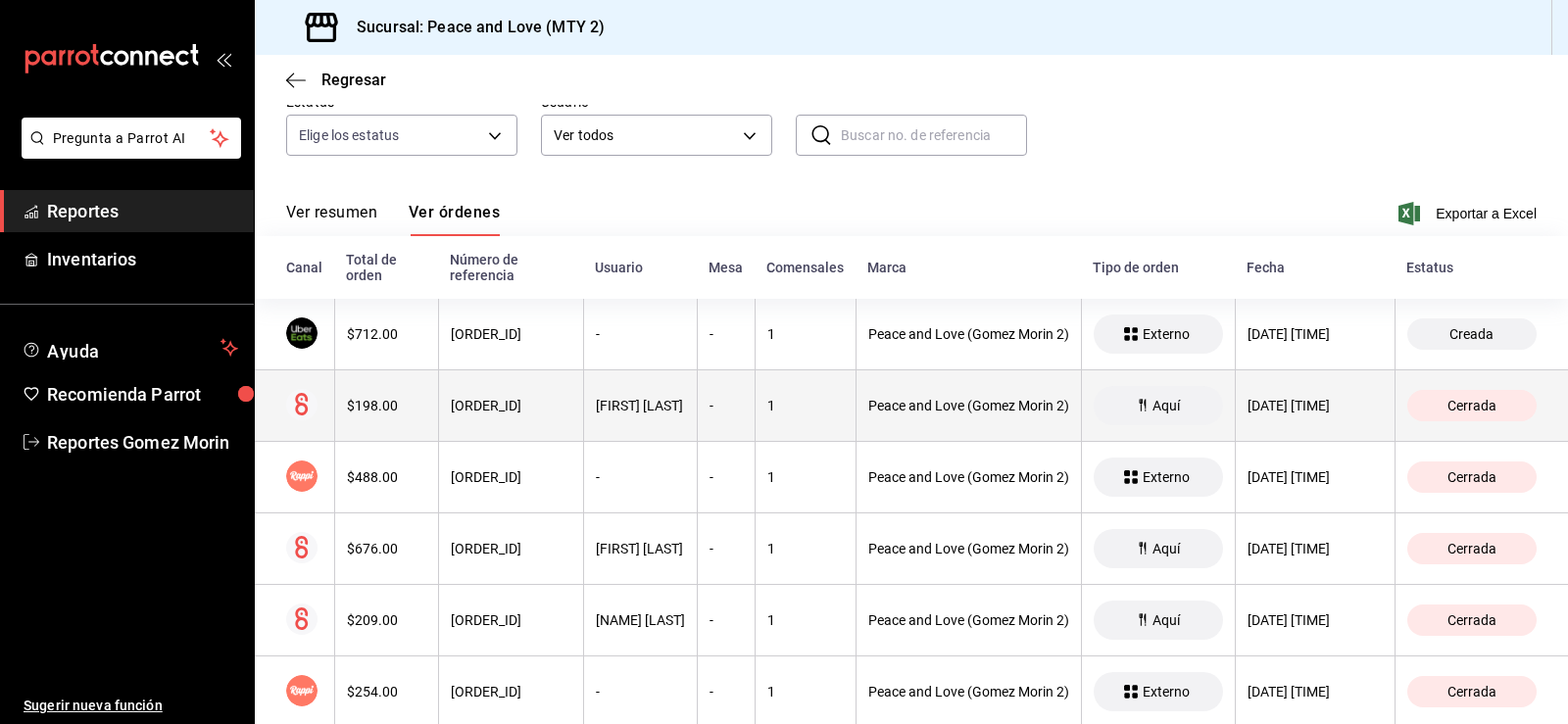 click on "[ORDER_ID]" at bounding box center (511, 406) 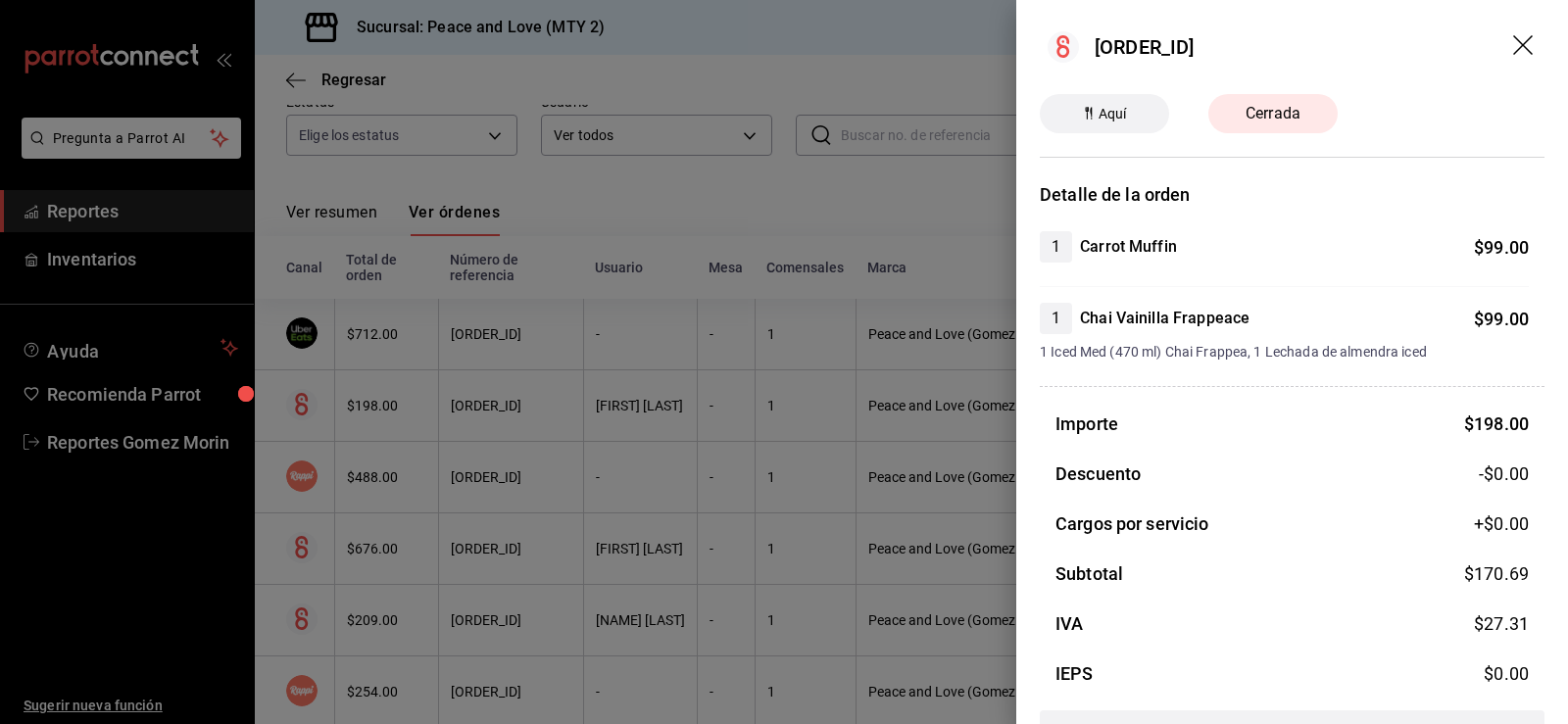 click at bounding box center (784, 362) 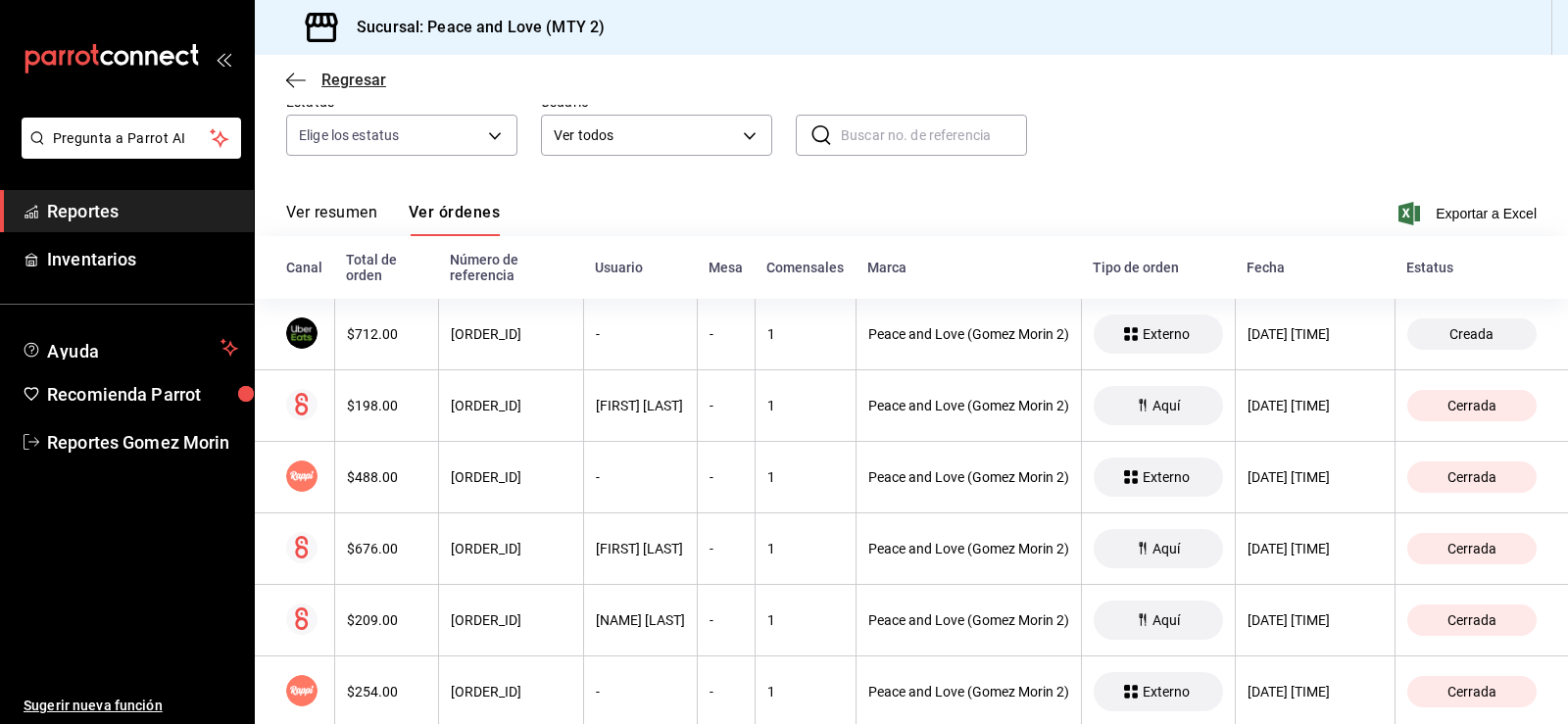 click on "Regresar" at bounding box center (354, 79) 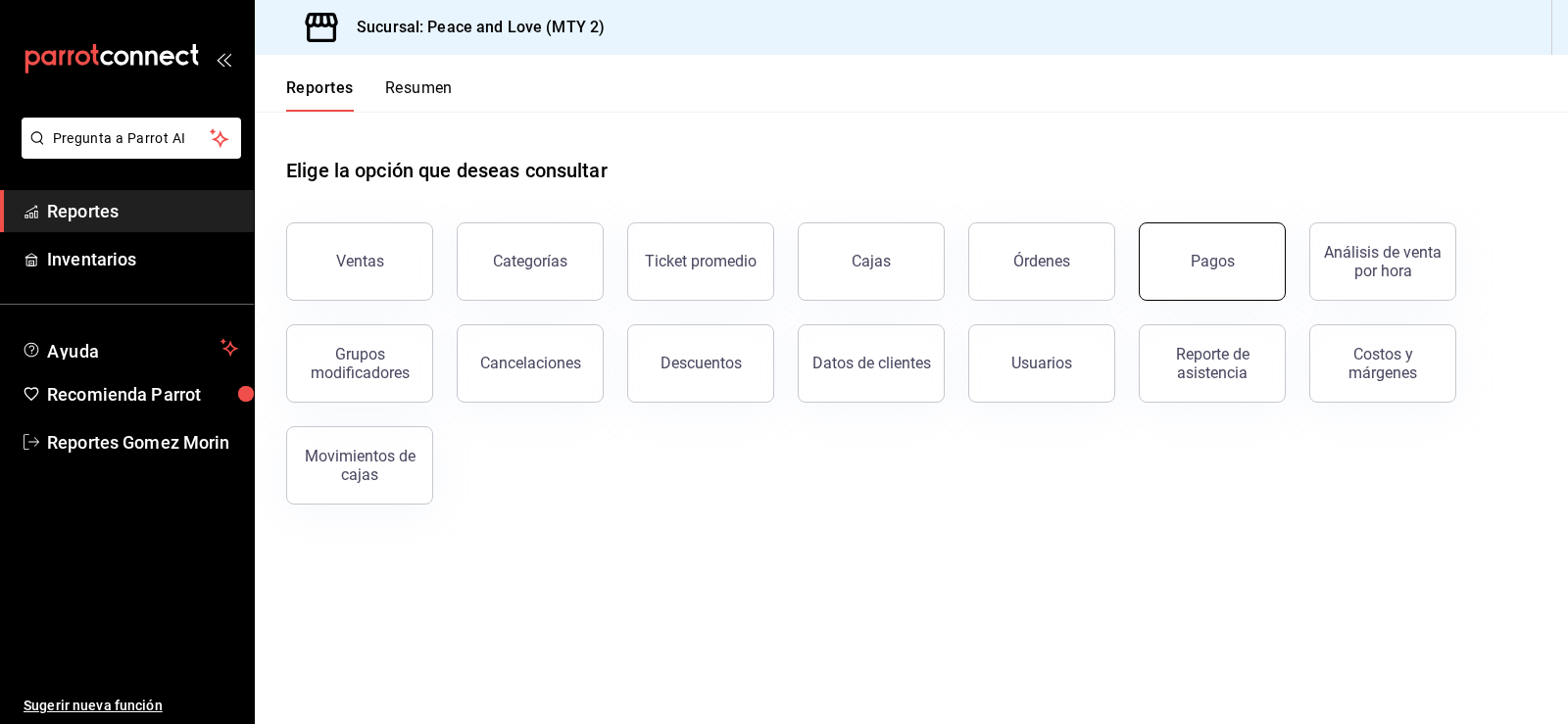 click on "Pagos" at bounding box center (1200, 250) 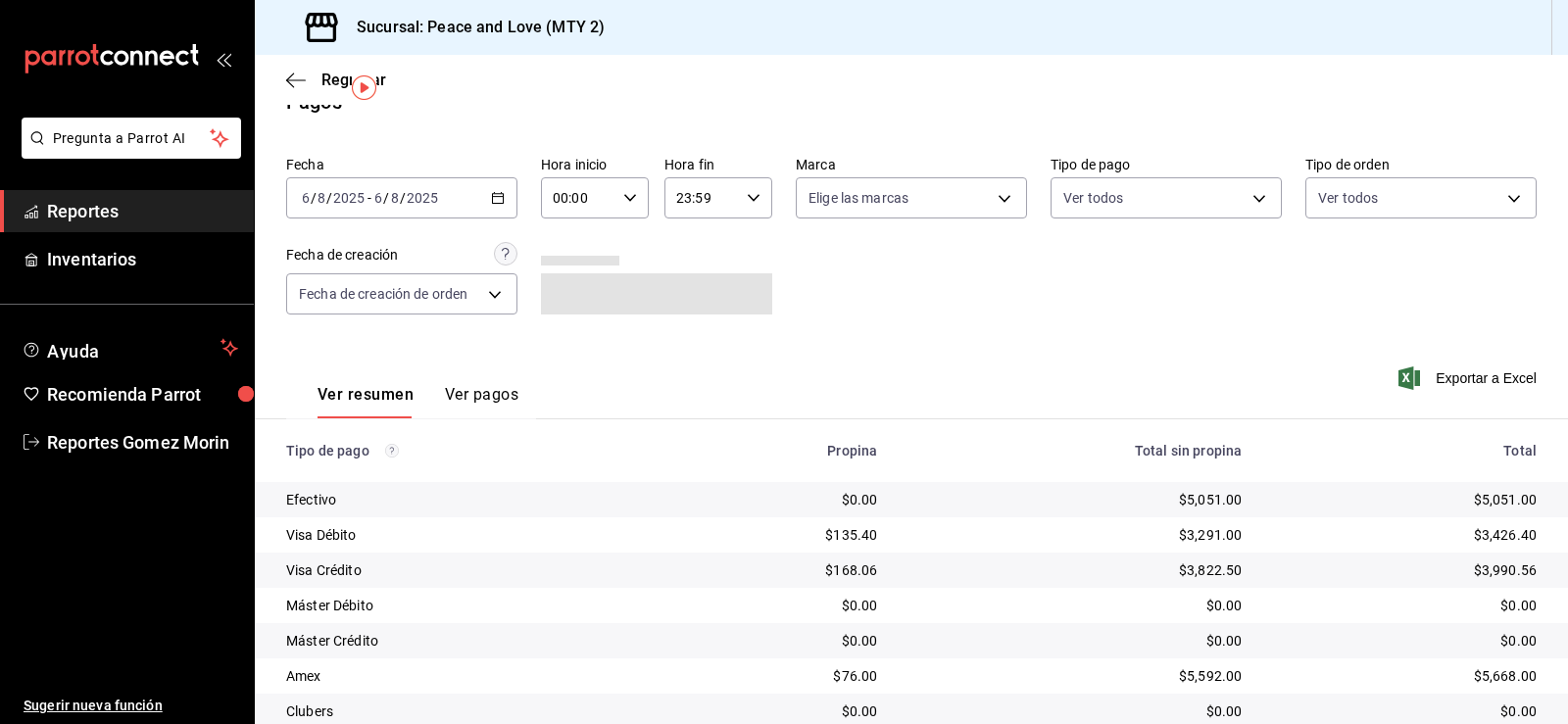 scroll, scrollTop: 0, scrollLeft: 0, axis: both 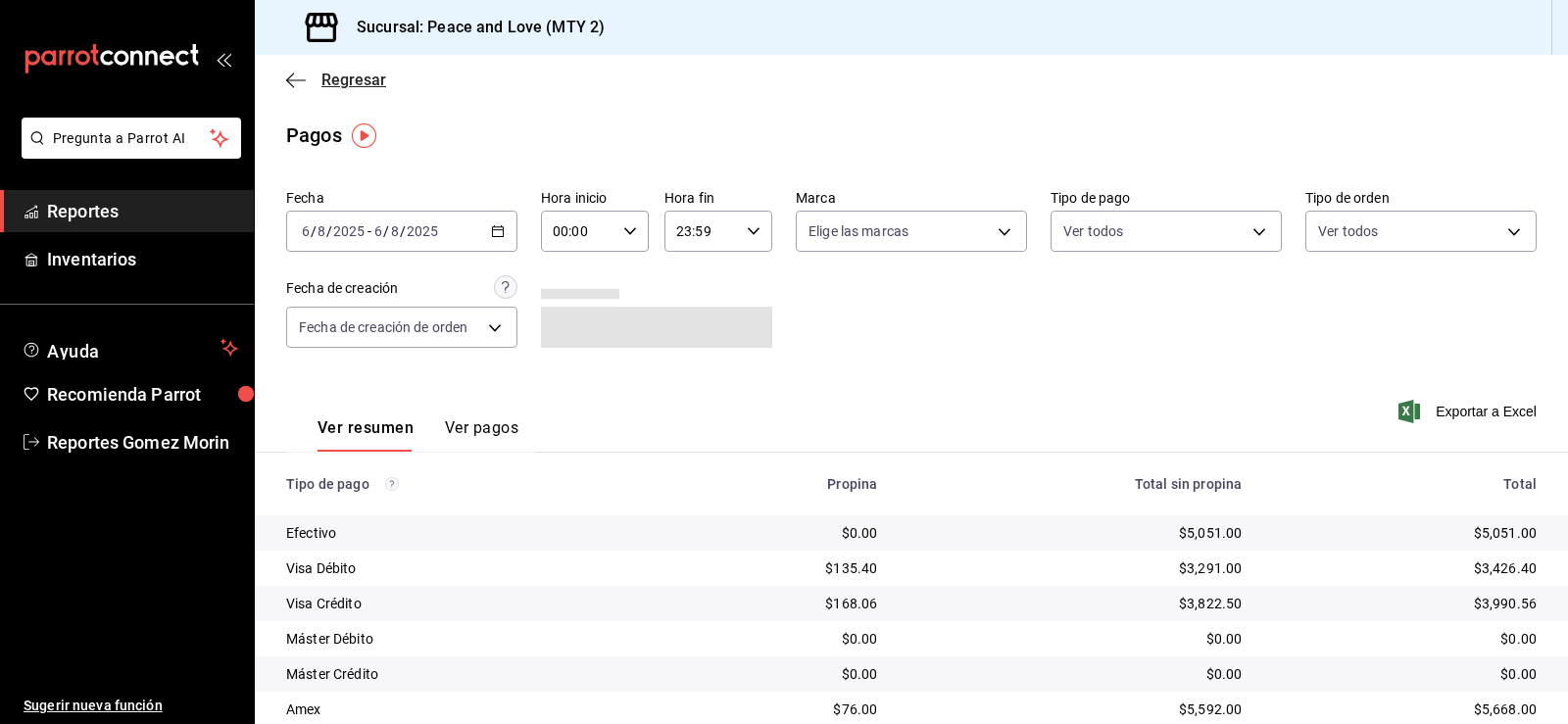 click on "Regresar" at bounding box center [336, 79] 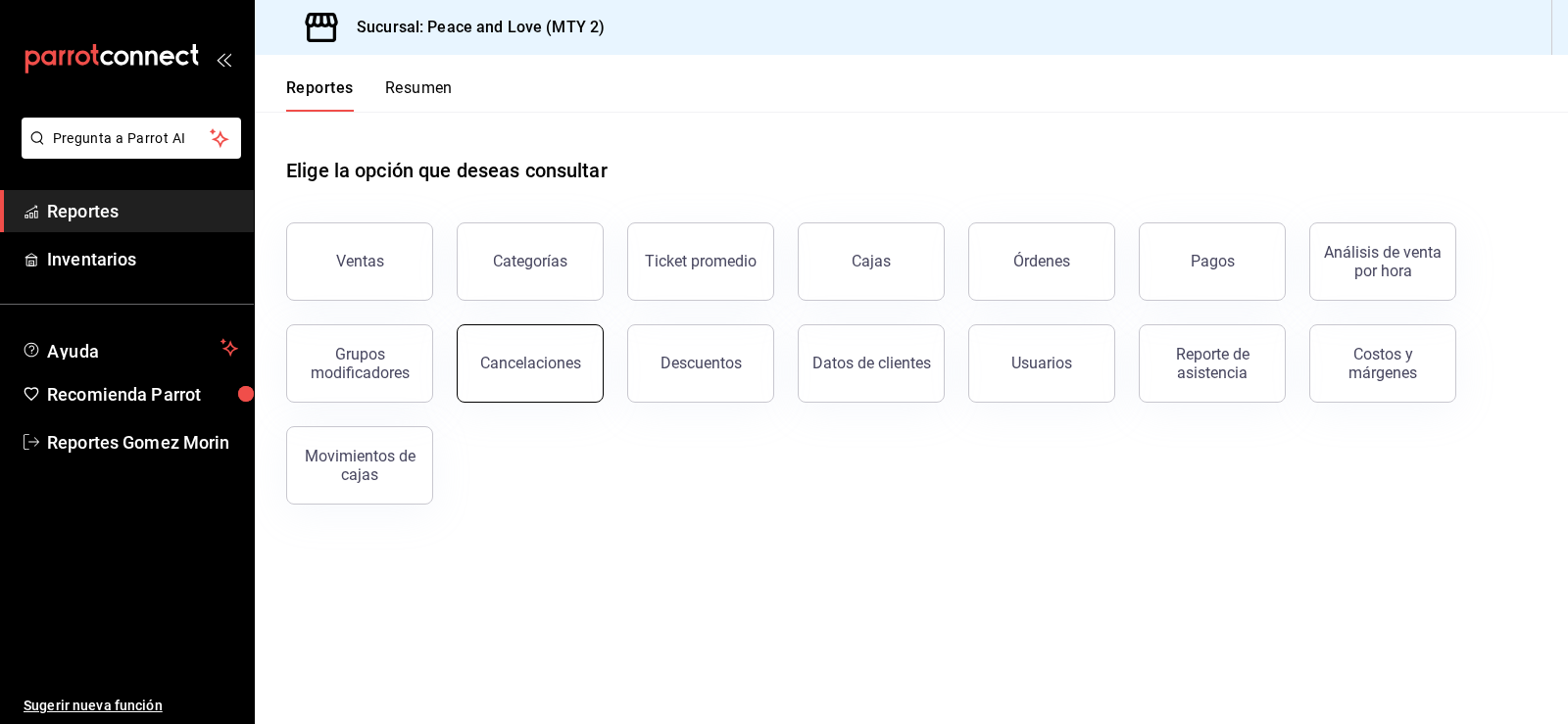 click on "Cancelaciones" at bounding box center [530, 363] 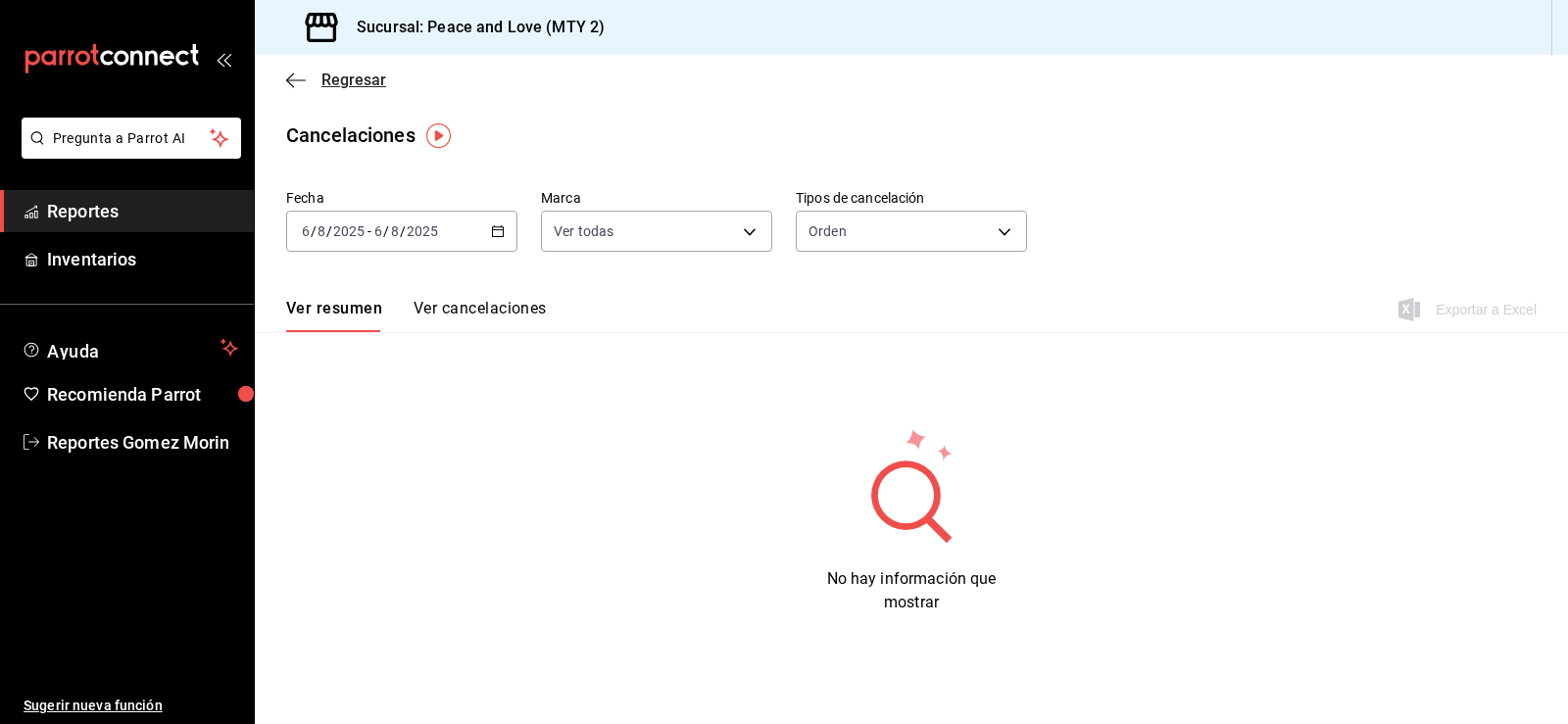 click on "Regresar" at bounding box center [336, 79] 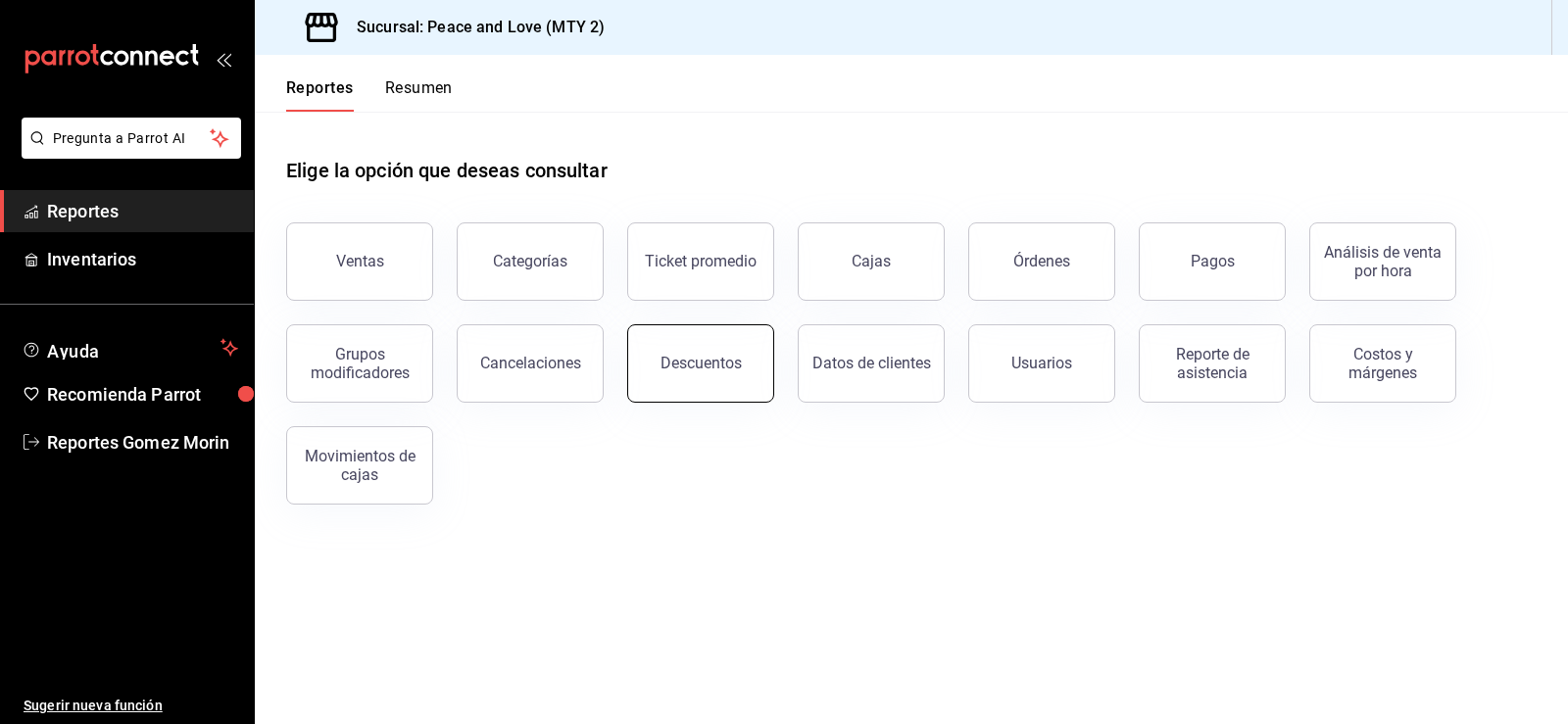 click on "Descuentos" at bounding box center [701, 363] 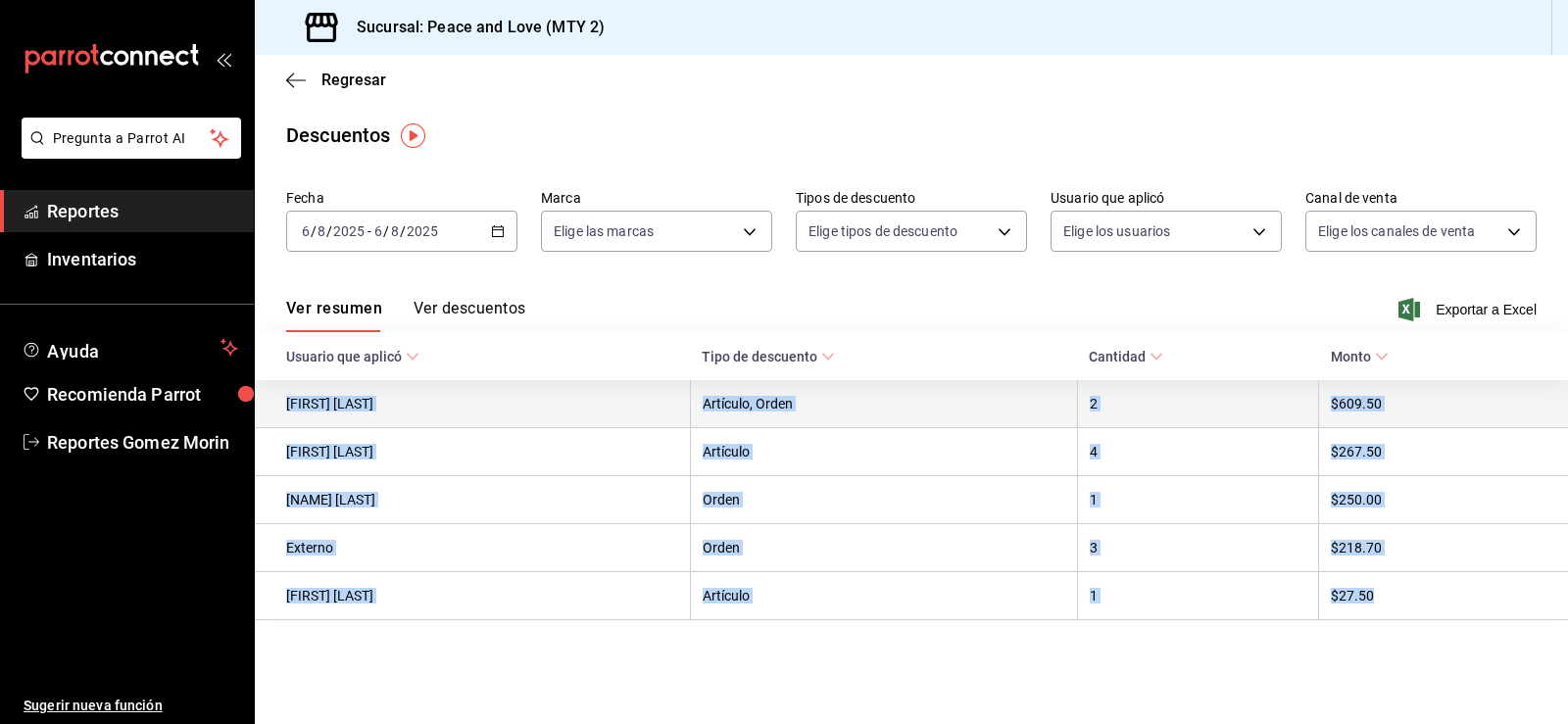drag, startPoint x: 1438, startPoint y: 611, endPoint x: 287, endPoint y: 395, distance: 1171.09 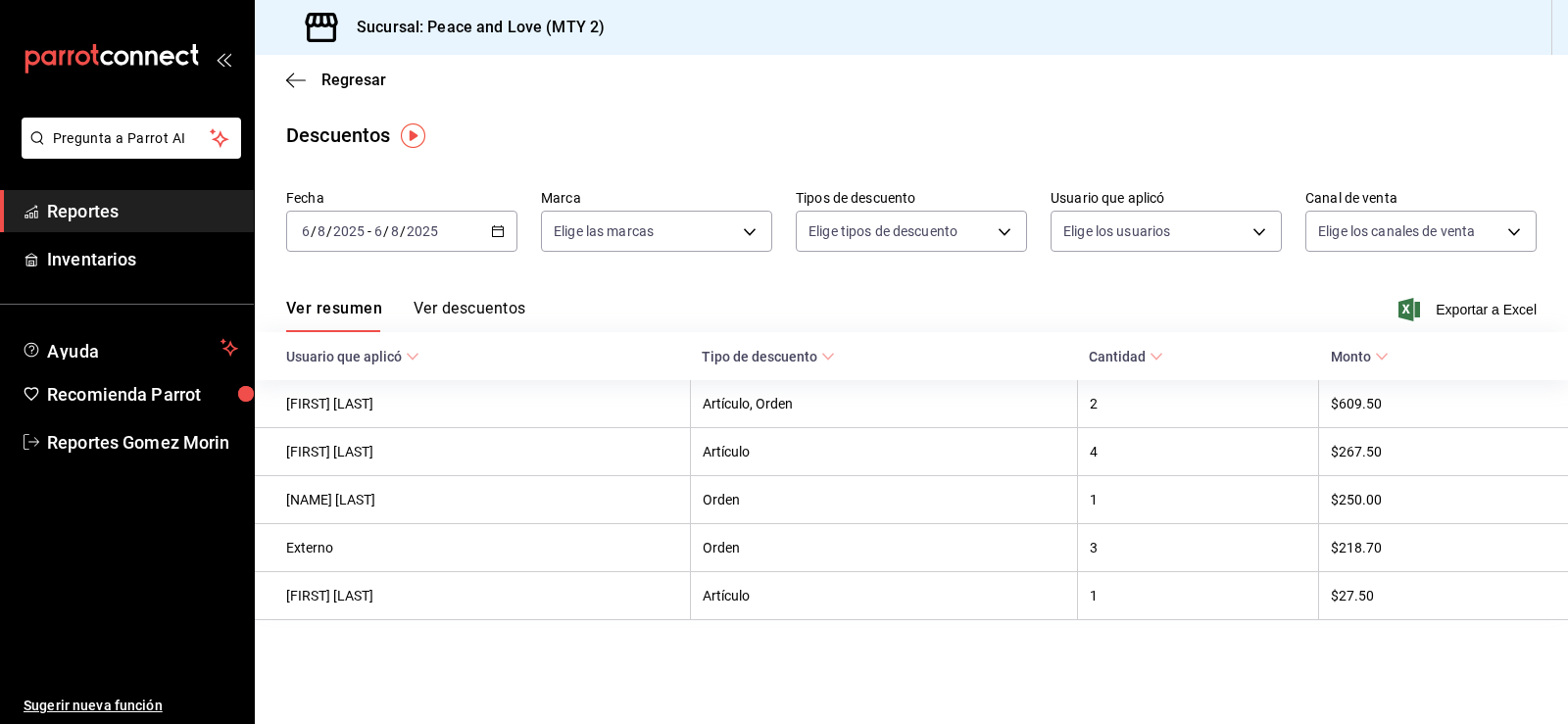 click on "Usuario que aplicó" at bounding box center (472, 356) 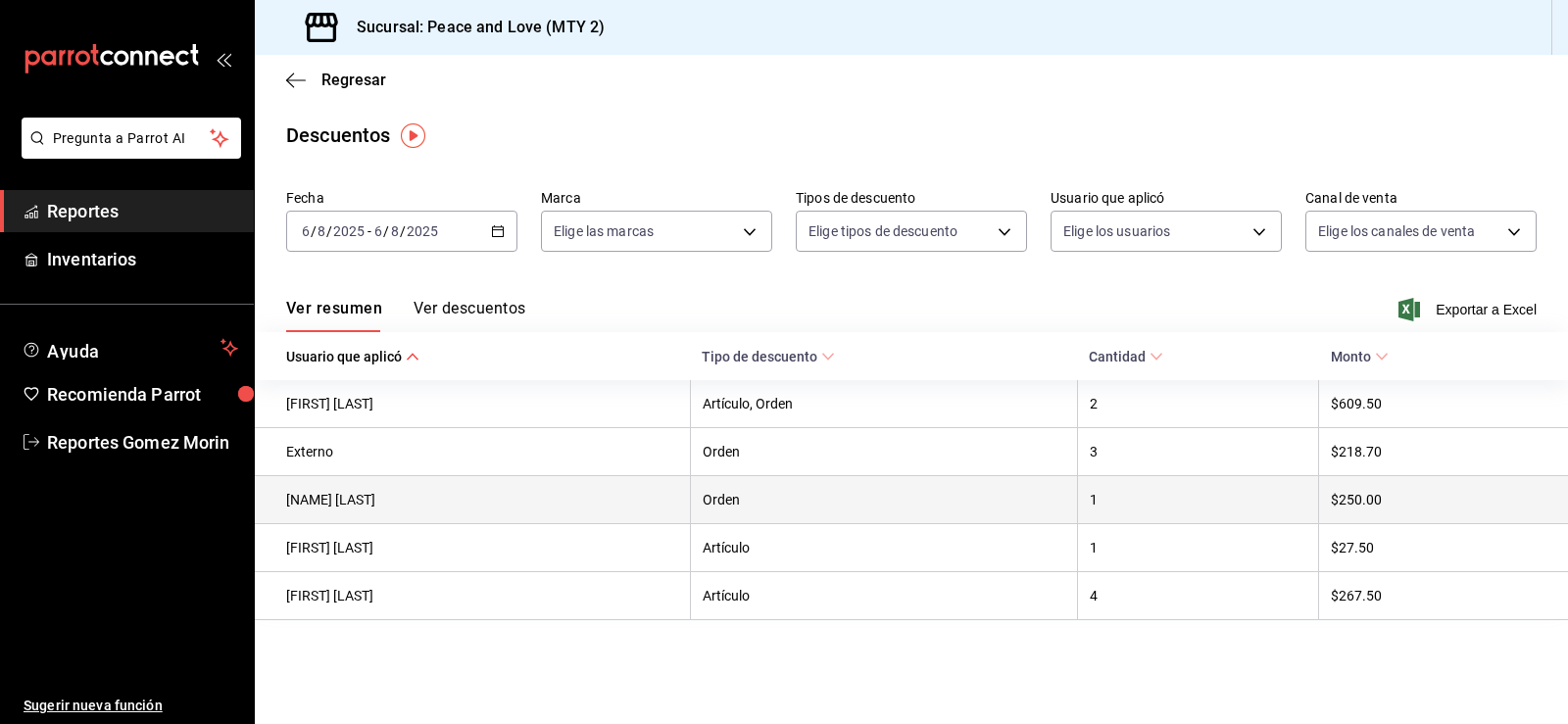 click on "[NAME] [LAST]" at bounding box center [472, 500] 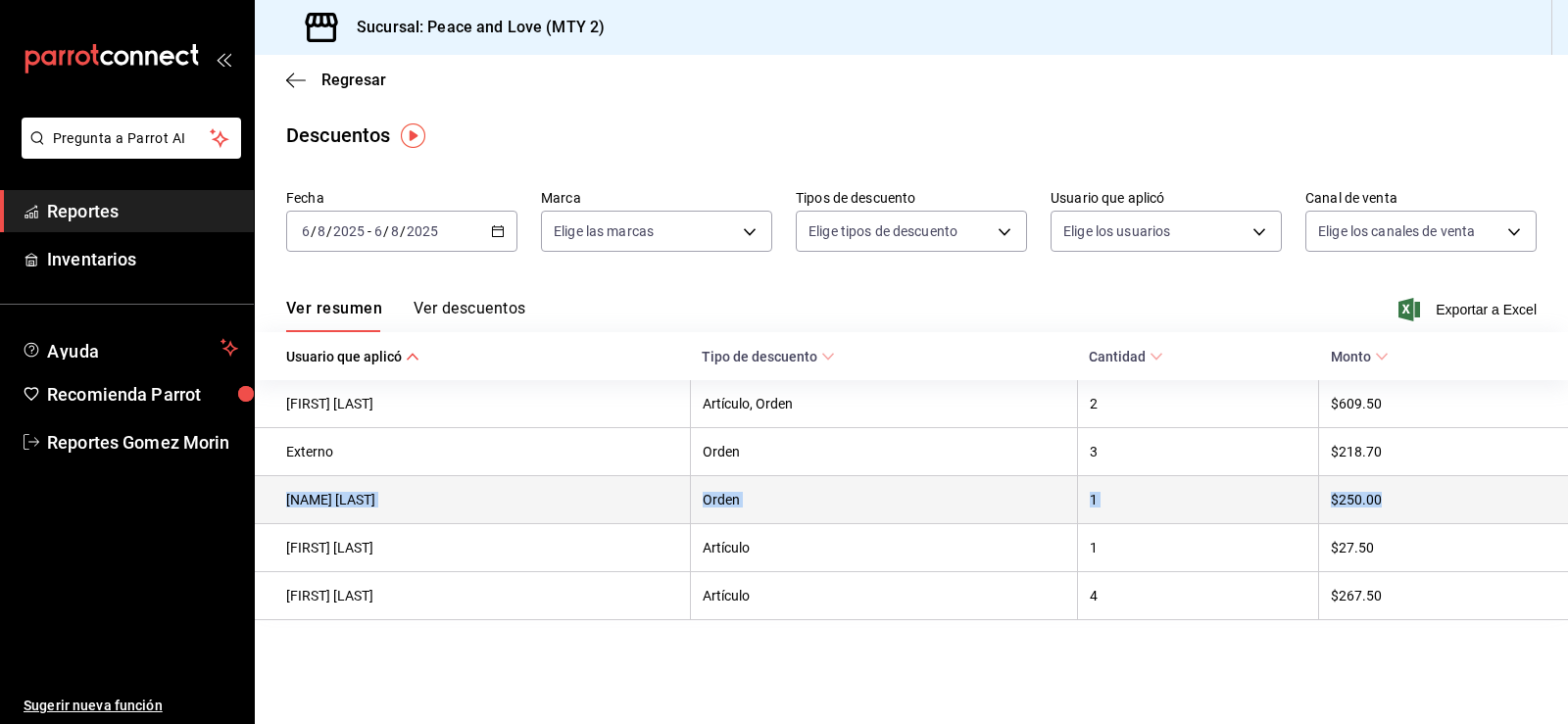 drag, startPoint x: 1441, startPoint y: 504, endPoint x: 288, endPoint y: 509, distance: 1153.0108 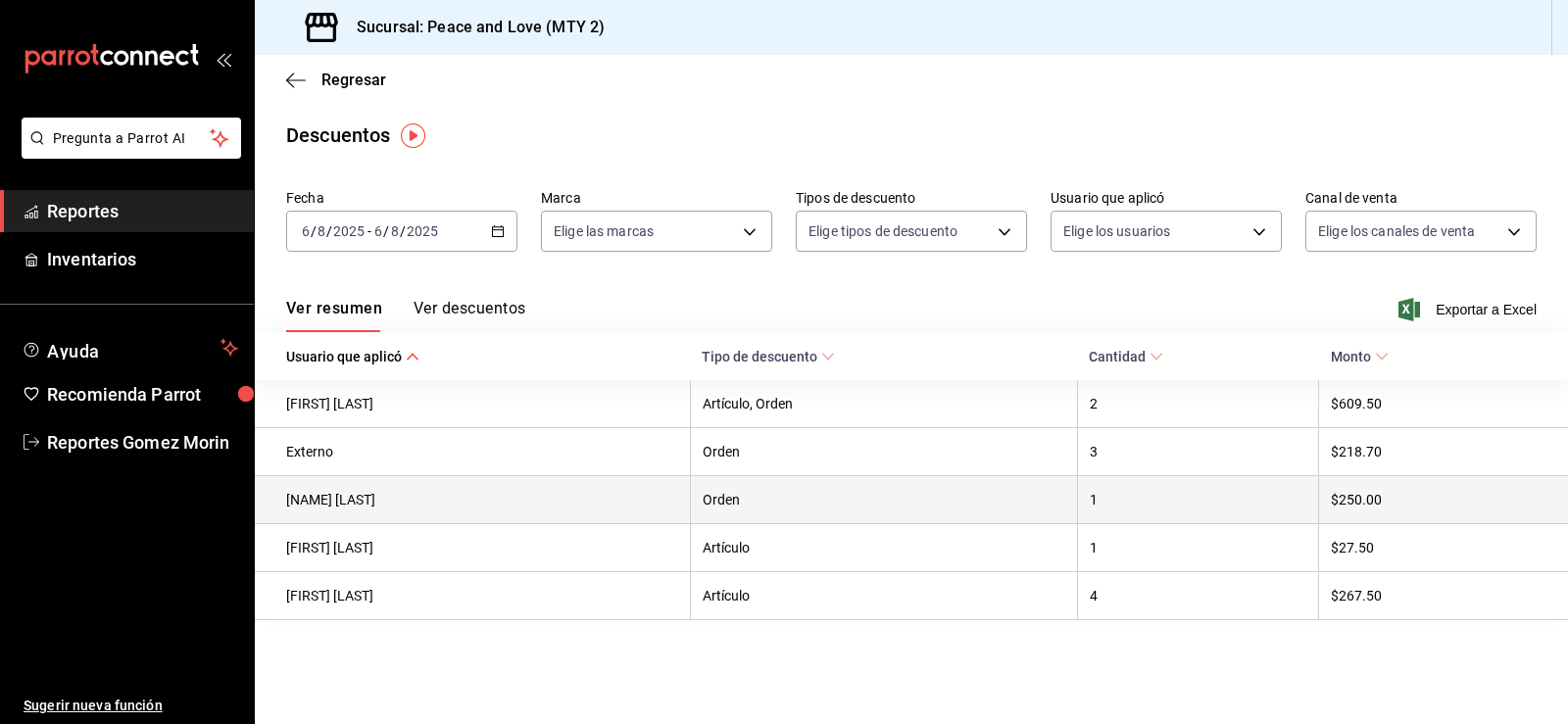 click on "Orden" at bounding box center [883, 500] 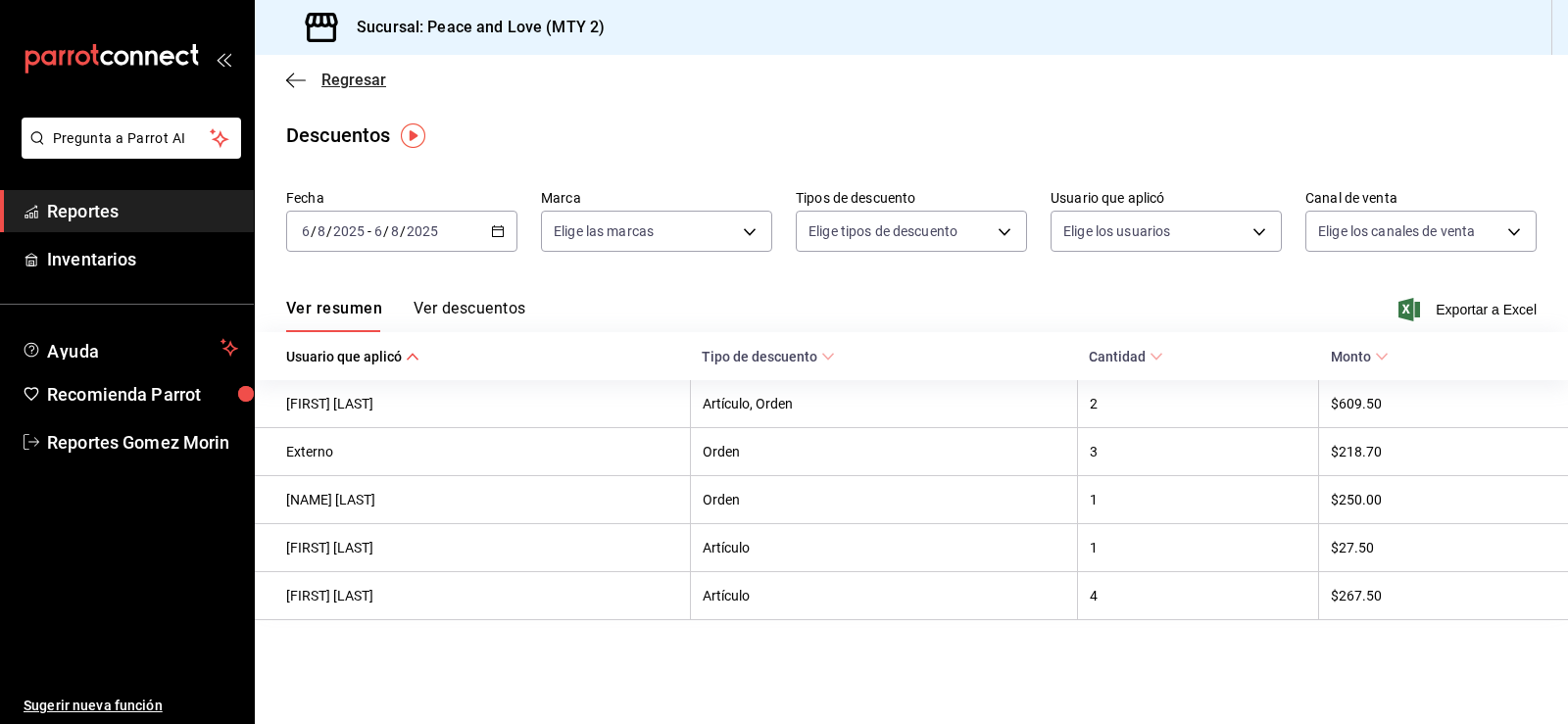 click on "Regresar" at bounding box center [336, 79] 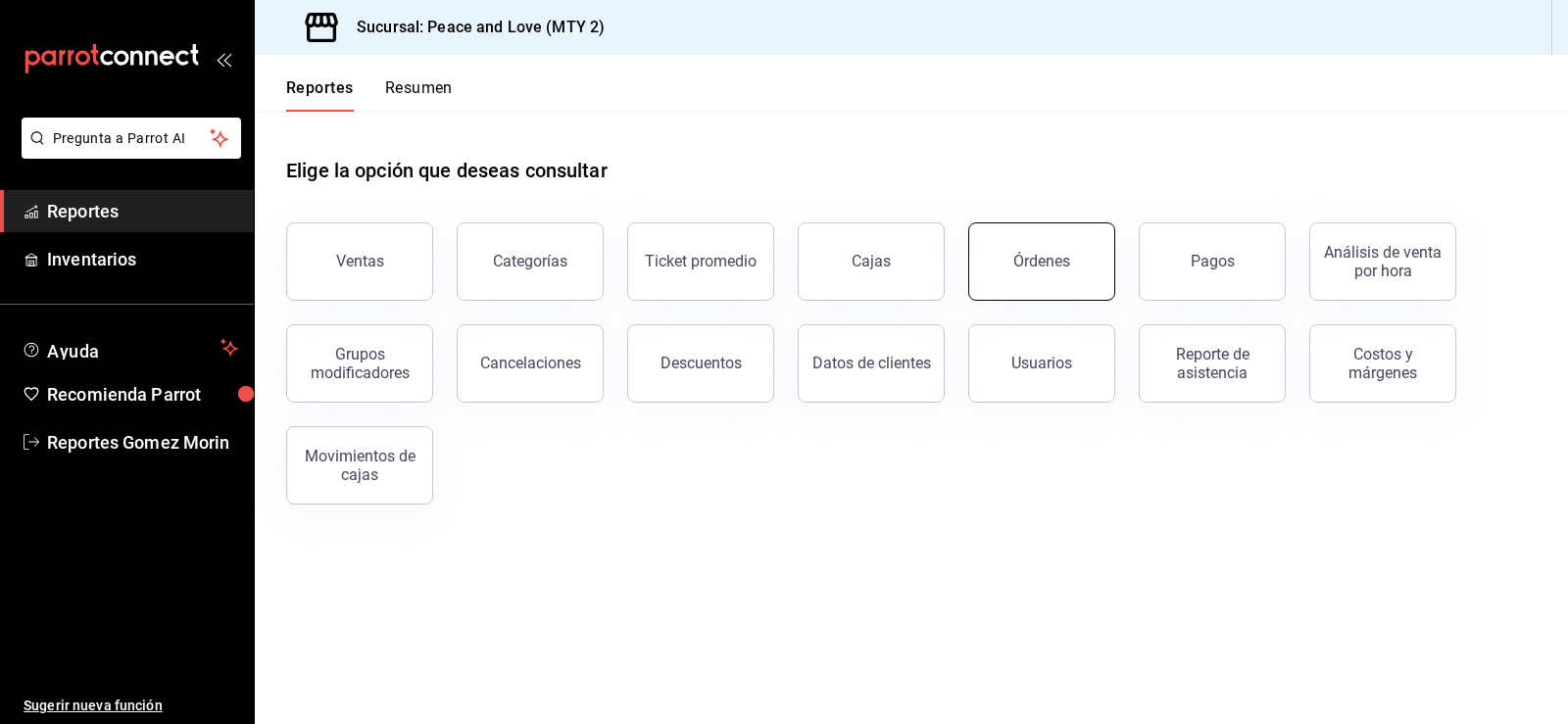click on "Órdenes" at bounding box center [1042, 262] 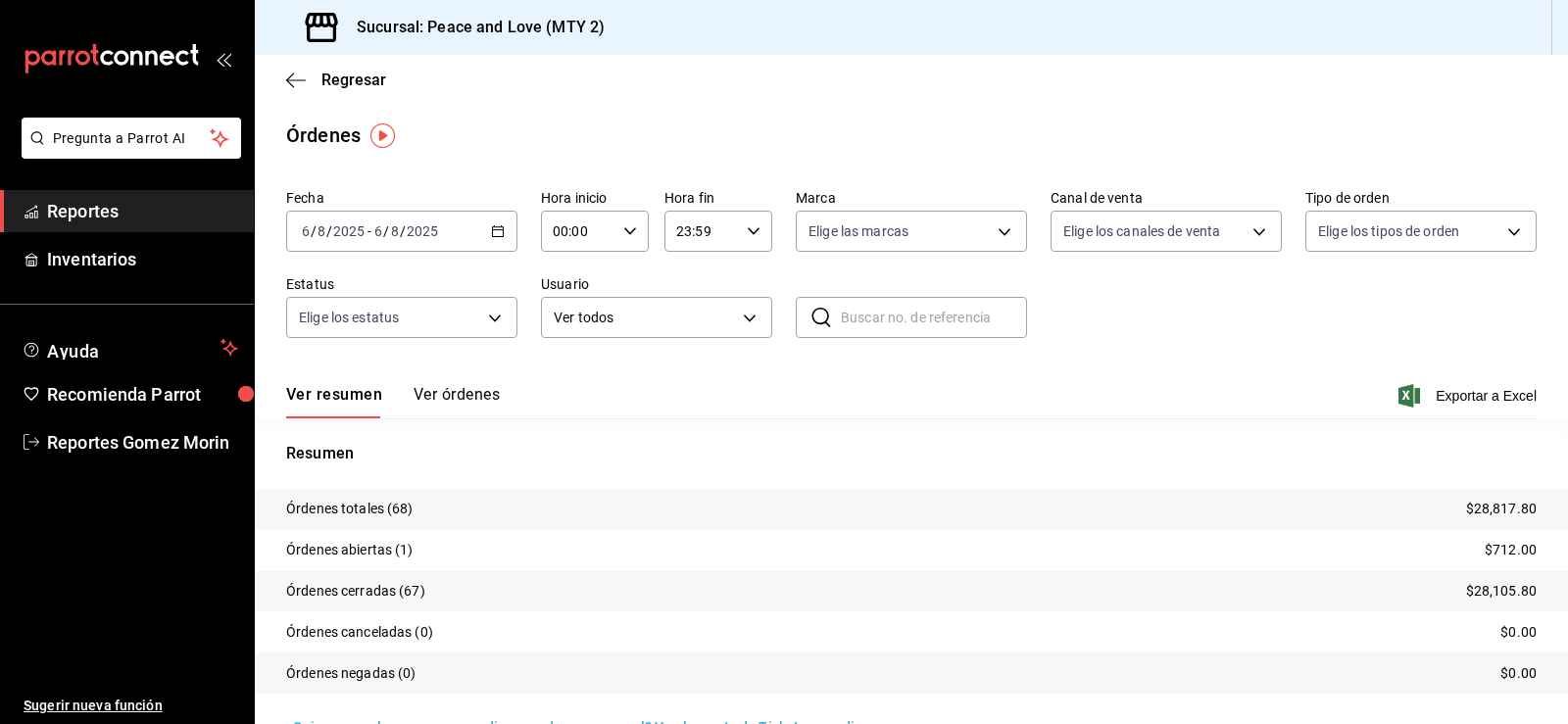 click on "Ver órdenes" at bounding box center [457, 402] 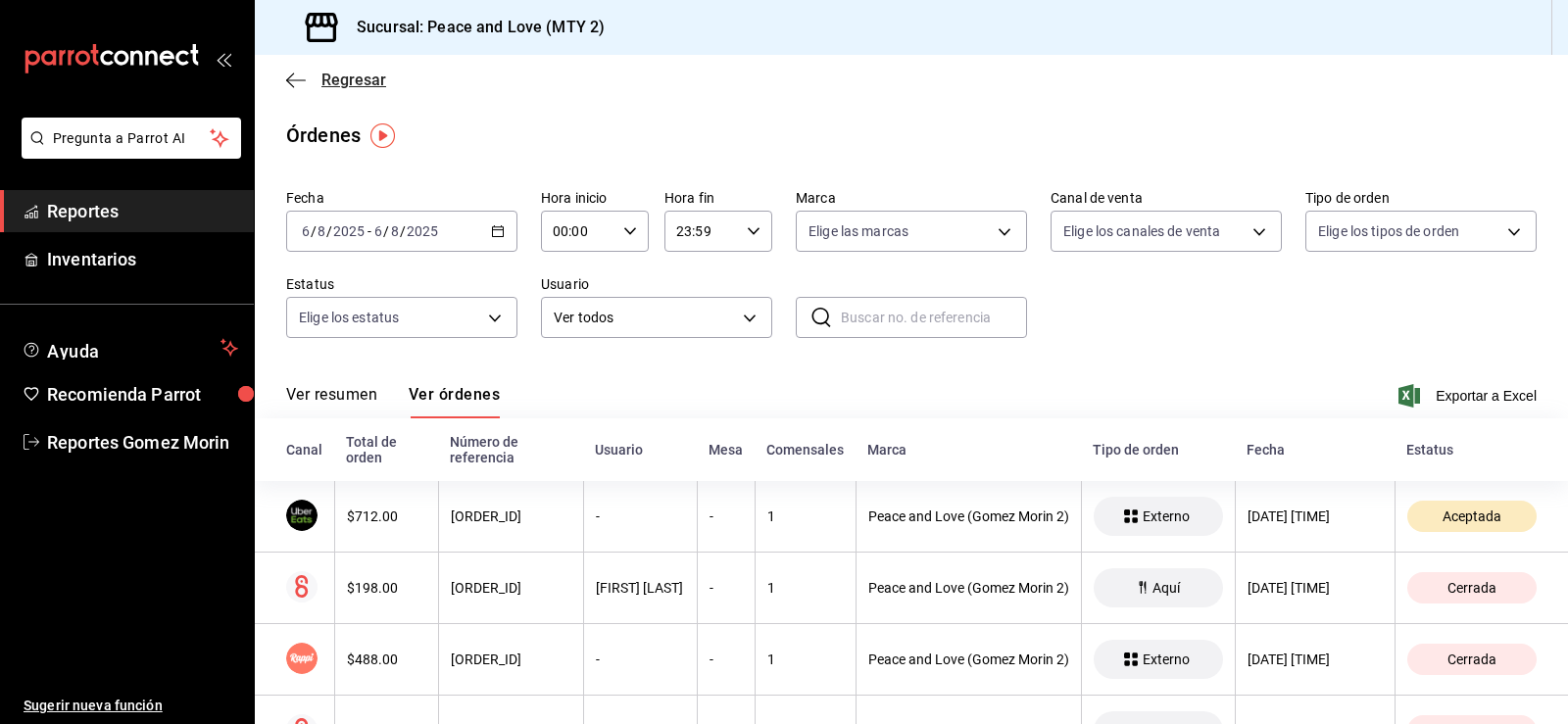 click on "Regresar" at bounding box center (354, 79) 